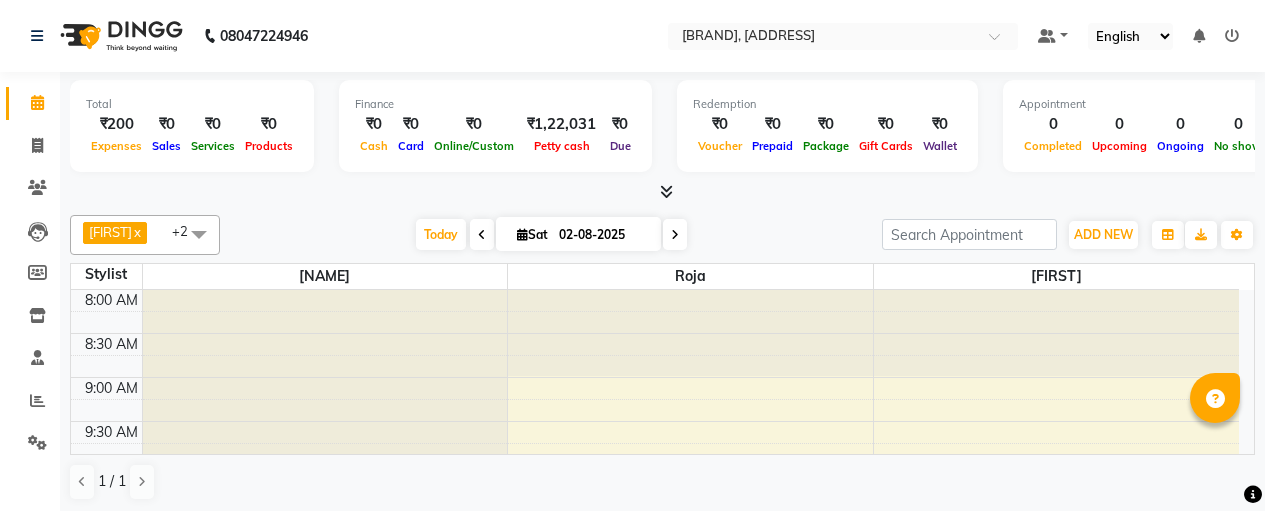 scroll, scrollTop: 0, scrollLeft: 0, axis: both 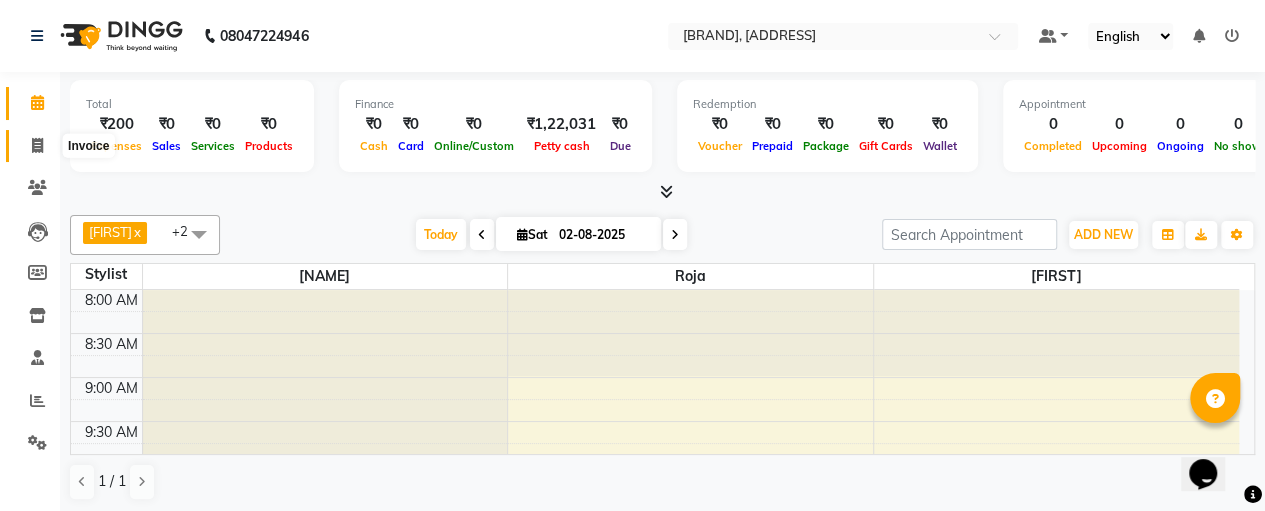 click 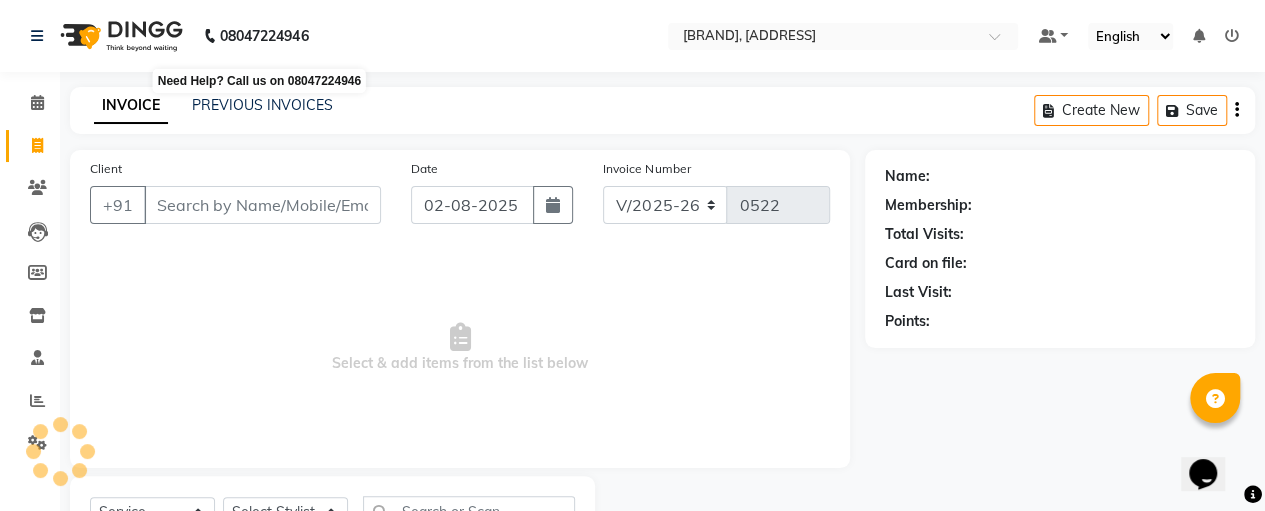 select on "package" 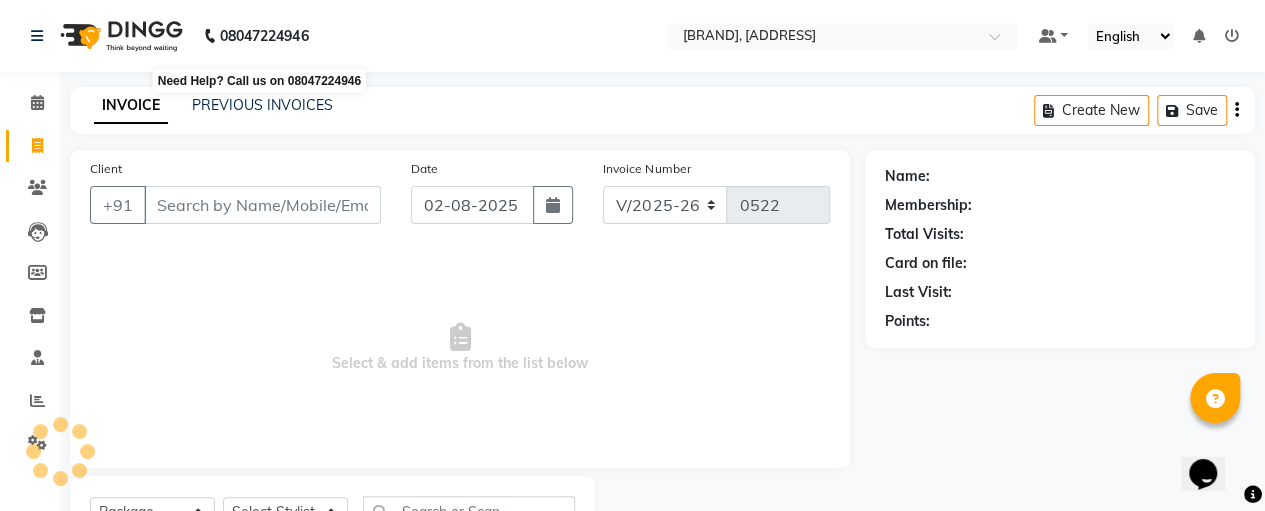 select on "70473" 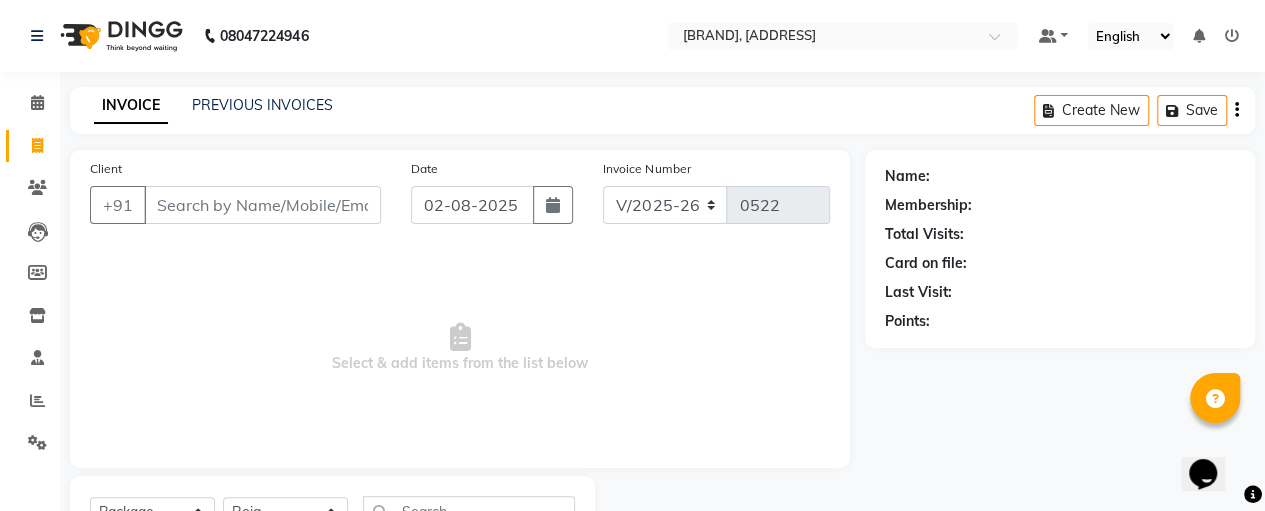 click on "Client" at bounding box center [262, 205] 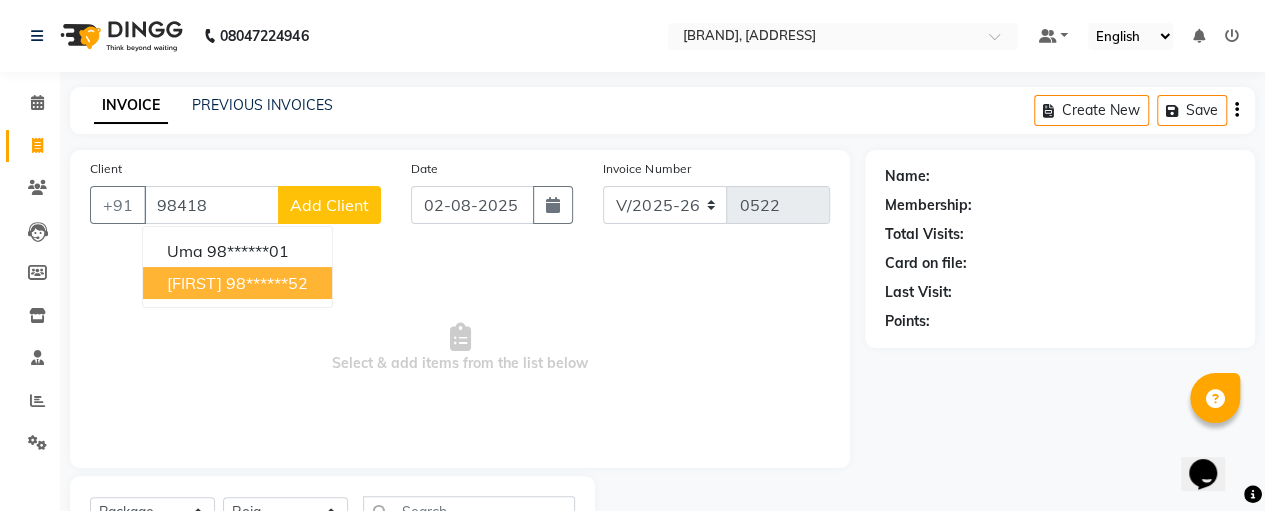 click on "98******52" at bounding box center (267, 283) 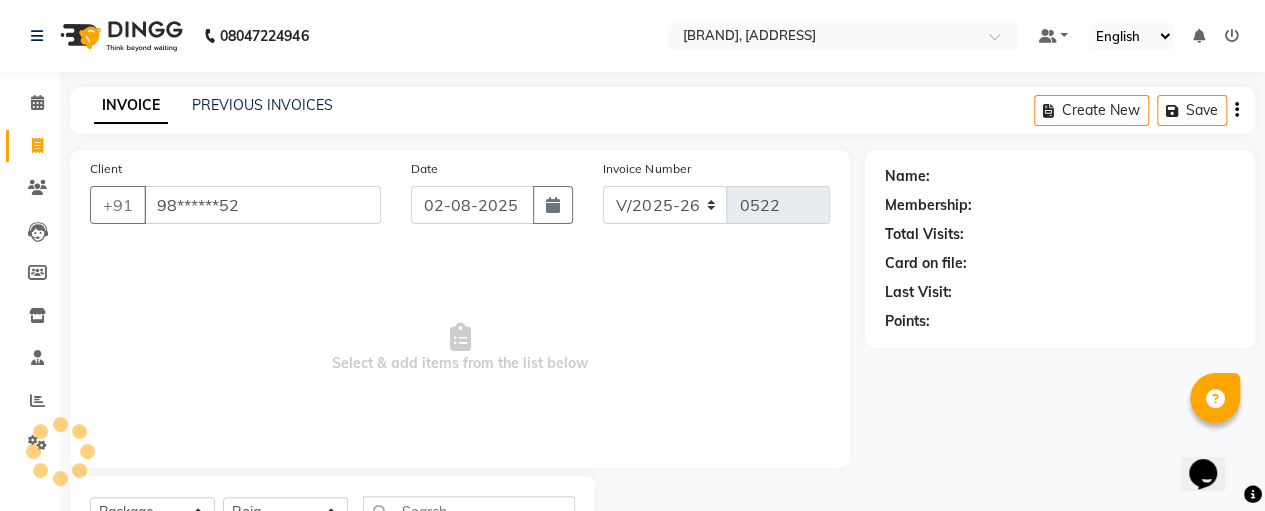 type on "98******52" 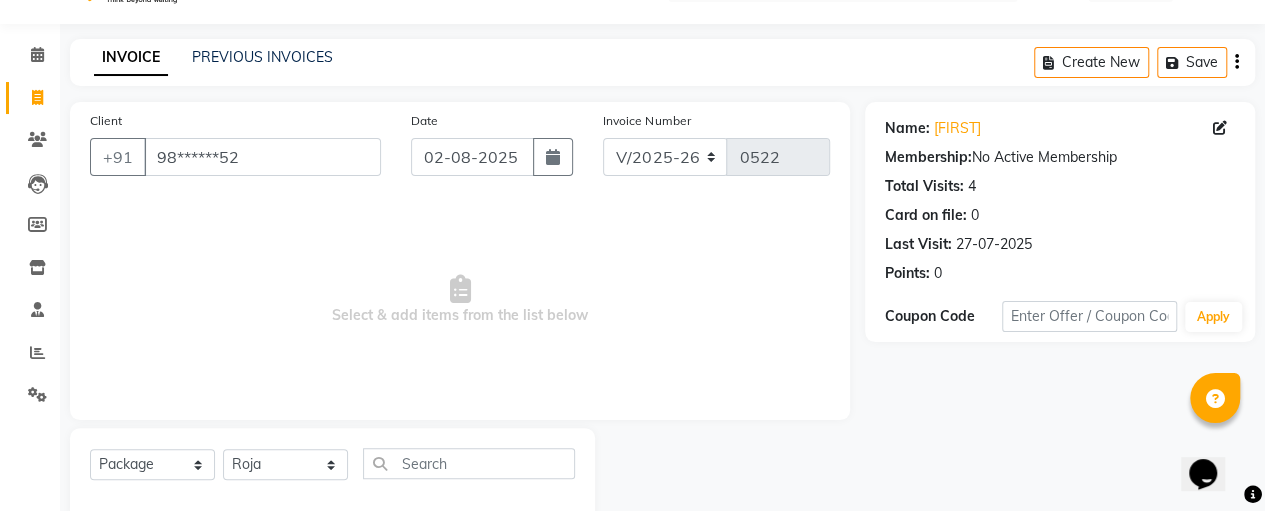 scroll, scrollTop: 89, scrollLeft: 0, axis: vertical 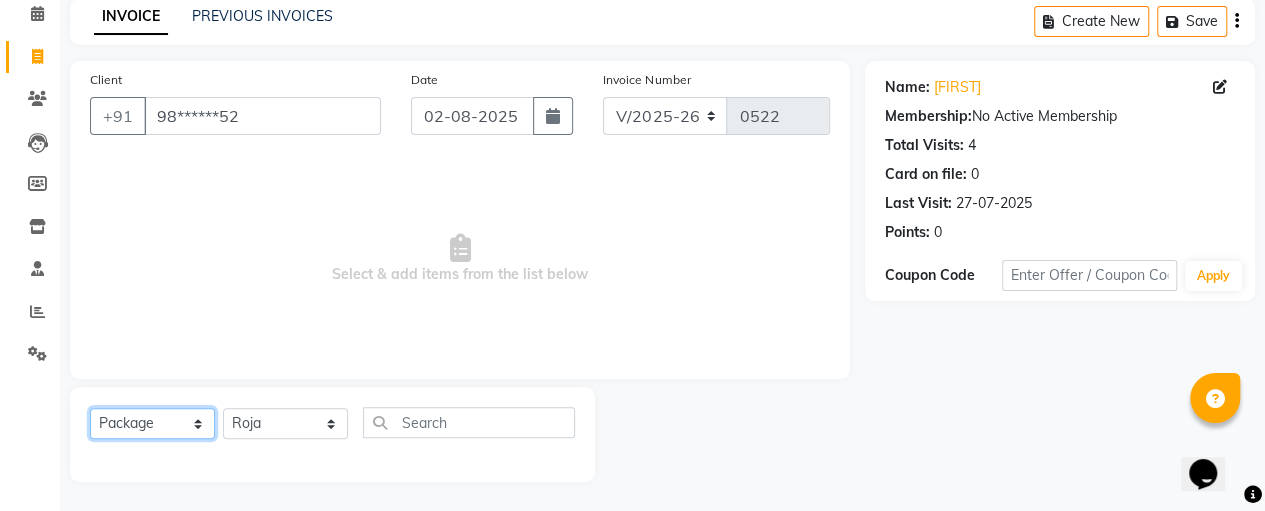 click on "Select  Service  Product  Membership  Package Voucher Prepaid Gift Card" 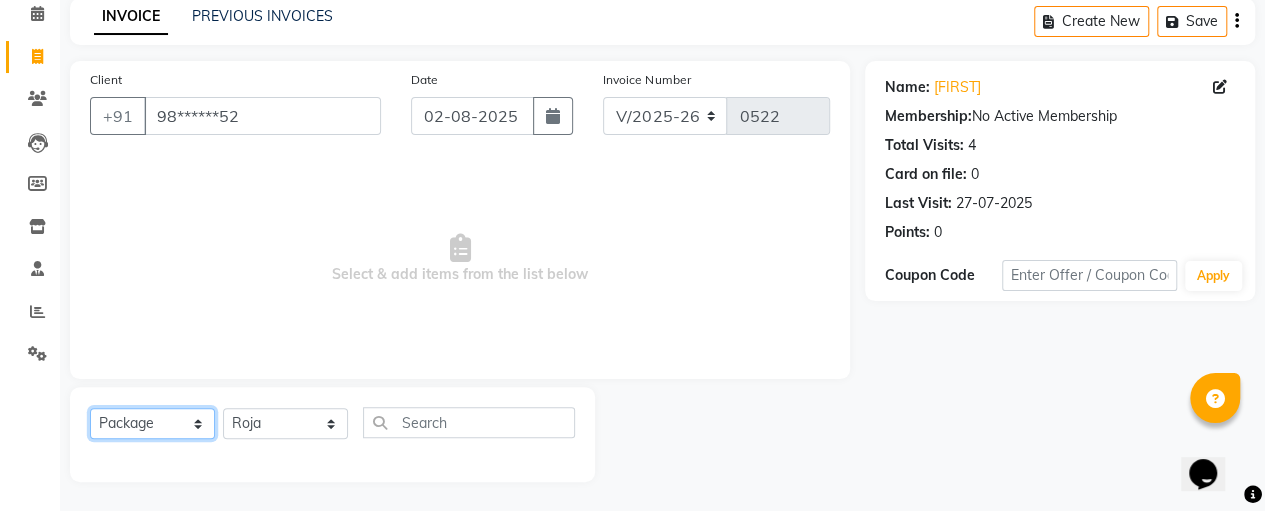 select on "service" 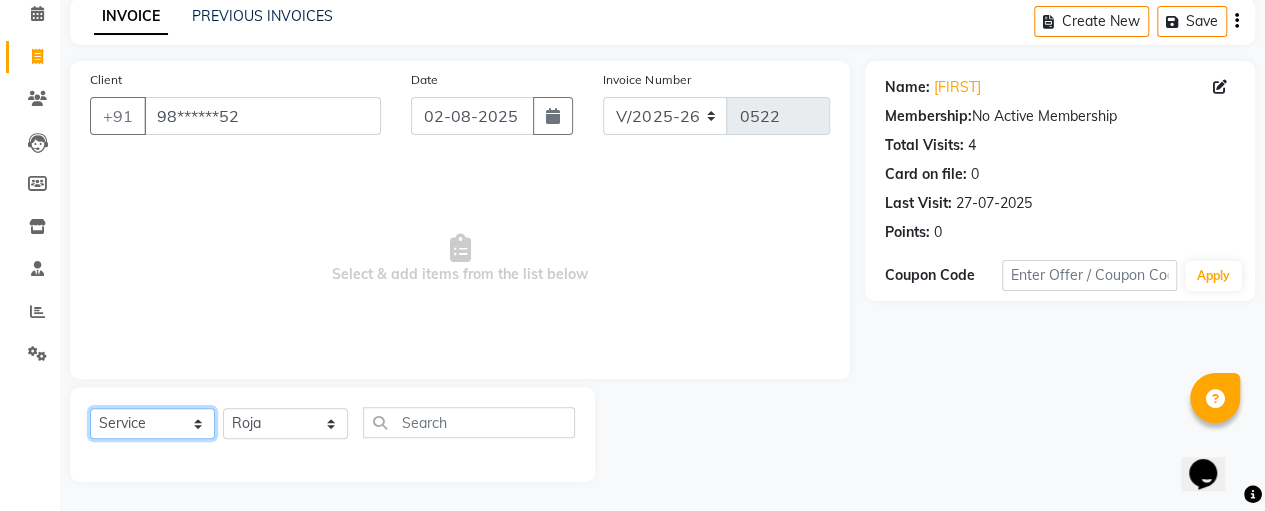 click on "Select  Service  Product  Membership  Package Voucher Prepaid Gift Card" 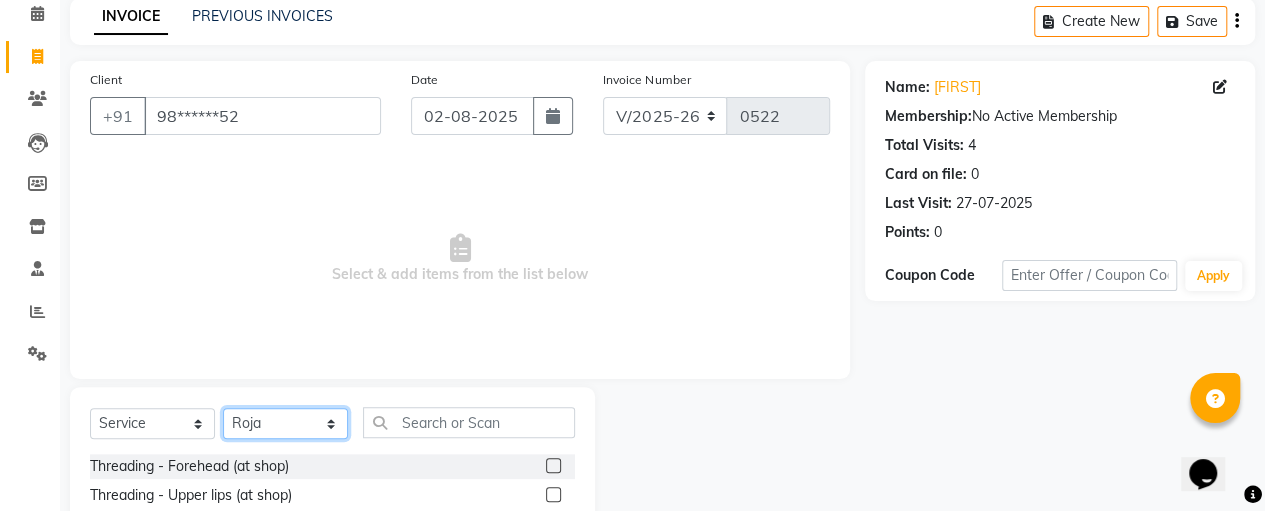 click on "Select Stylist [FIRST] [FIRST] [FIRST] [FIRST] [FIRST]" 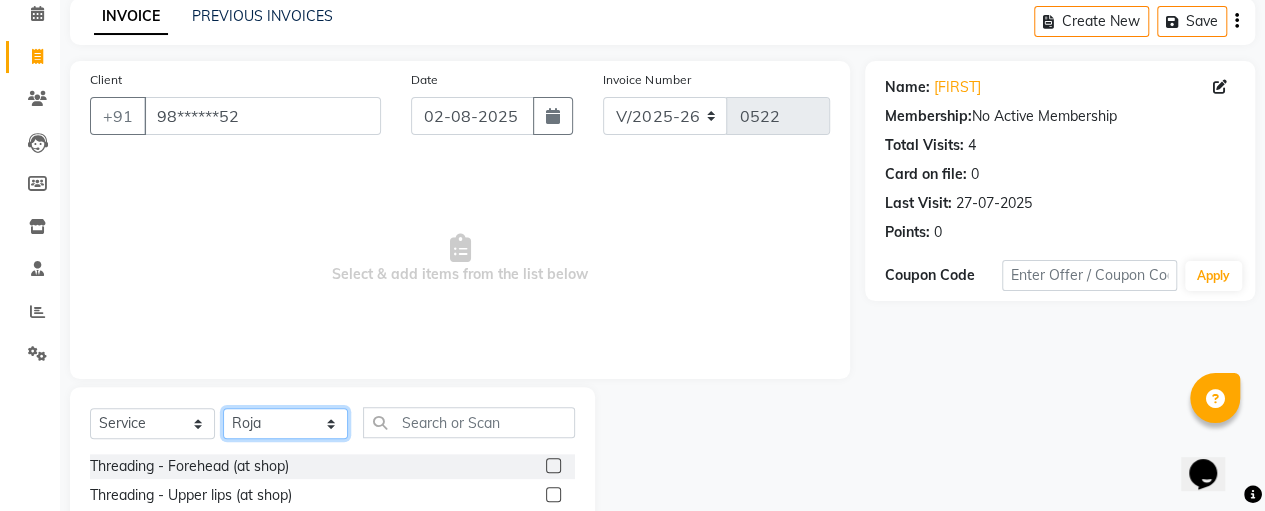 select on "[POSTAL_CODE]" 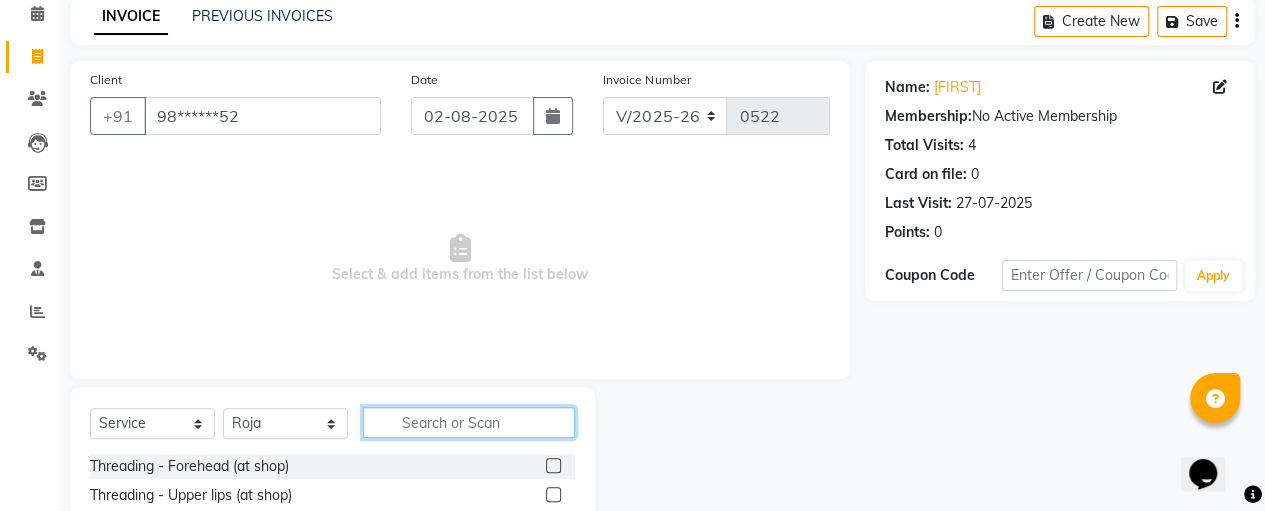 click 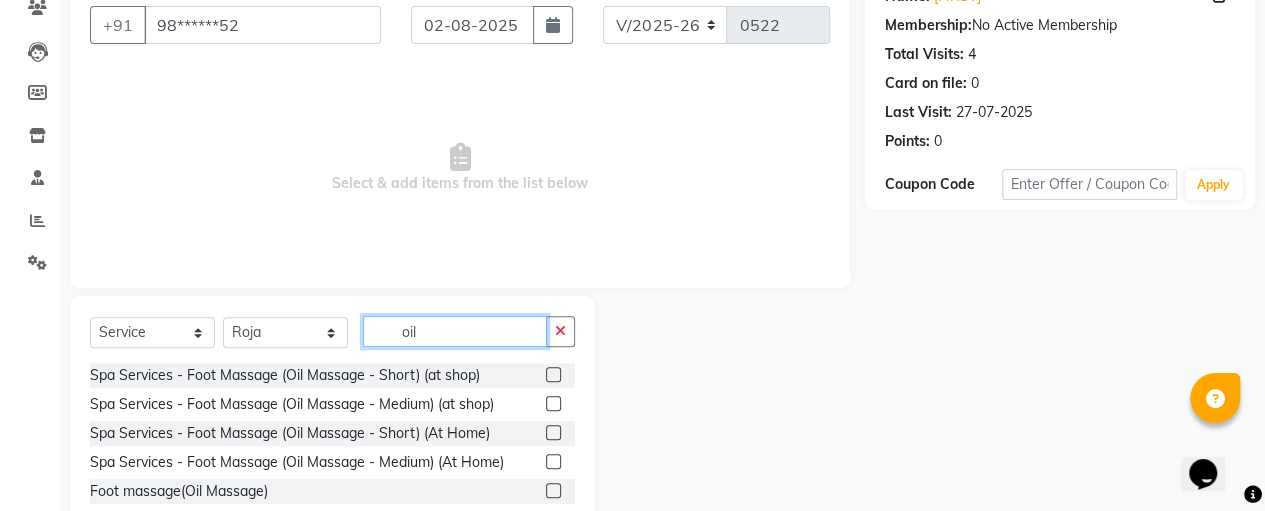 scroll, scrollTop: 234, scrollLeft: 0, axis: vertical 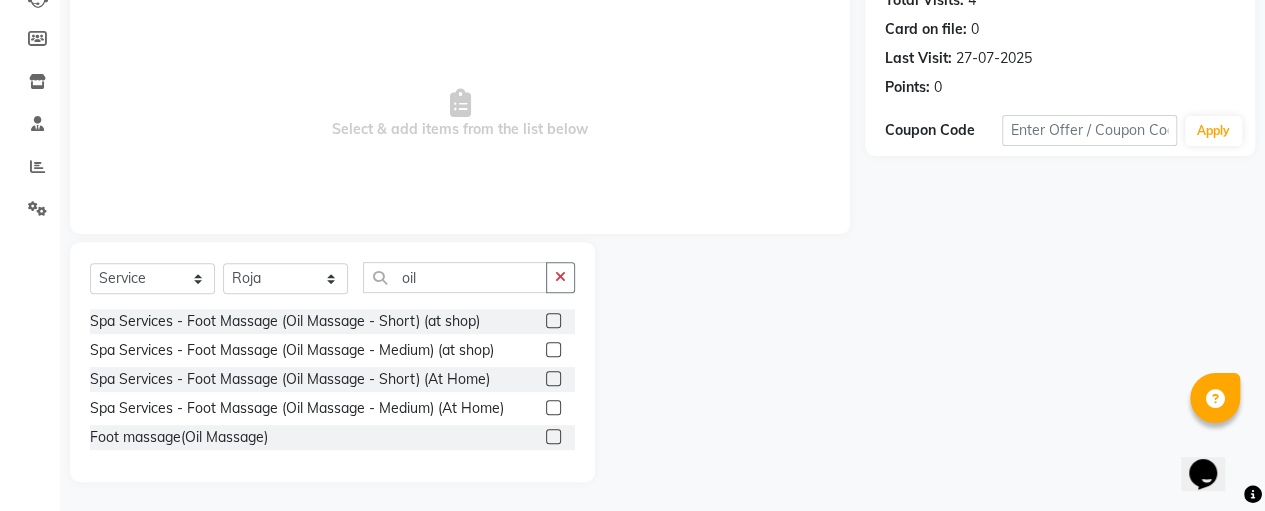 click on "Foot massage(Oil Massage)" 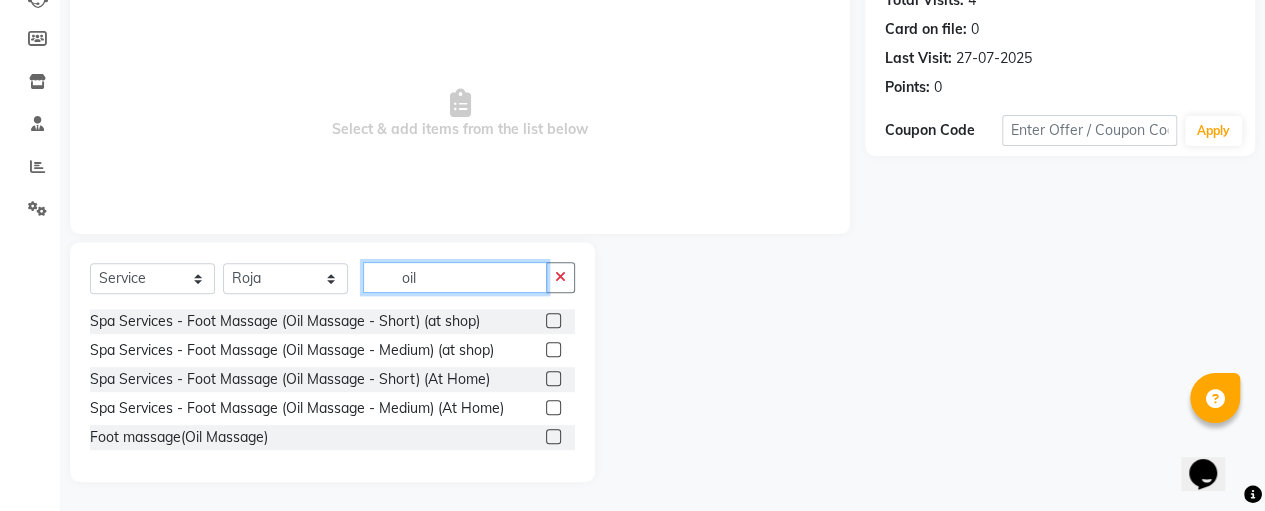 click on "oil" 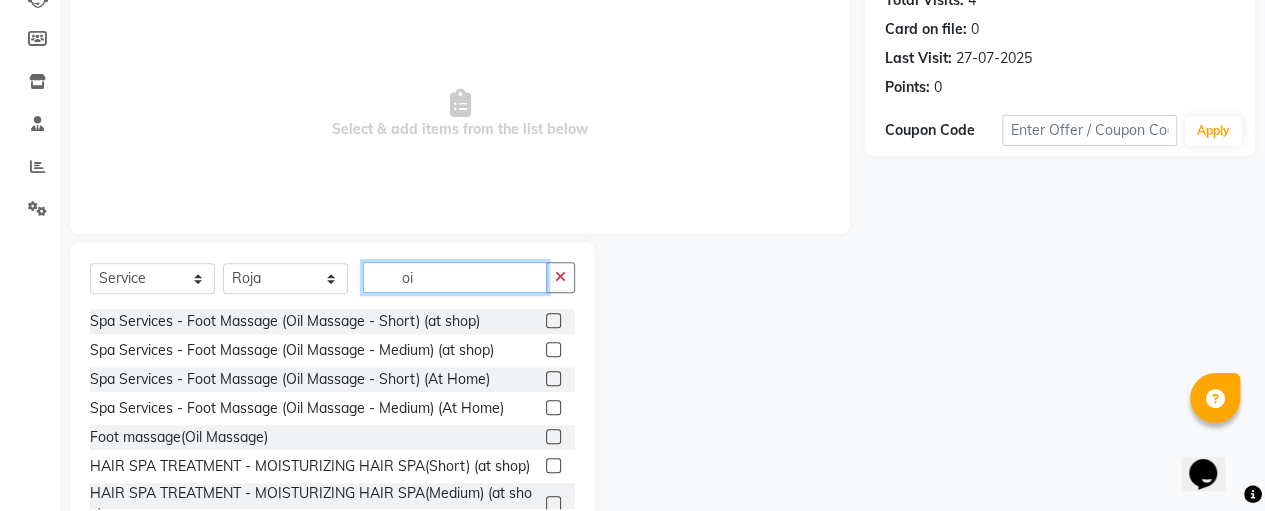 type on "o" 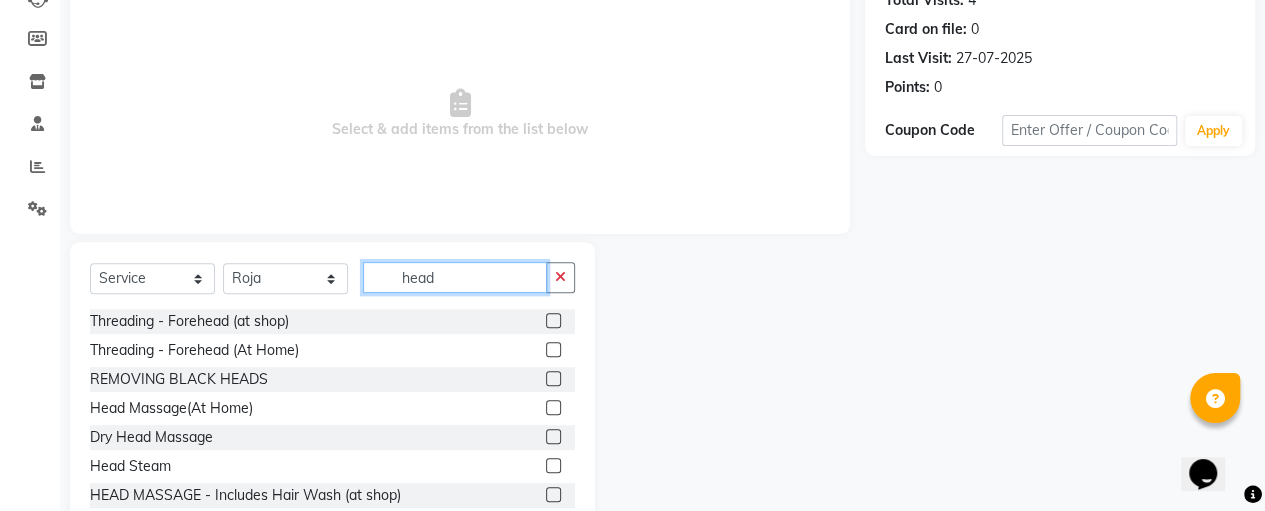 type on "head" 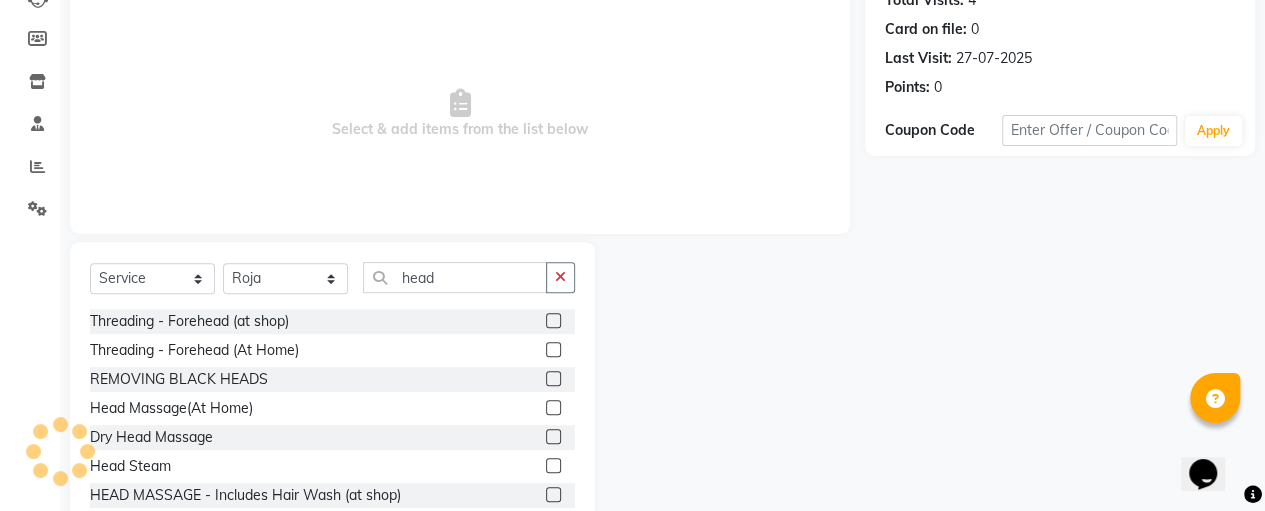 click 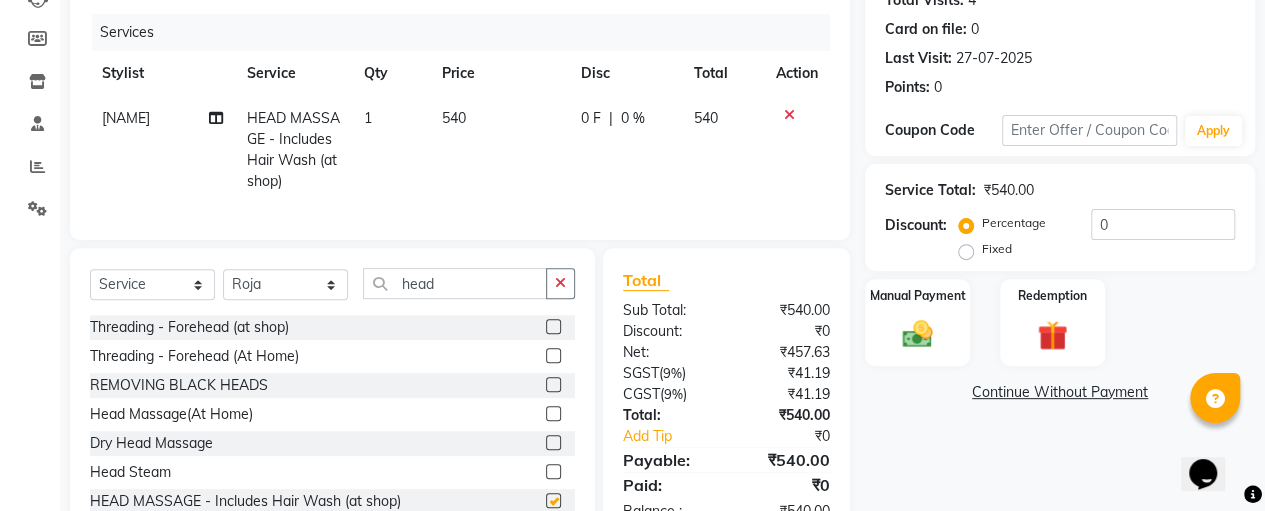 checkbox on "false" 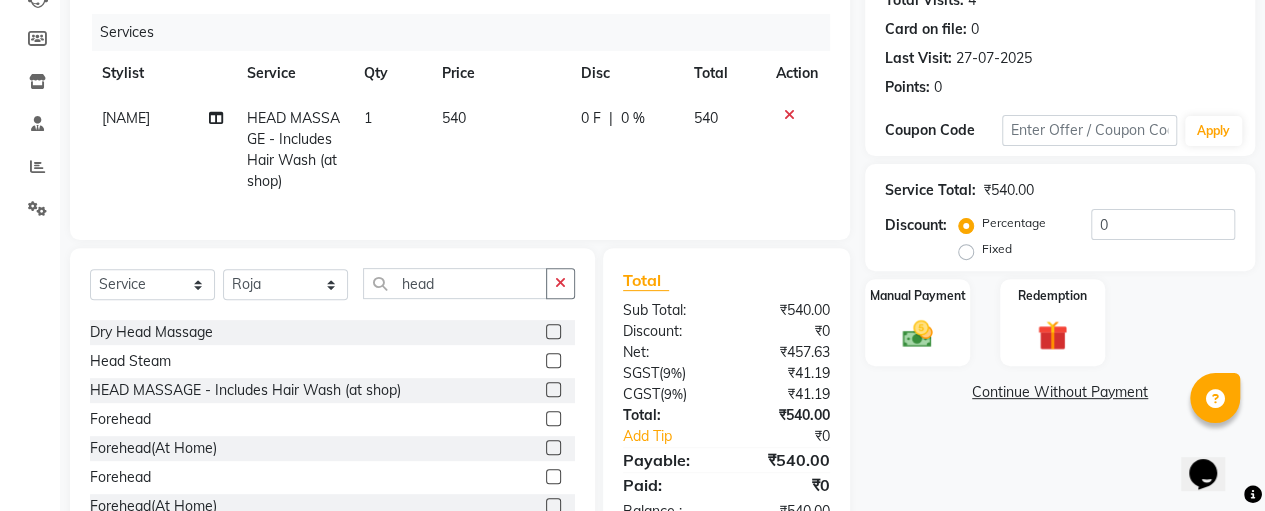 scroll, scrollTop: 118, scrollLeft: 0, axis: vertical 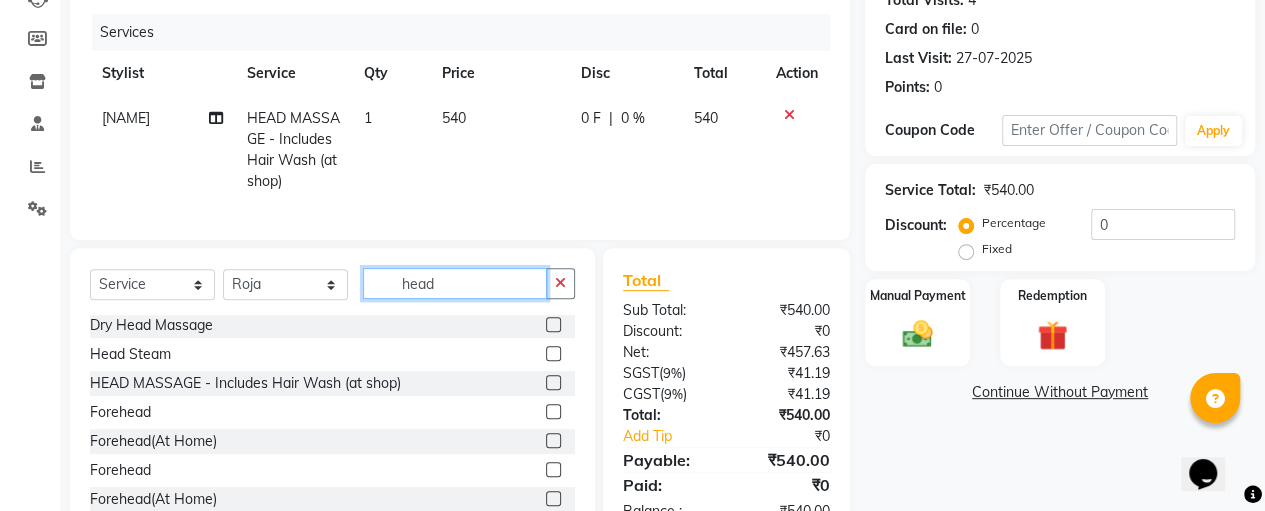 click on "head" 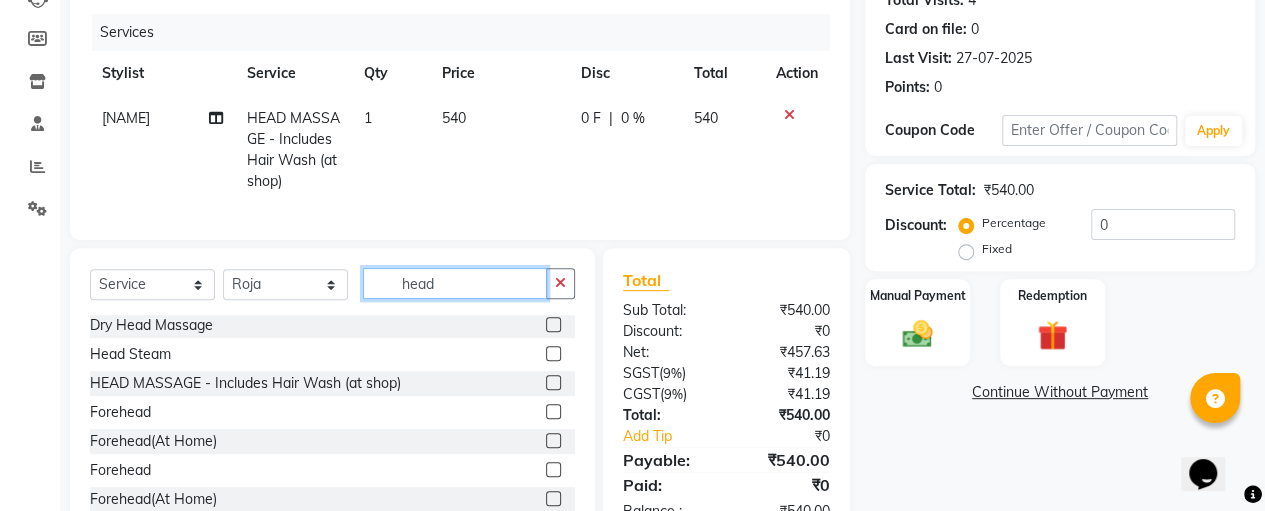 scroll, scrollTop: 118, scrollLeft: 0, axis: vertical 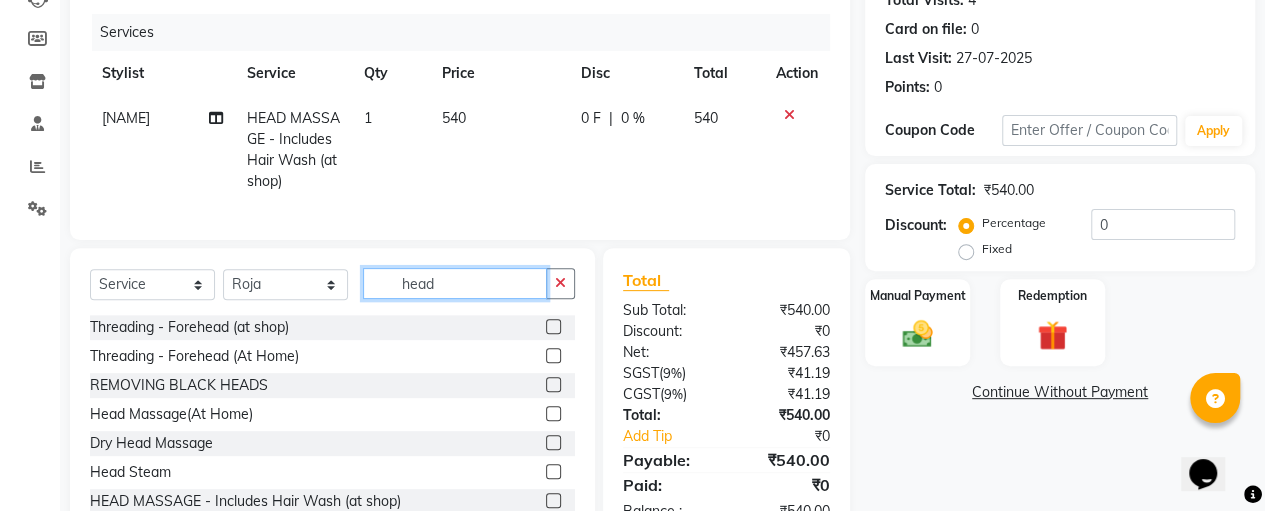 type on "head" 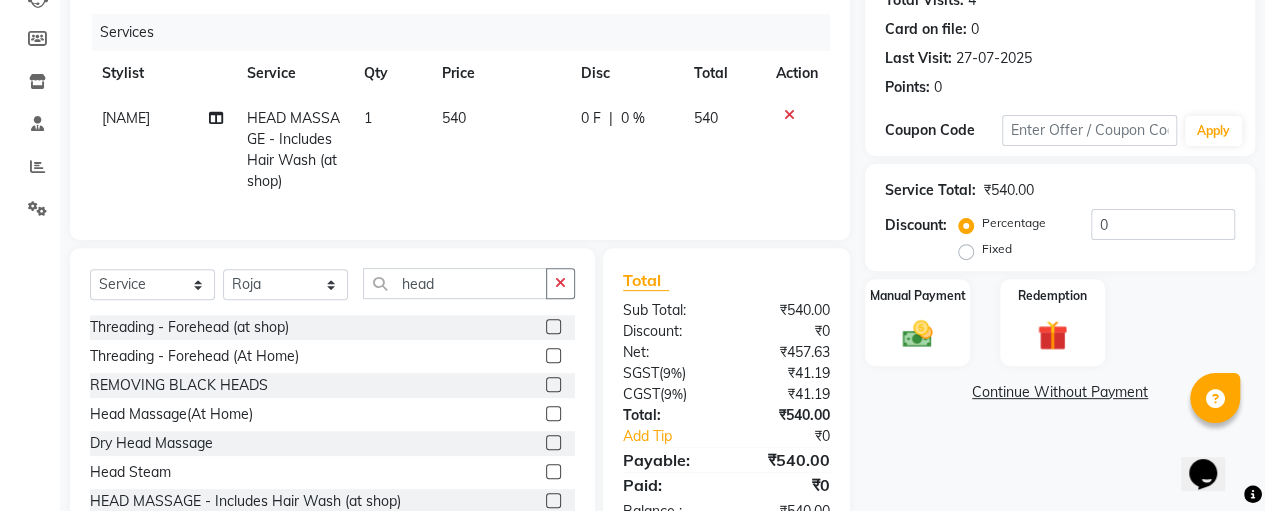 click 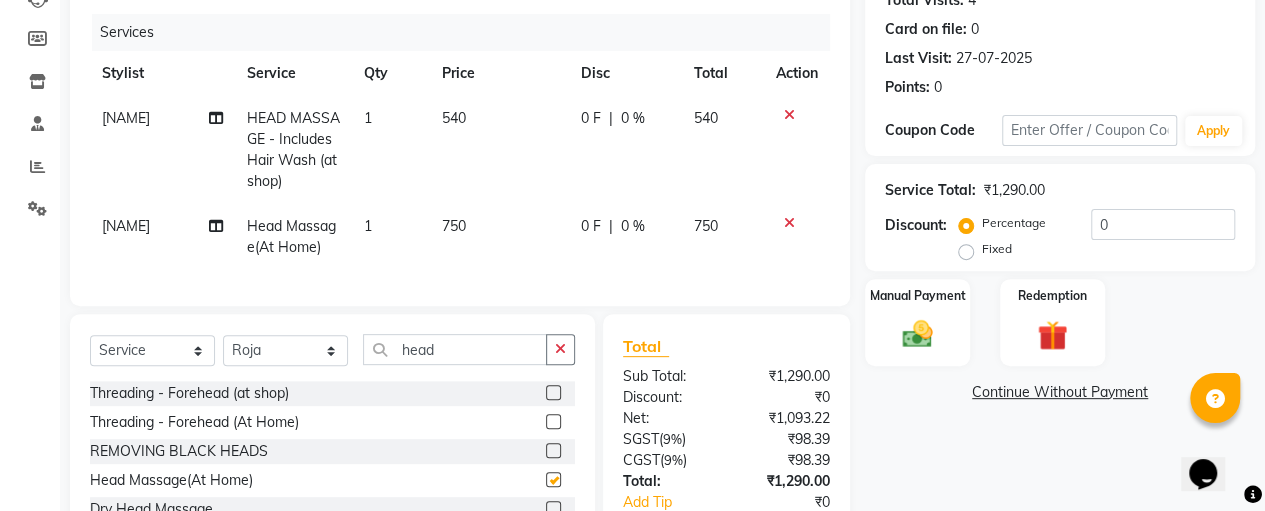 checkbox on "false" 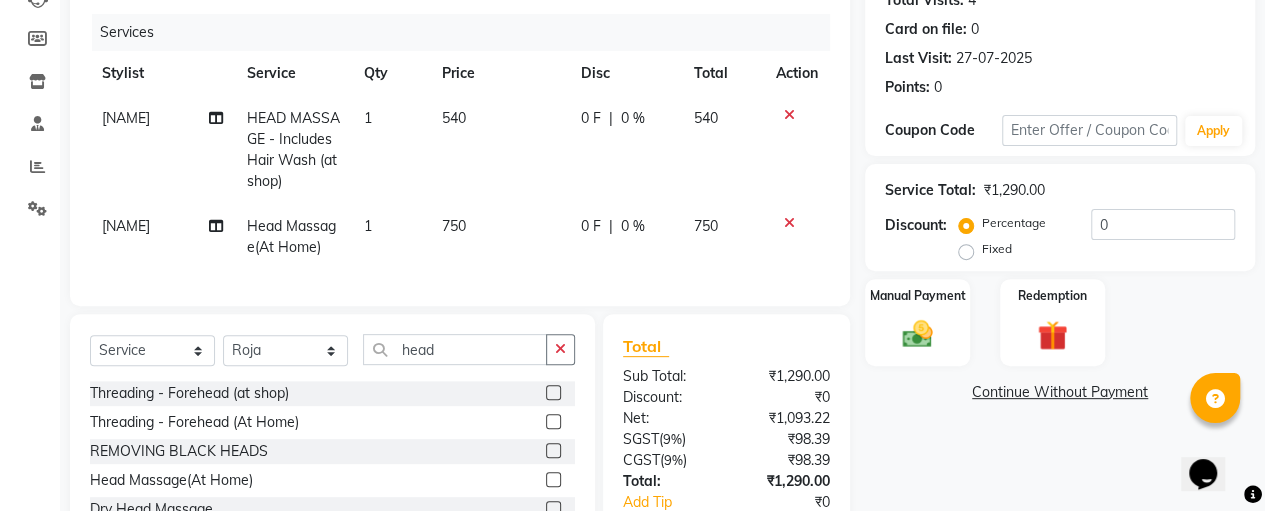 click 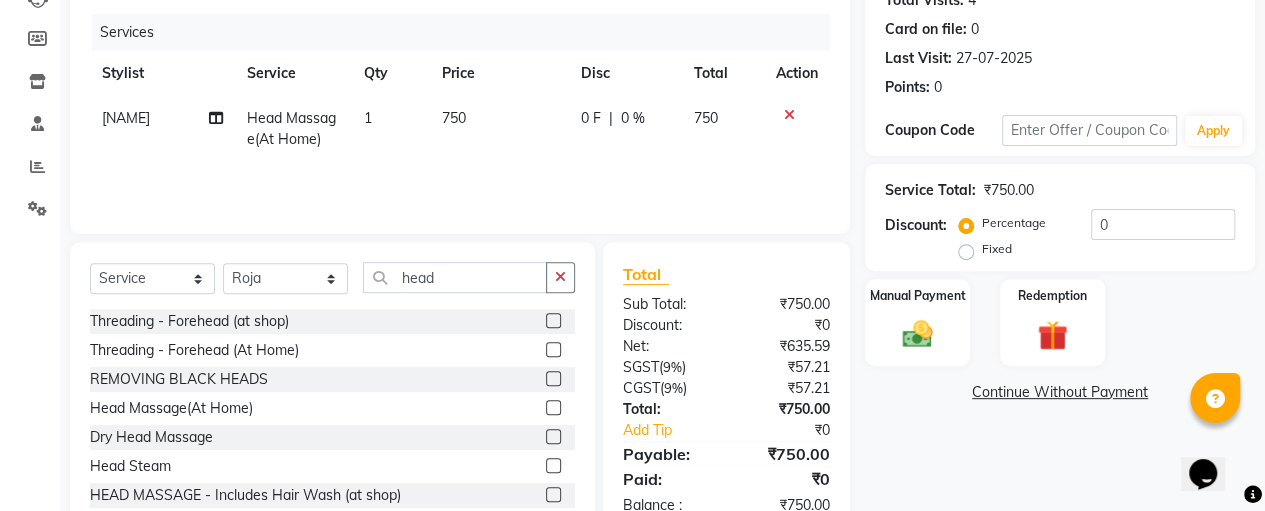click on "750" 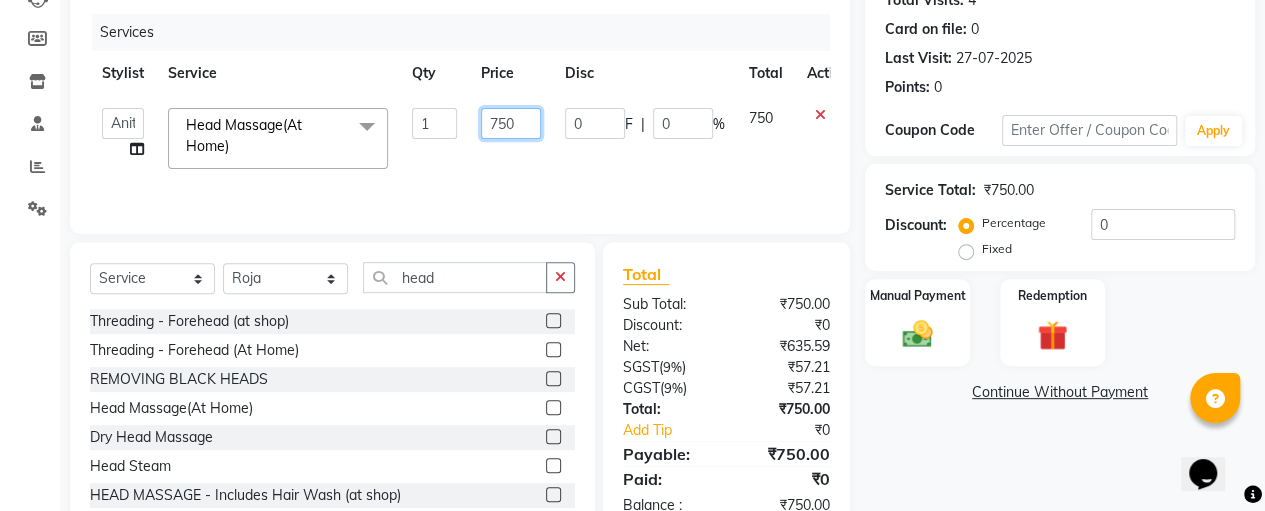 click on "750" 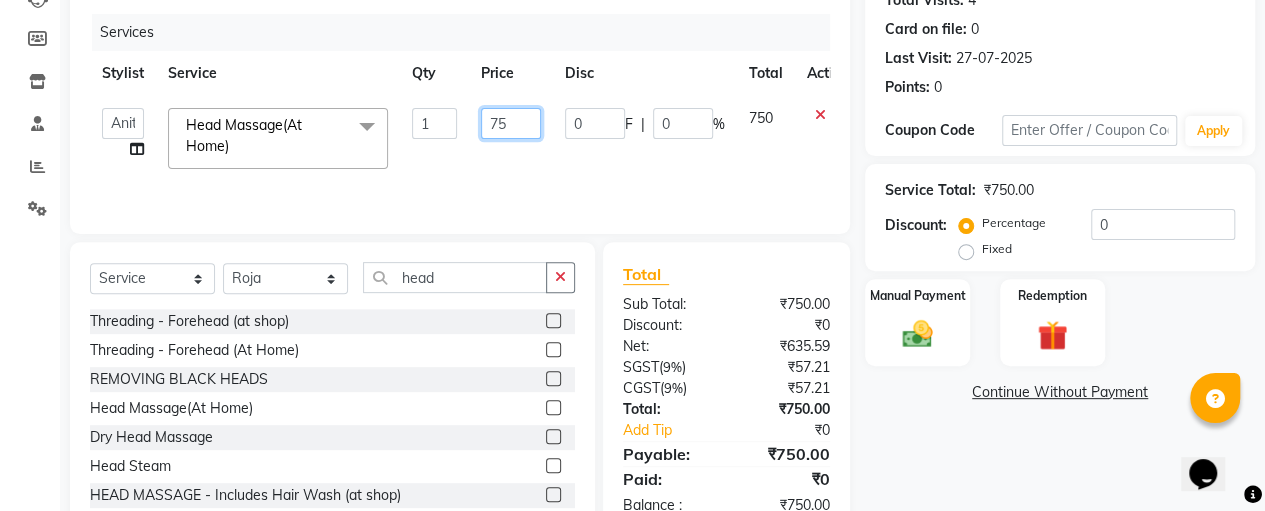 type on "7" 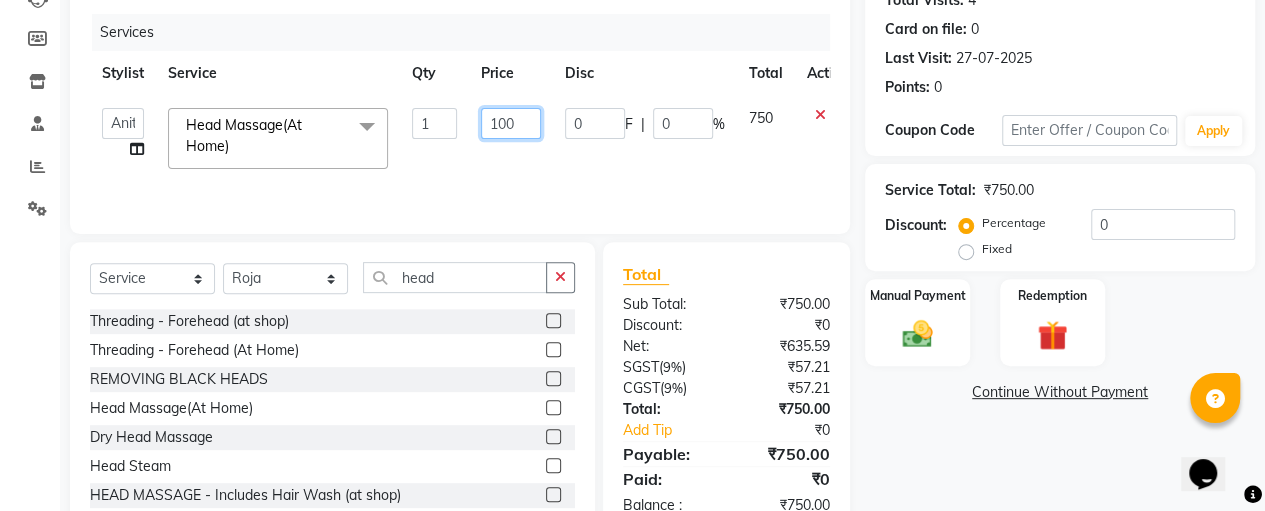 type on "1000" 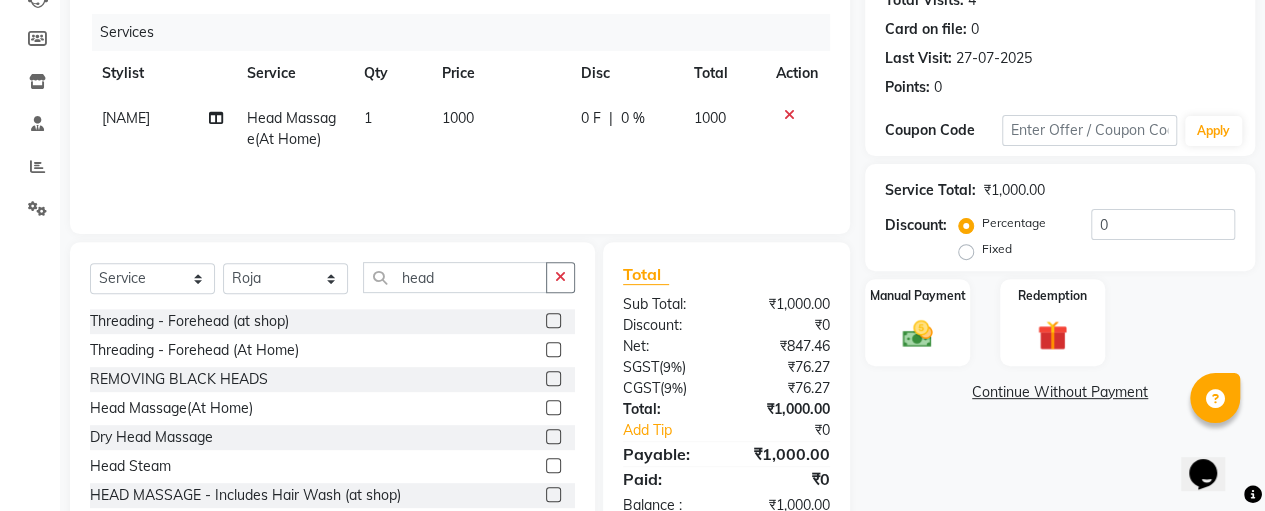 click on "[FIRST] Head Massage(At Home) 1 1000 0 F | 0 % 1000" 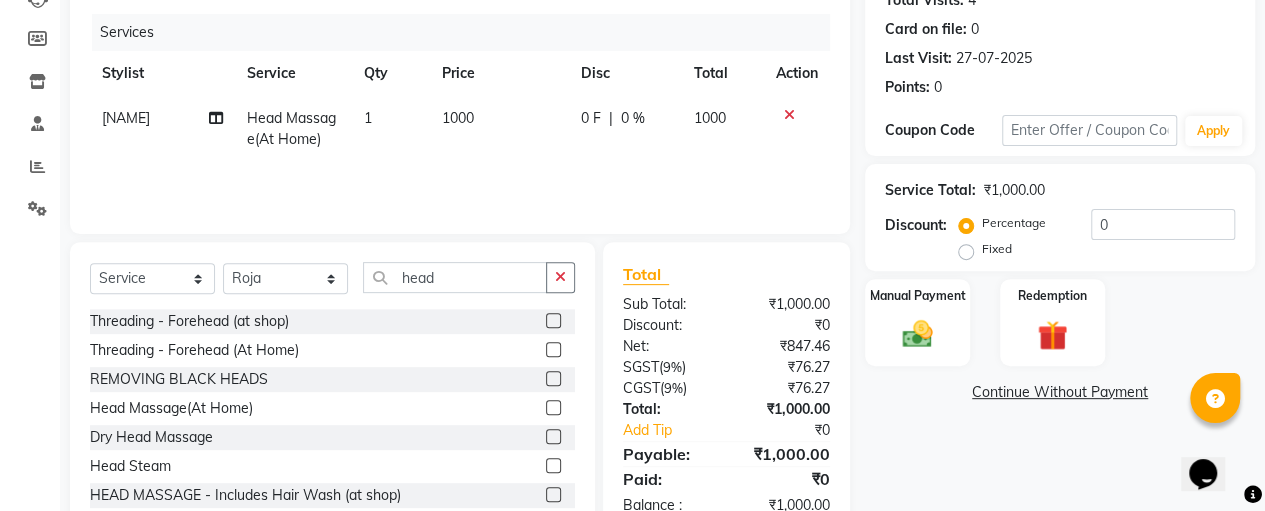 scroll, scrollTop: 12, scrollLeft: 0, axis: vertical 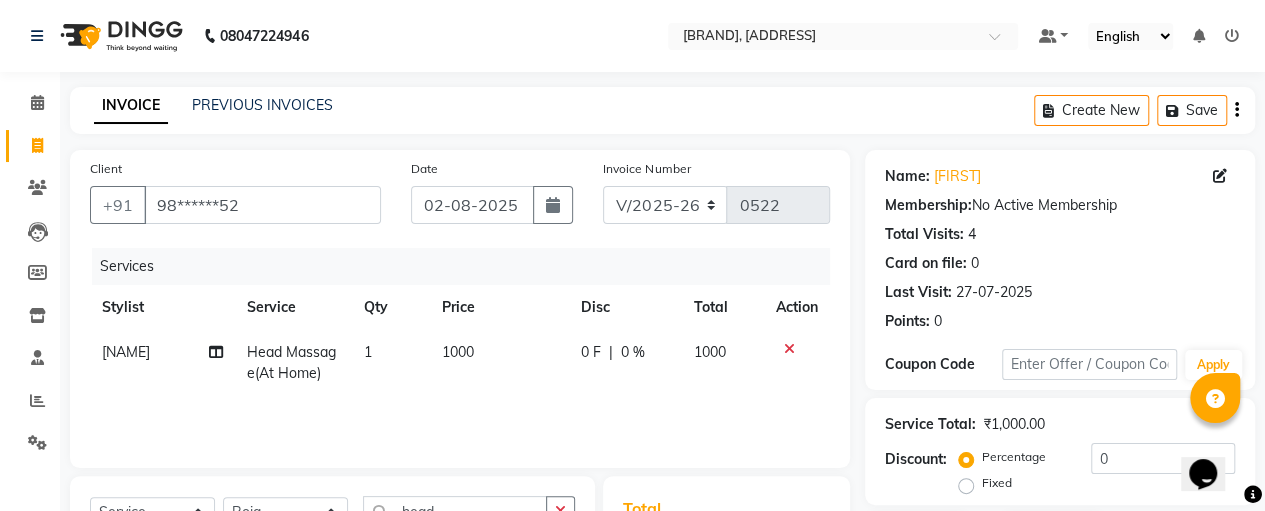 click 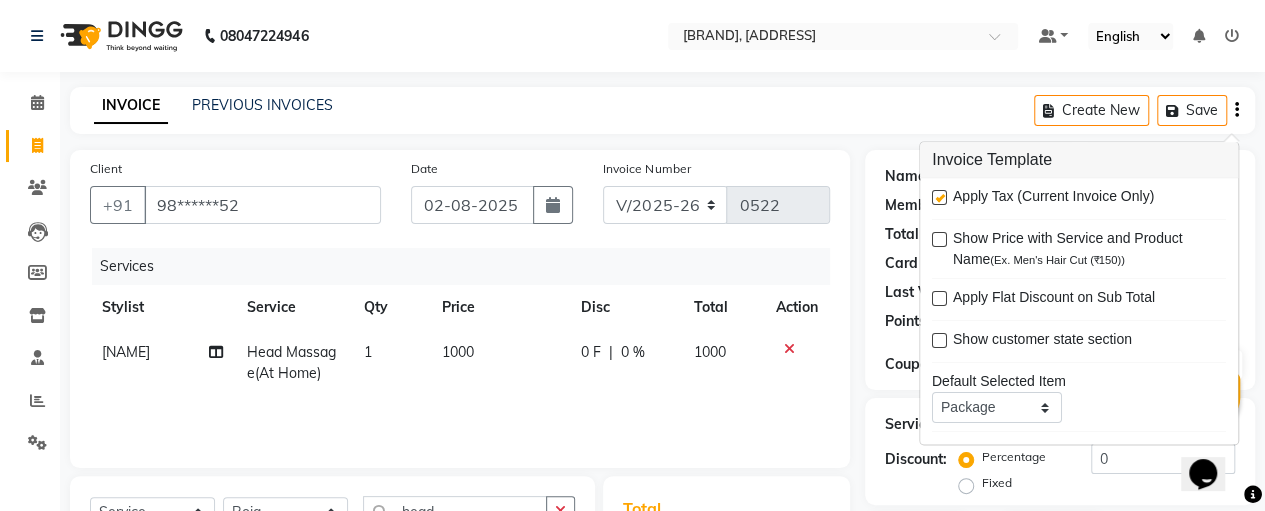 click at bounding box center [939, 198] 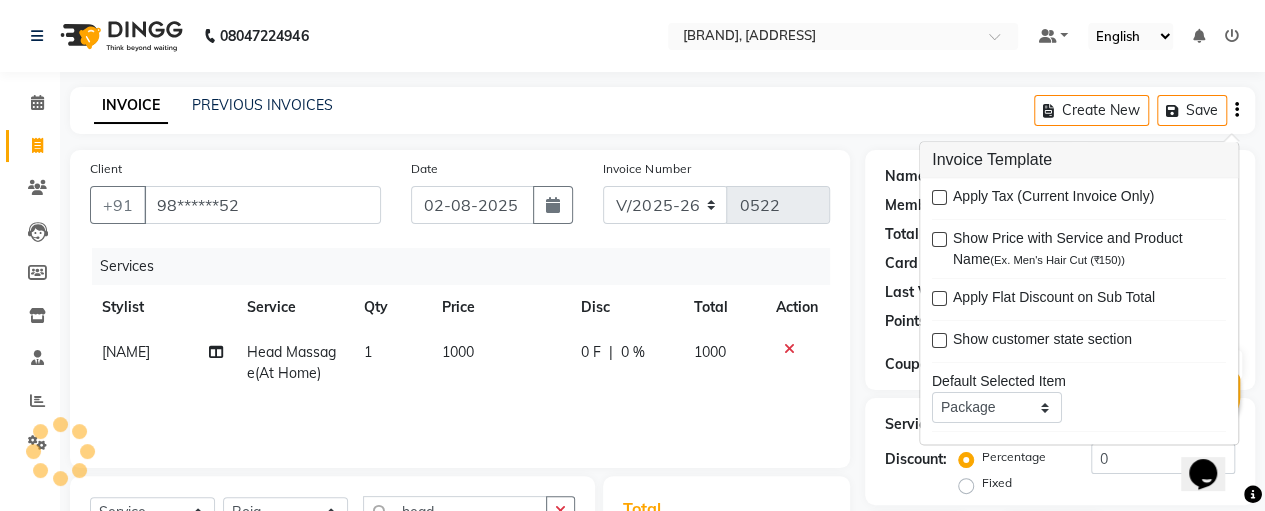 click on "INVOICE PREVIOUS INVOICES Create New   Save" 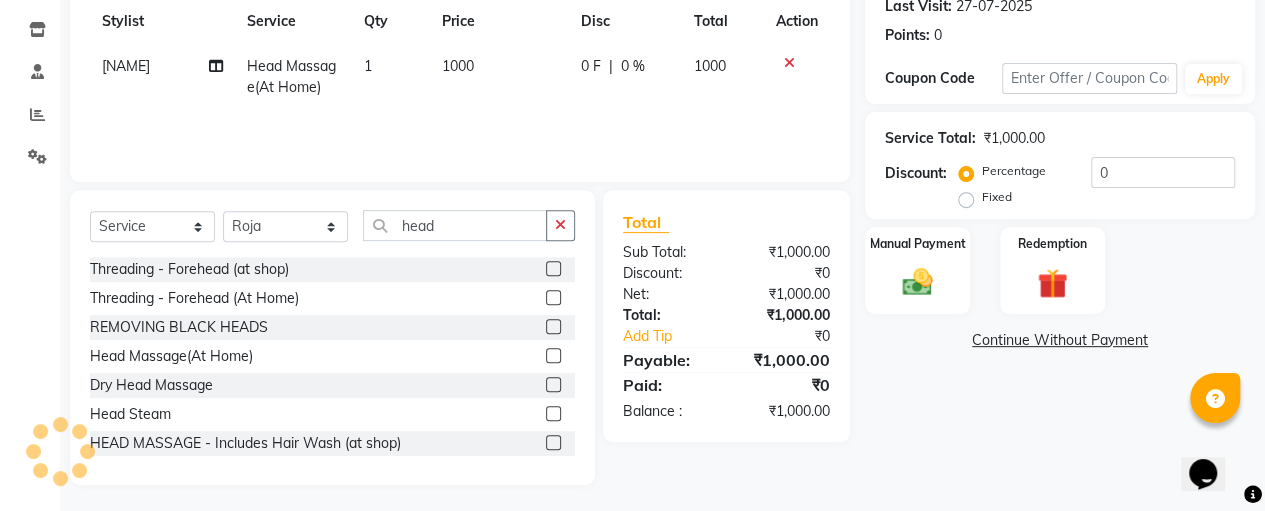 scroll, scrollTop: 289, scrollLeft: 0, axis: vertical 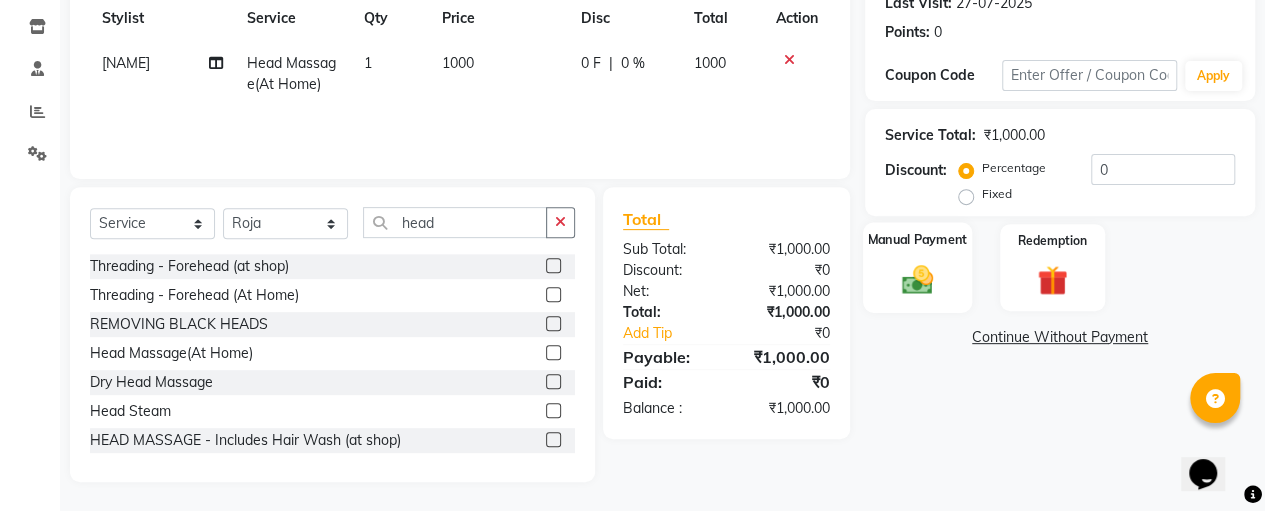 click 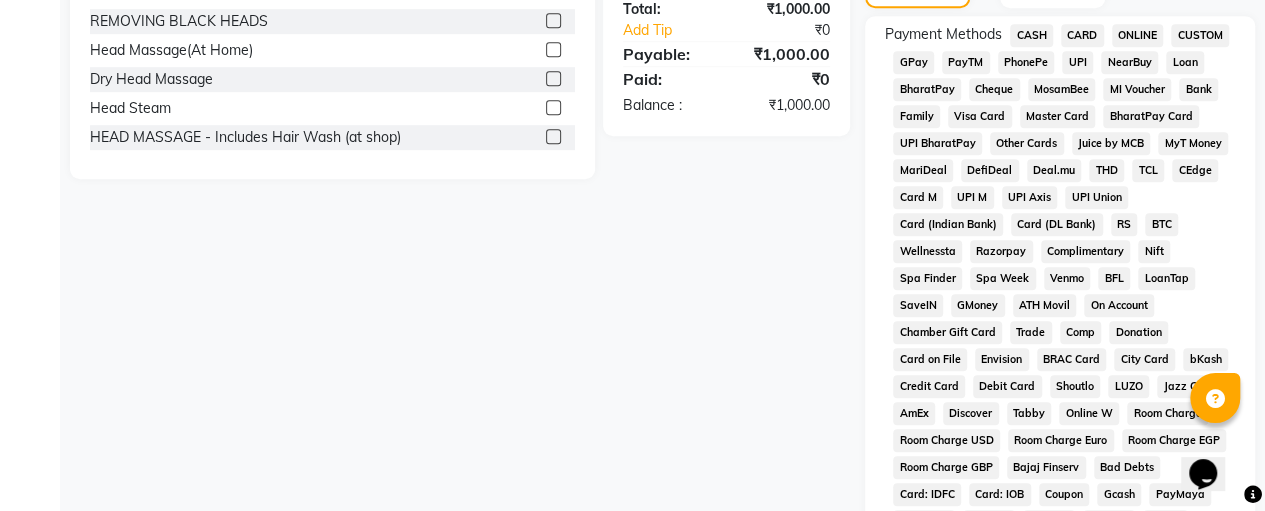 scroll, scrollTop: 968, scrollLeft: 0, axis: vertical 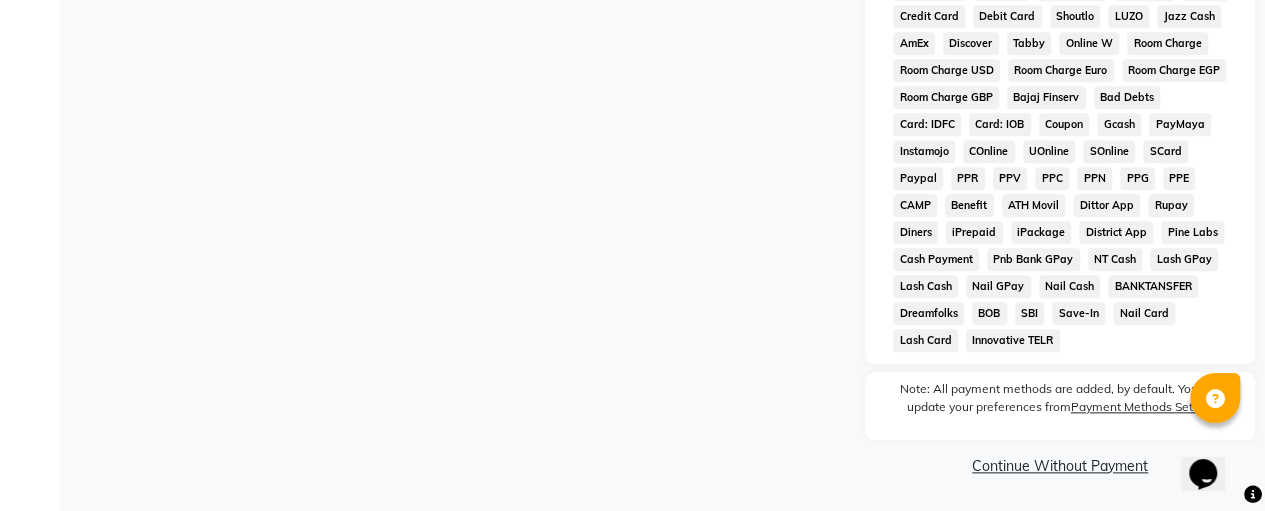 click on "Continue Without Payment" 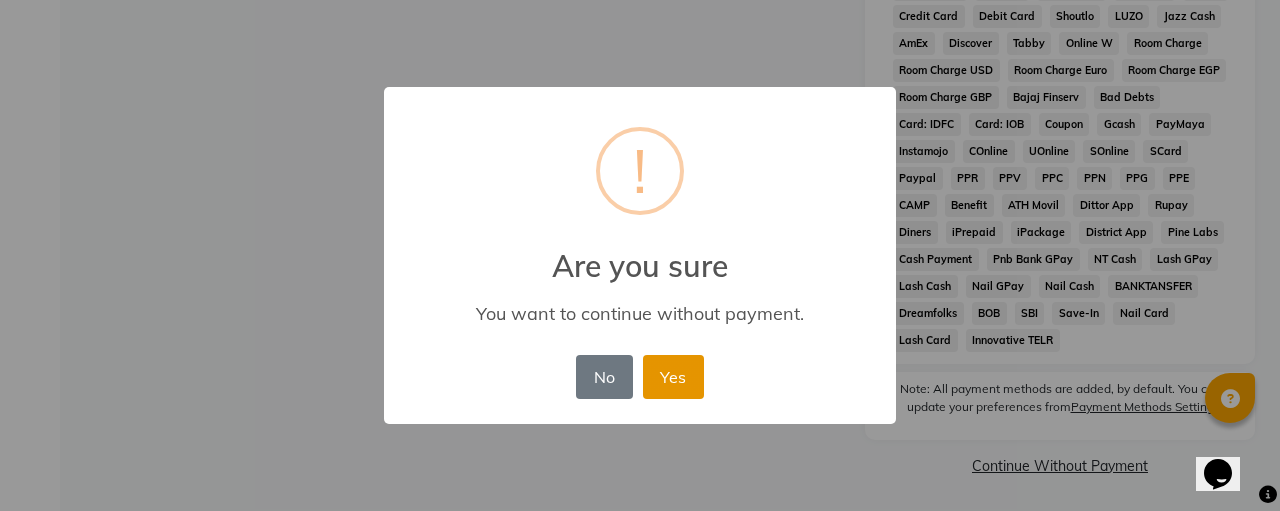 click on "Yes" at bounding box center [673, 377] 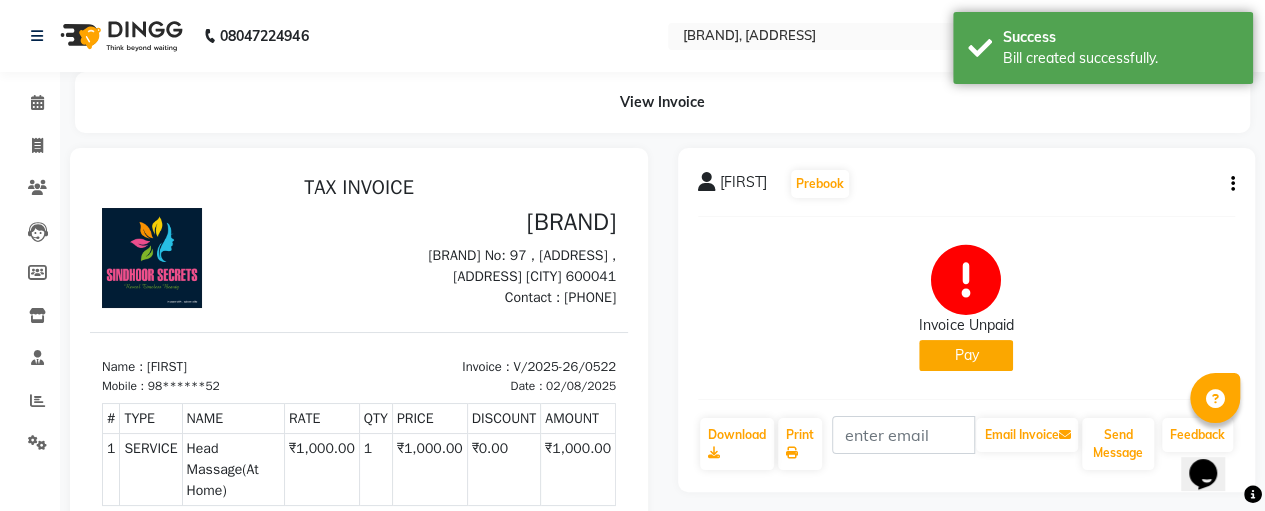 scroll, scrollTop: 0, scrollLeft: 0, axis: both 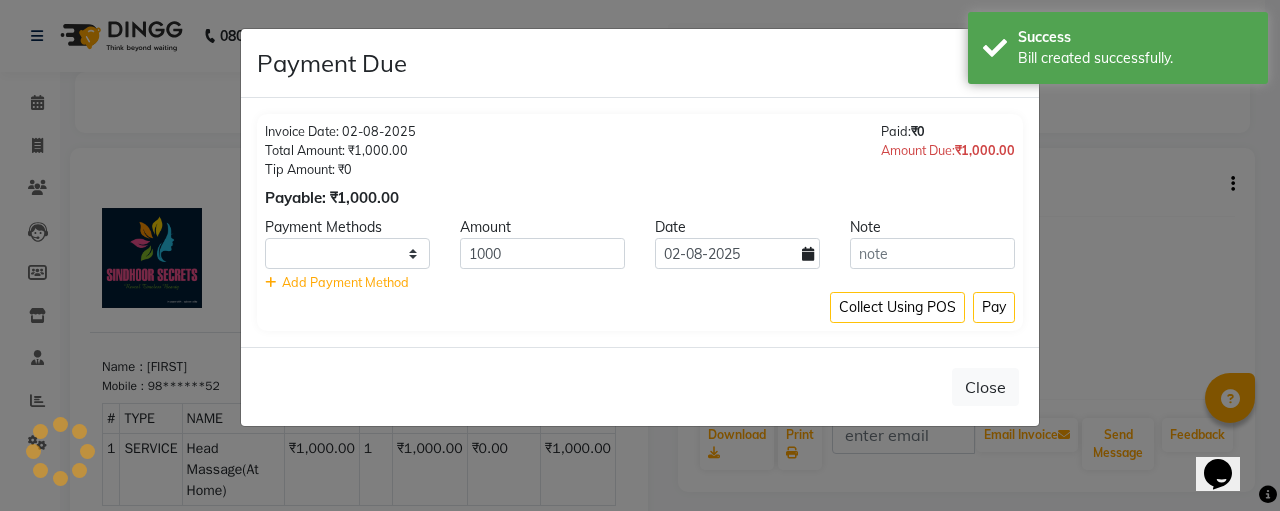 select on "1" 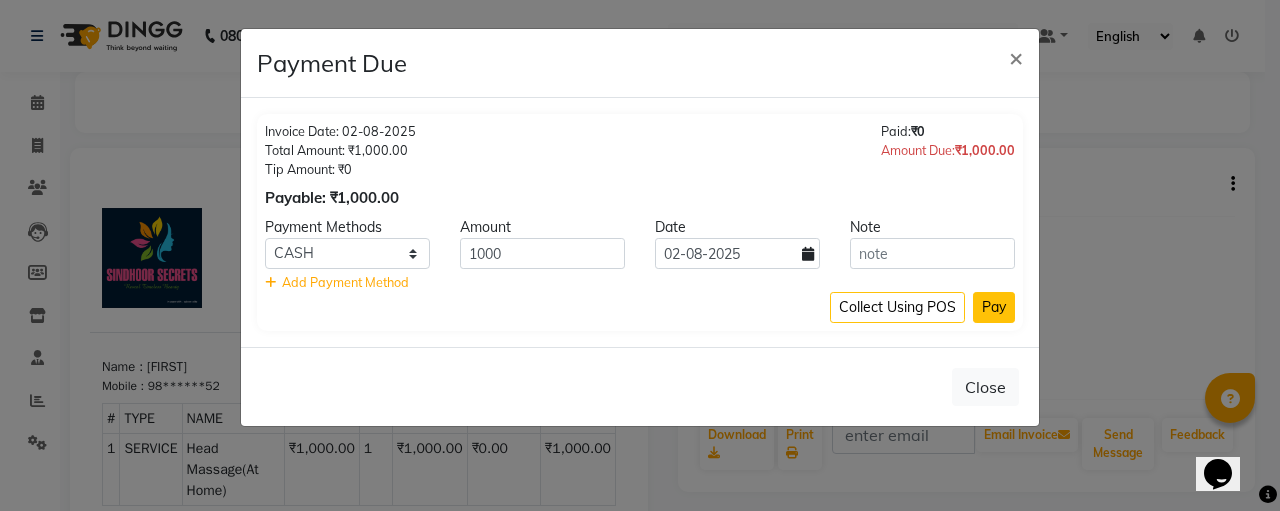 click on "Pay" 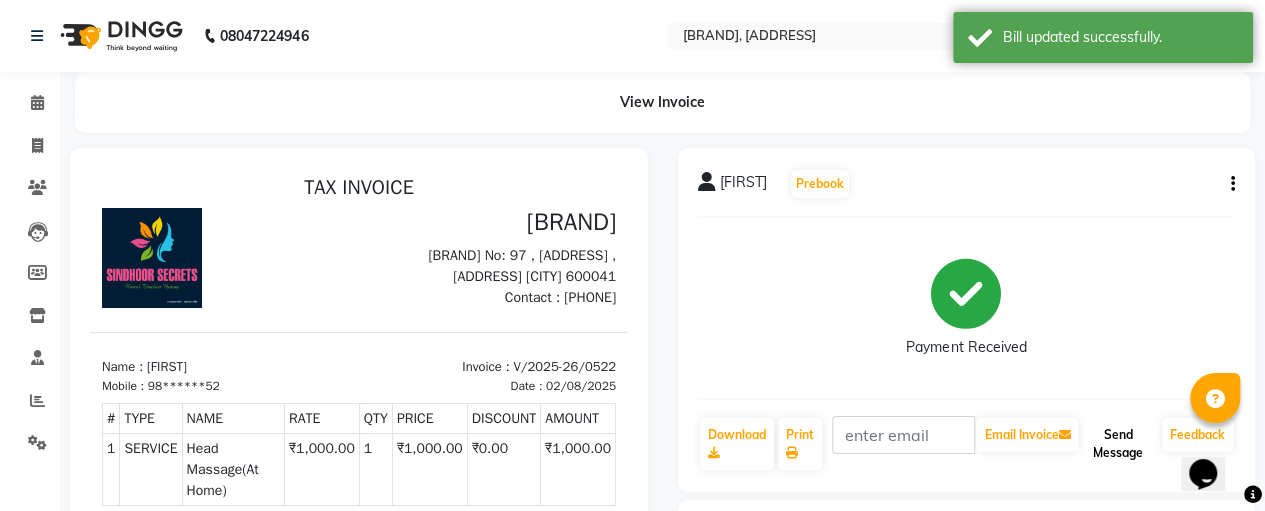 click on "Send Message" 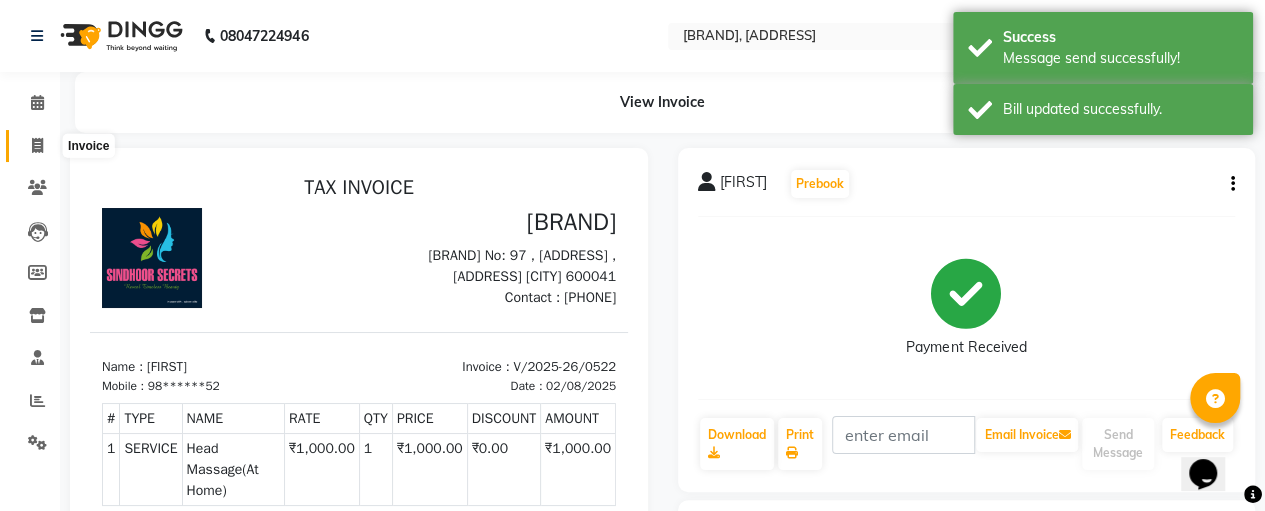 click 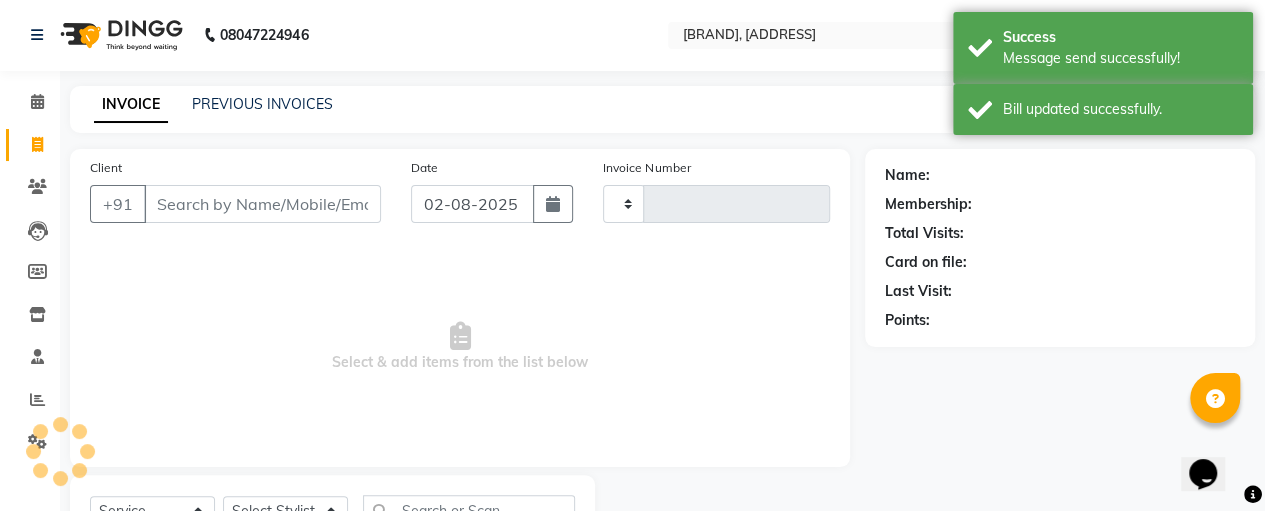type on "0523" 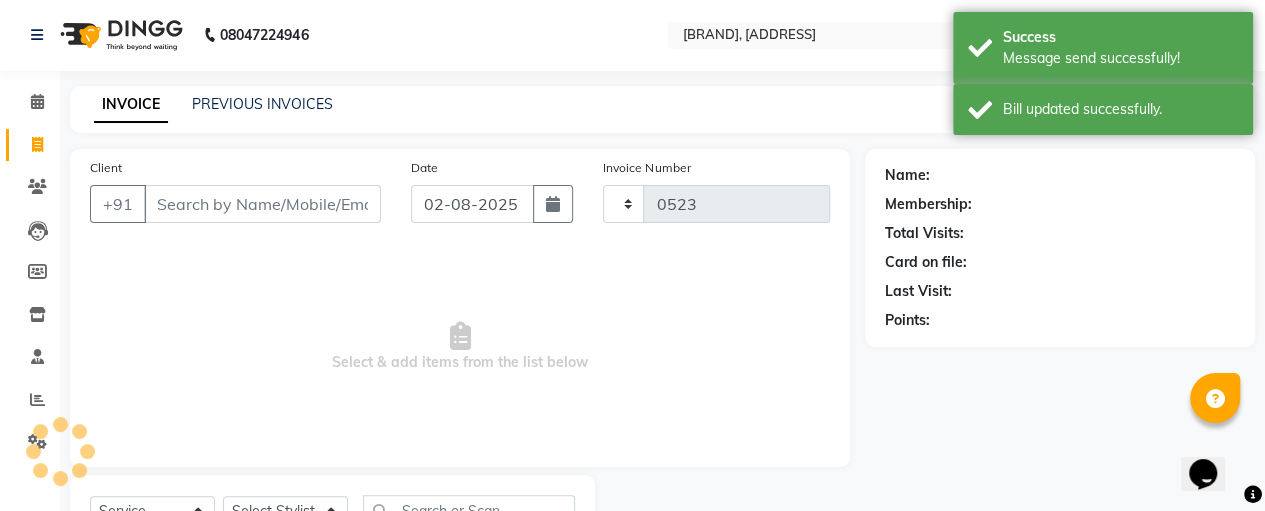 select on "7459" 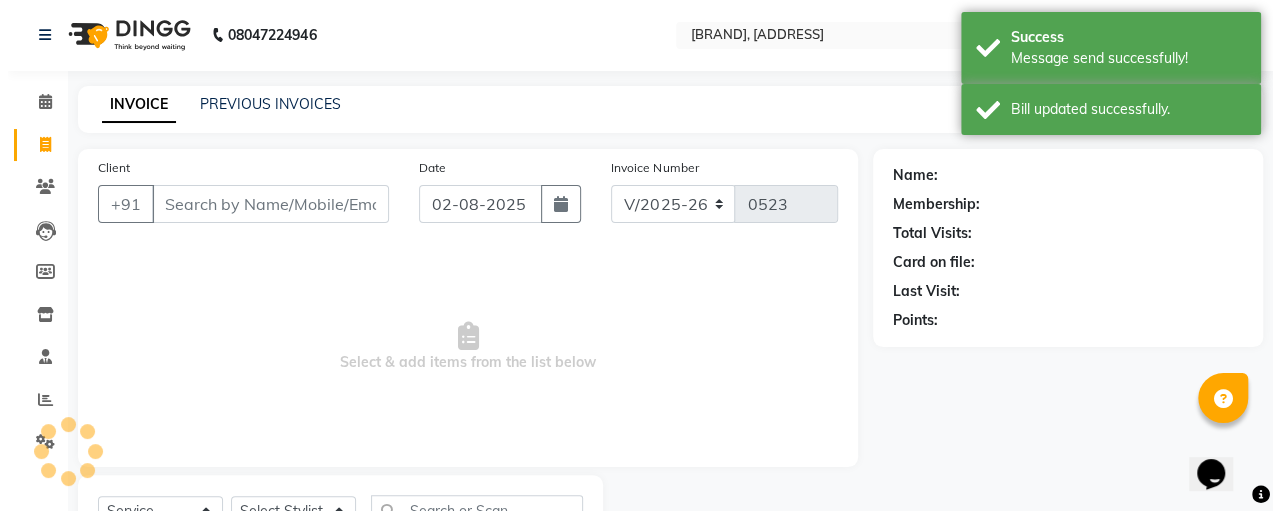 scroll, scrollTop: 89, scrollLeft: 0, axis: vertical 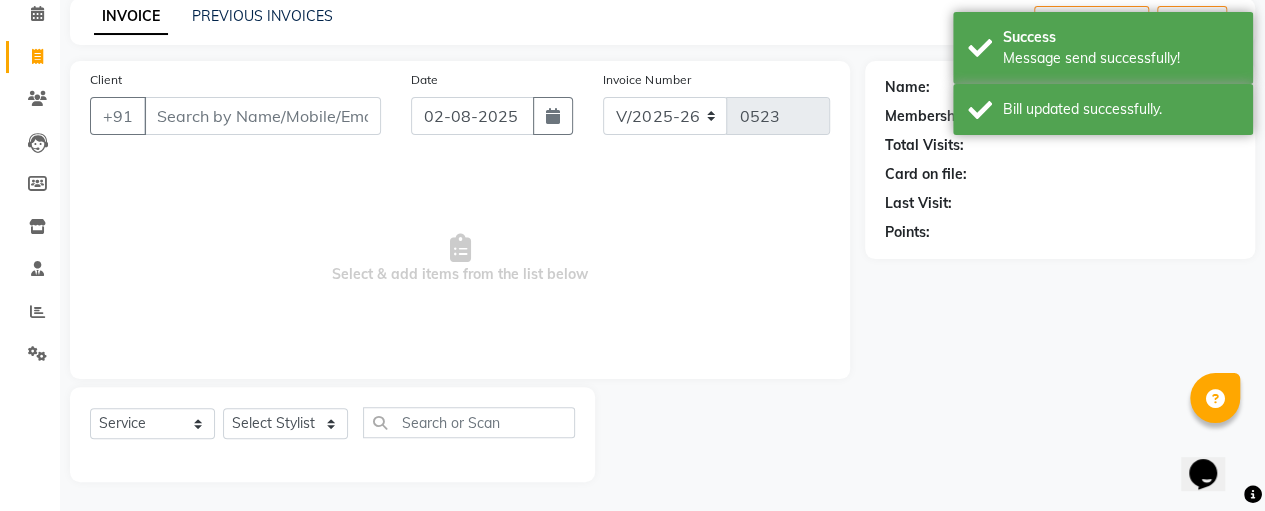 select on "package" 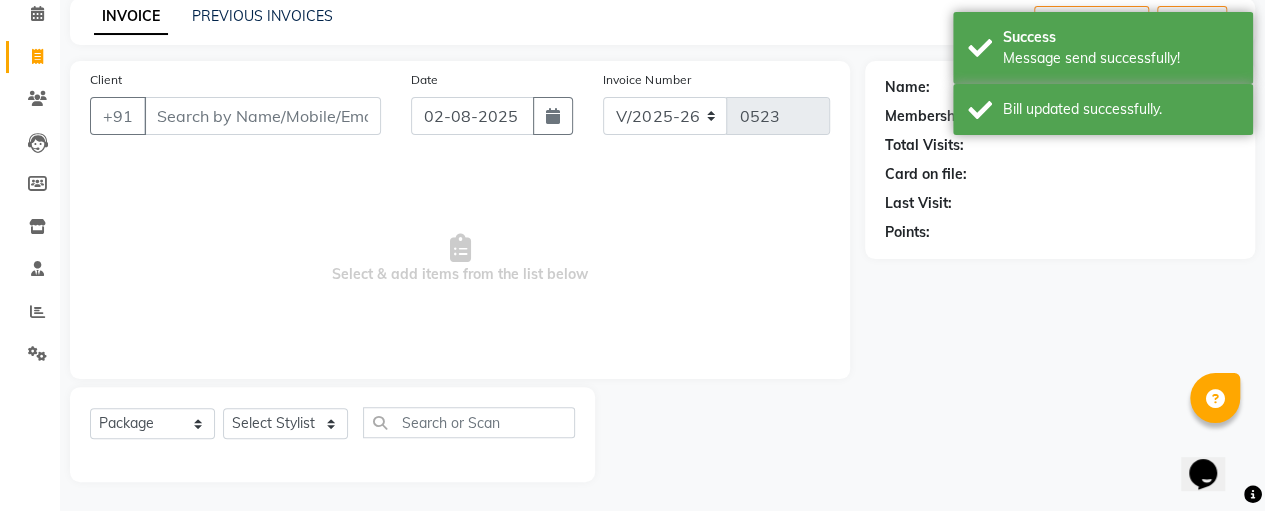 select on "70473" 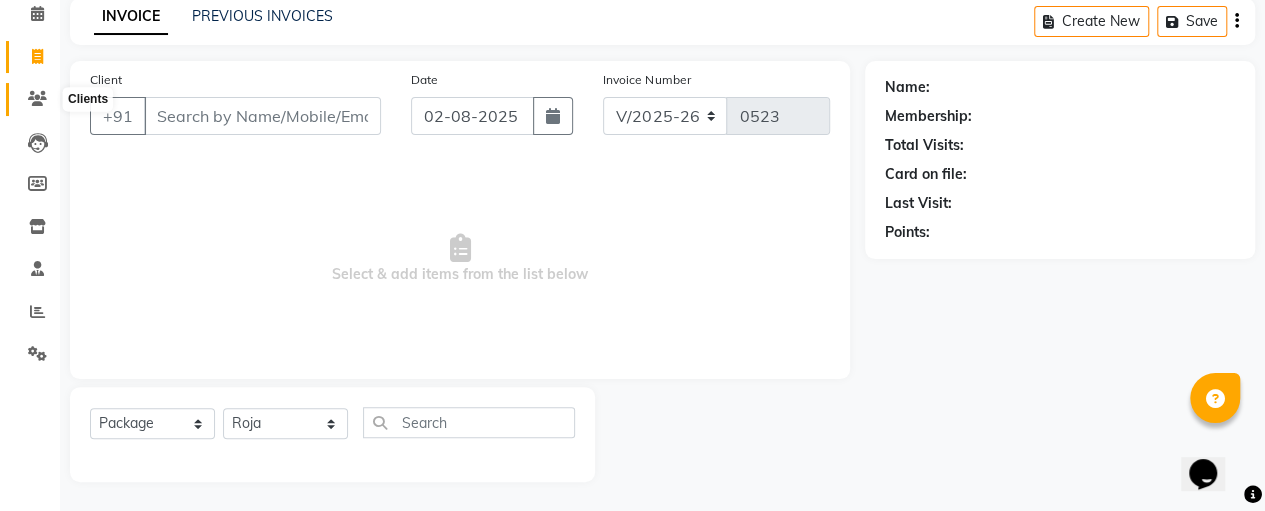 click 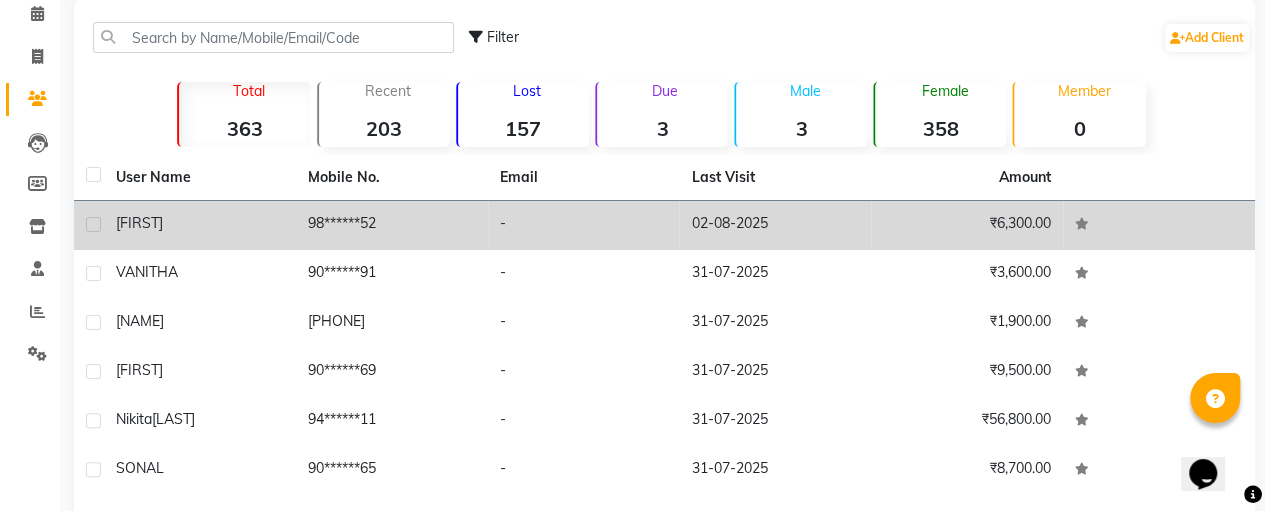click on "₹6,300.00" 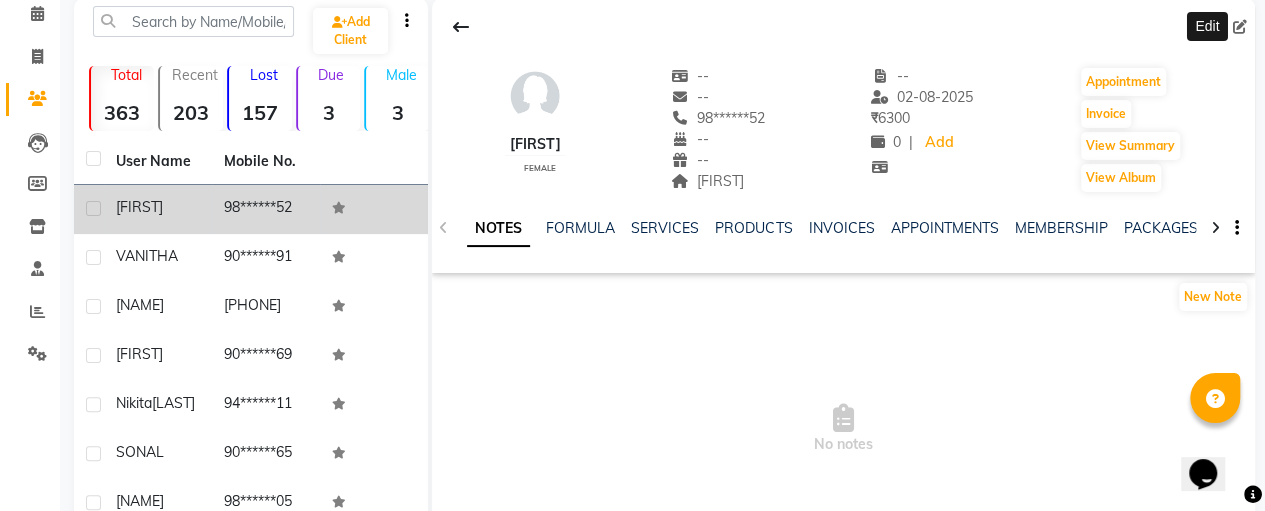click 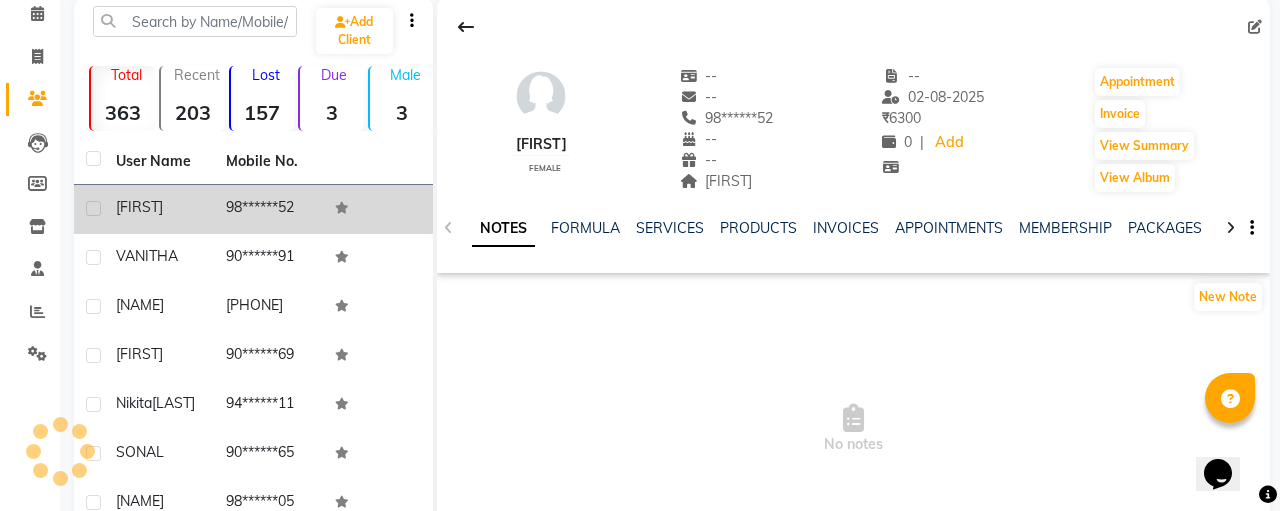 select on "female" 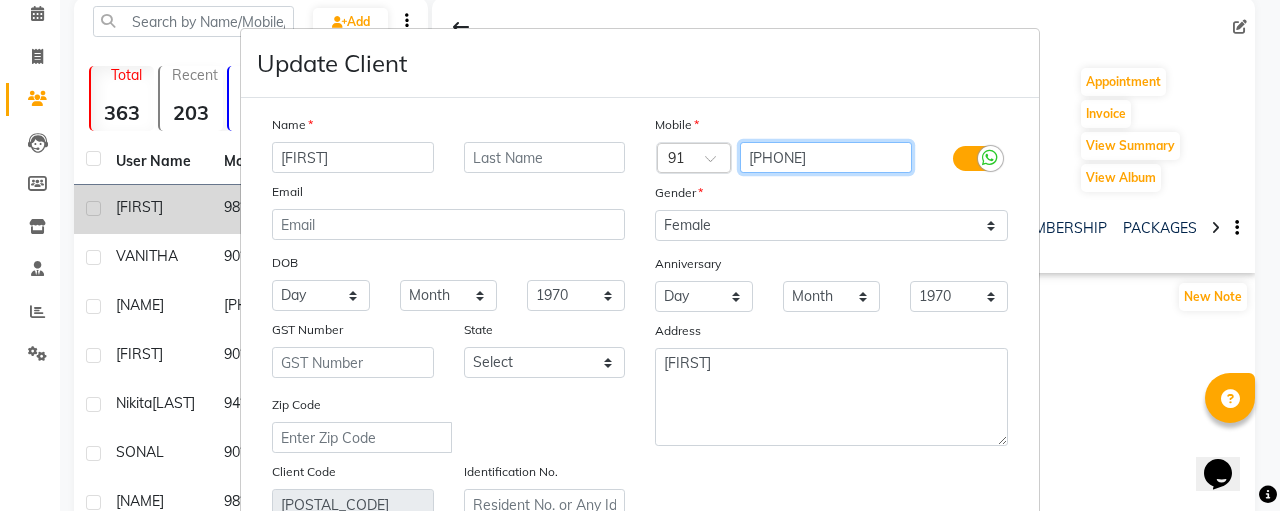 drag, startPoint x: 844, startPoint y: 159, endPoint x: 736, endPoint y: 157, distance: 108.01852 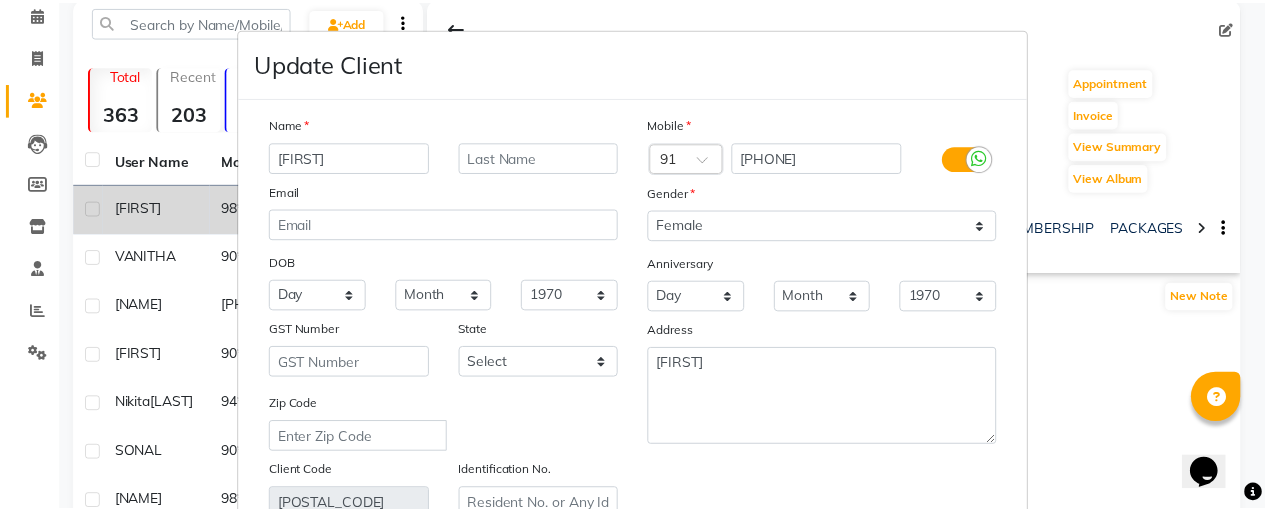scroll, scrollTop: 373, scrollLeft: 0, axis: vertical 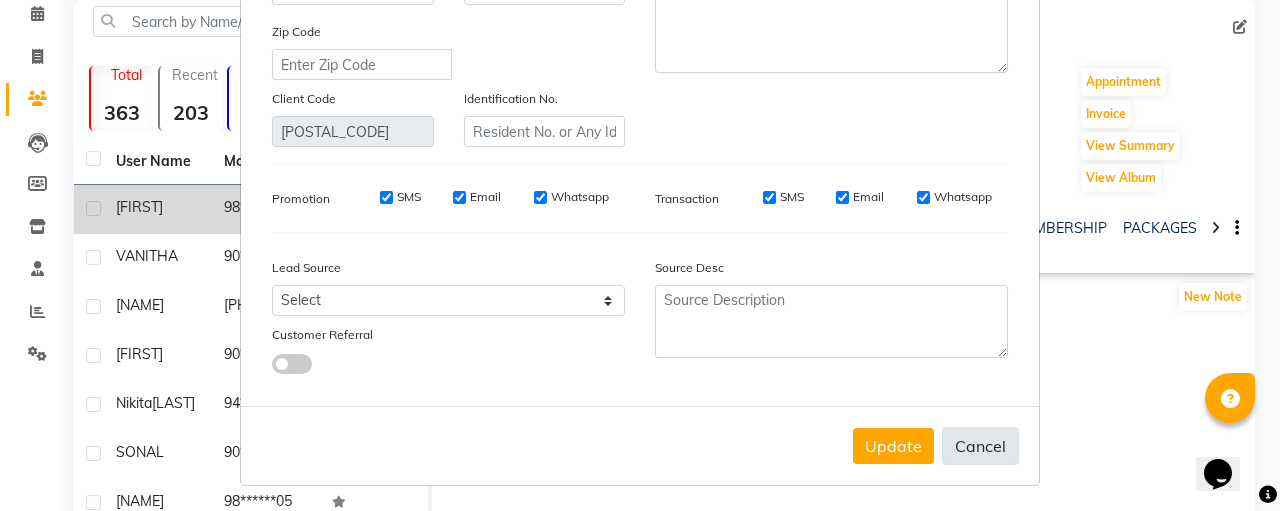 click on "Cancel" at bounding box center [980, 446] 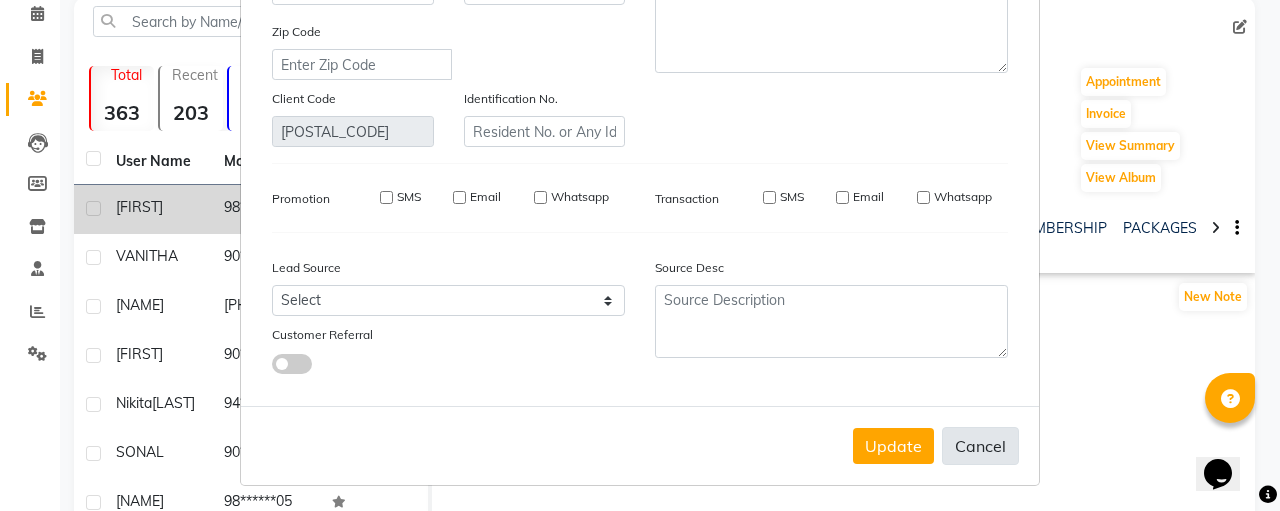 type 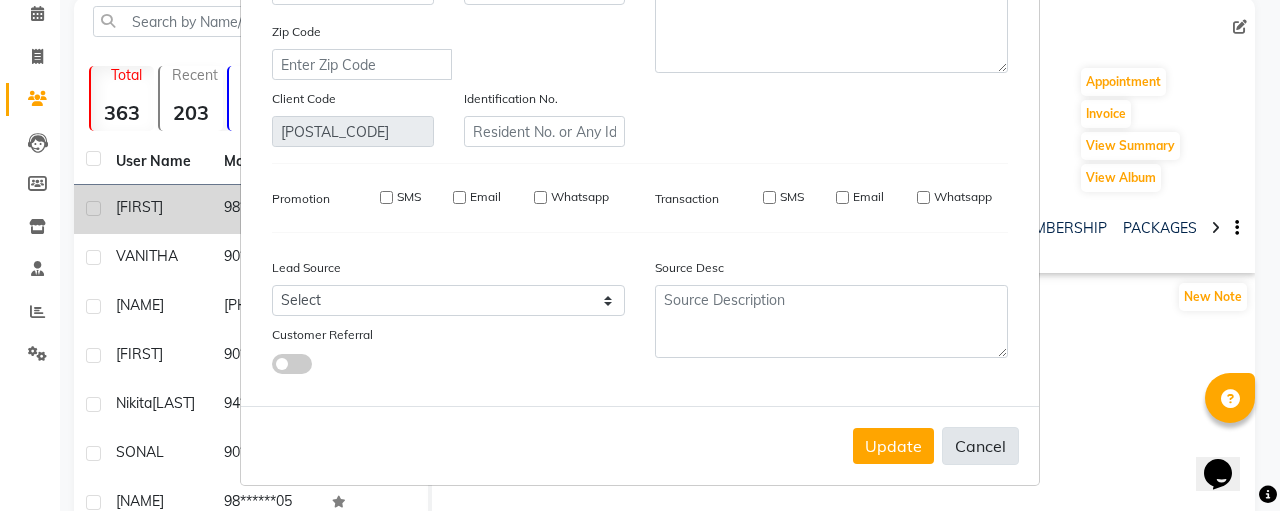 select 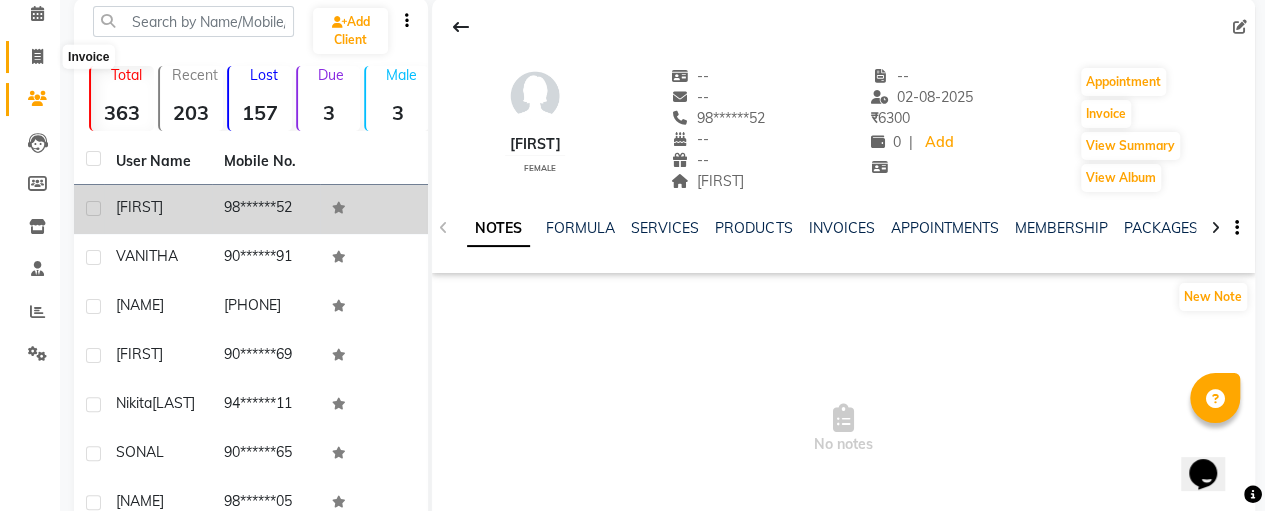 click 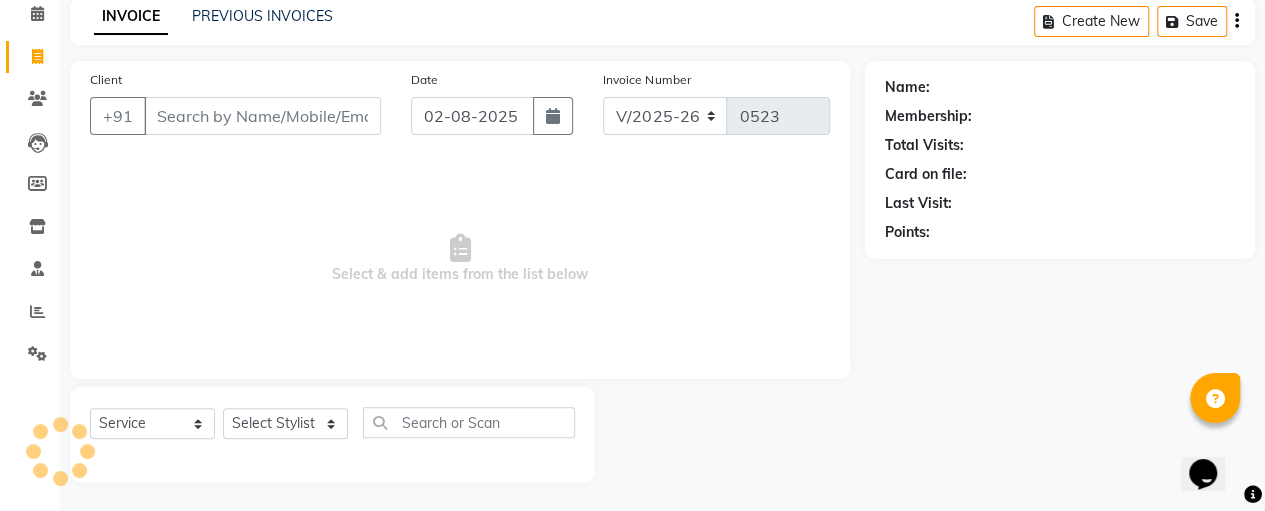 select on "package" 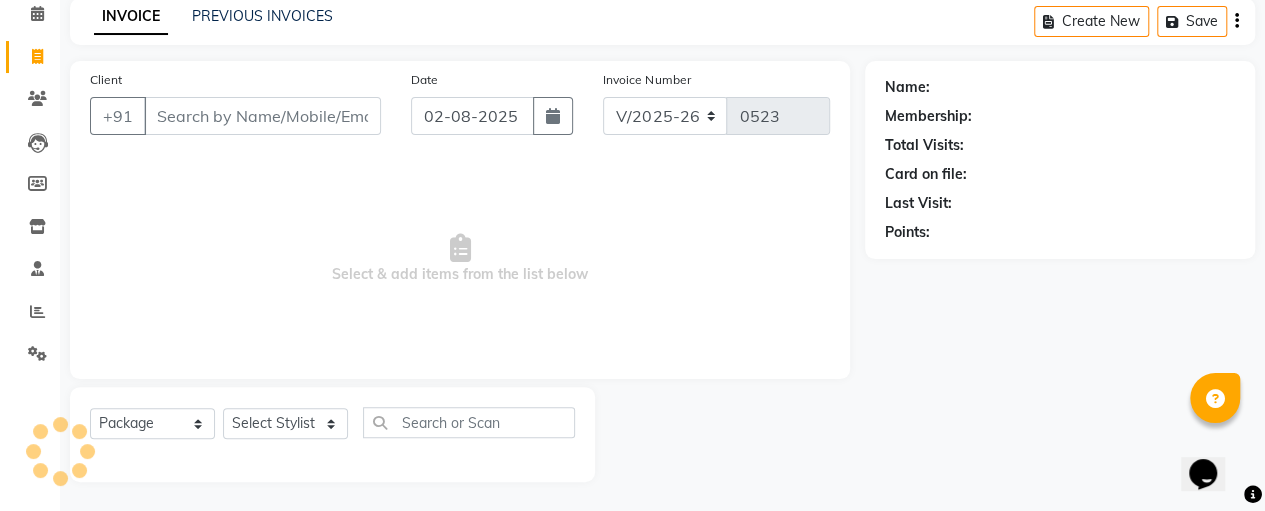 select on "70473" 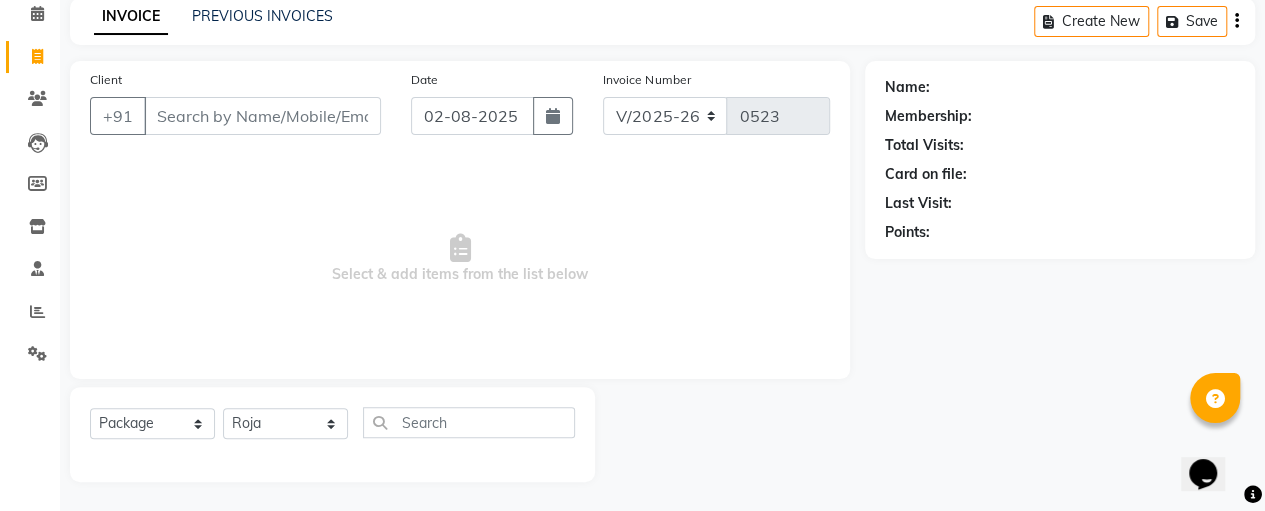 click on "Client" at bounding box center [262, 116] 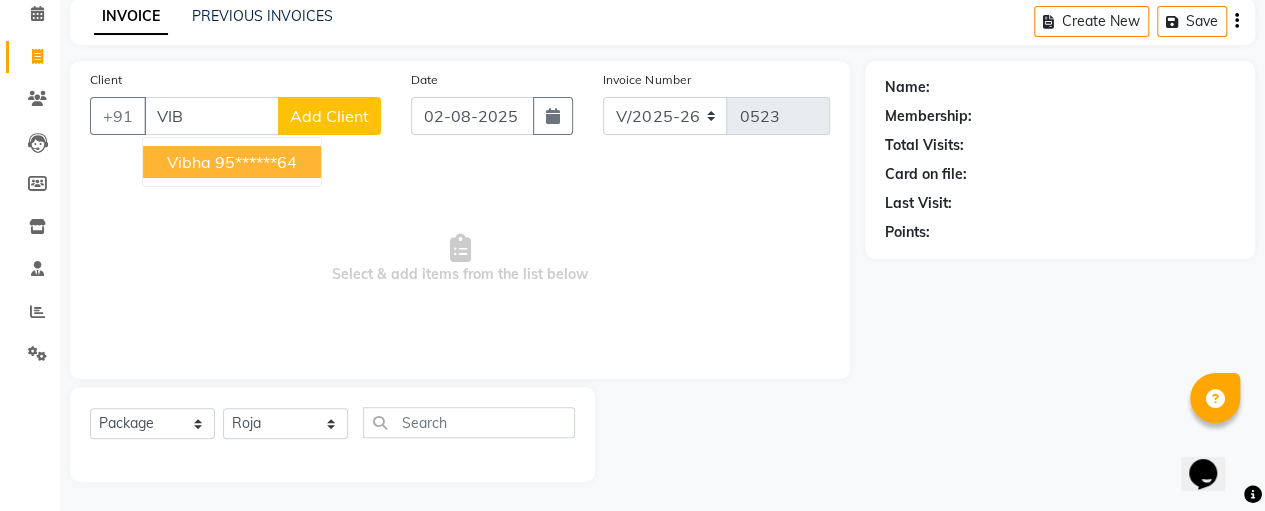 click on "95******64" at bounding box center [256, 162] 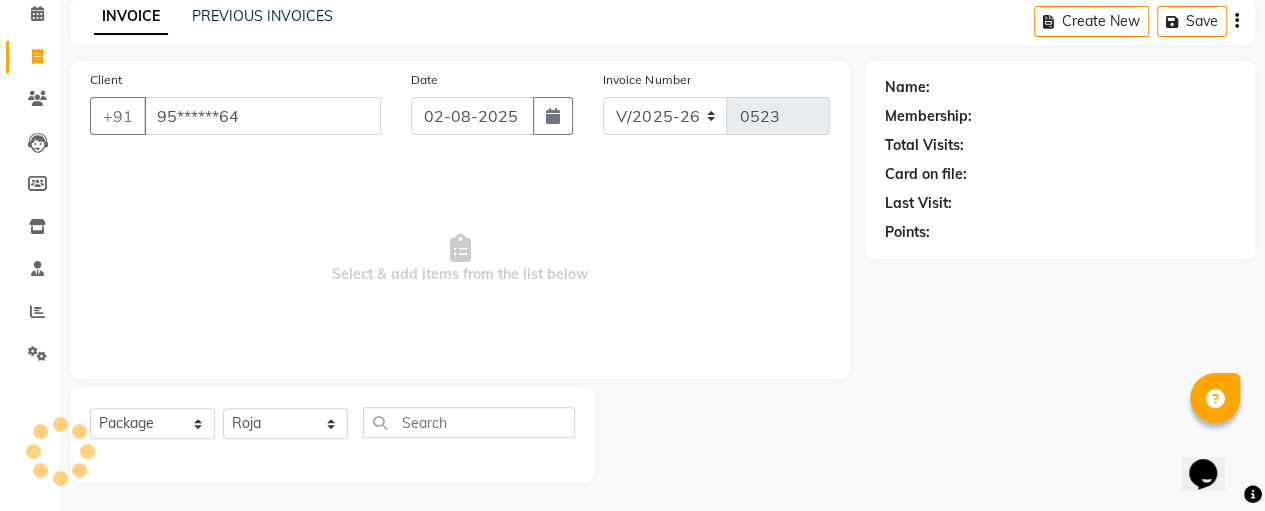 type on "95******64" 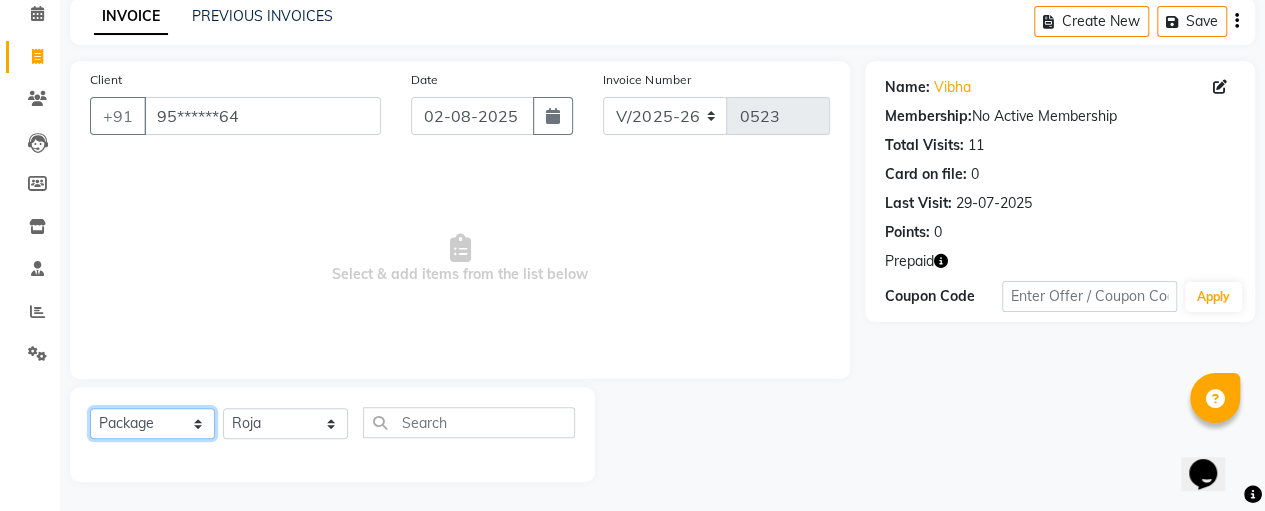 click on "Select  Service  Product  Membership  Package Voucher Prepaid Gift Card" 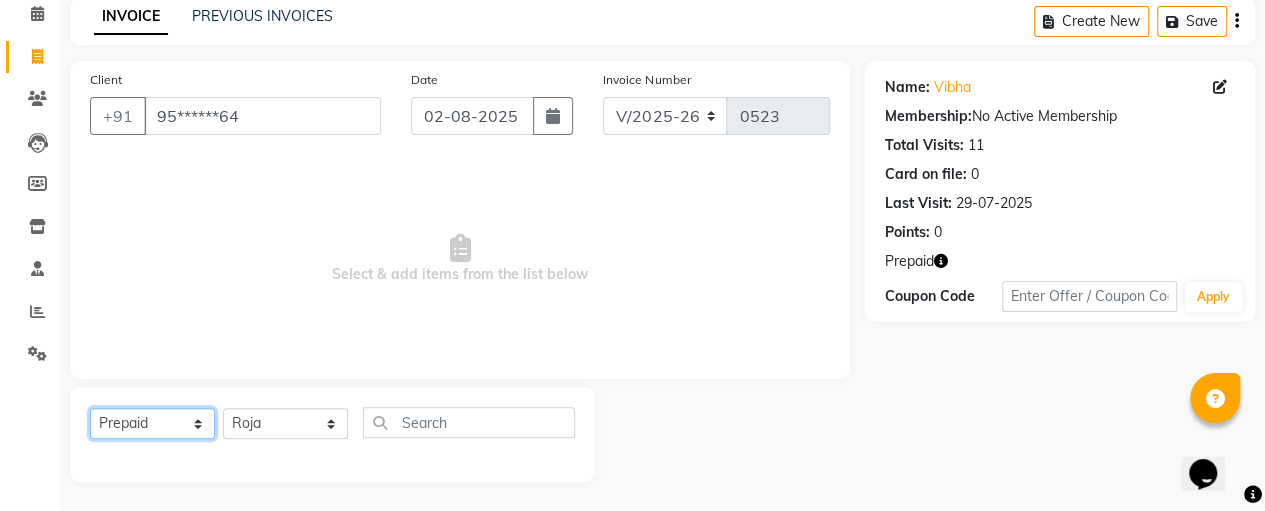 click on "Select  Service  Product  Membership  Package Voucher Prepaid Gift Card" 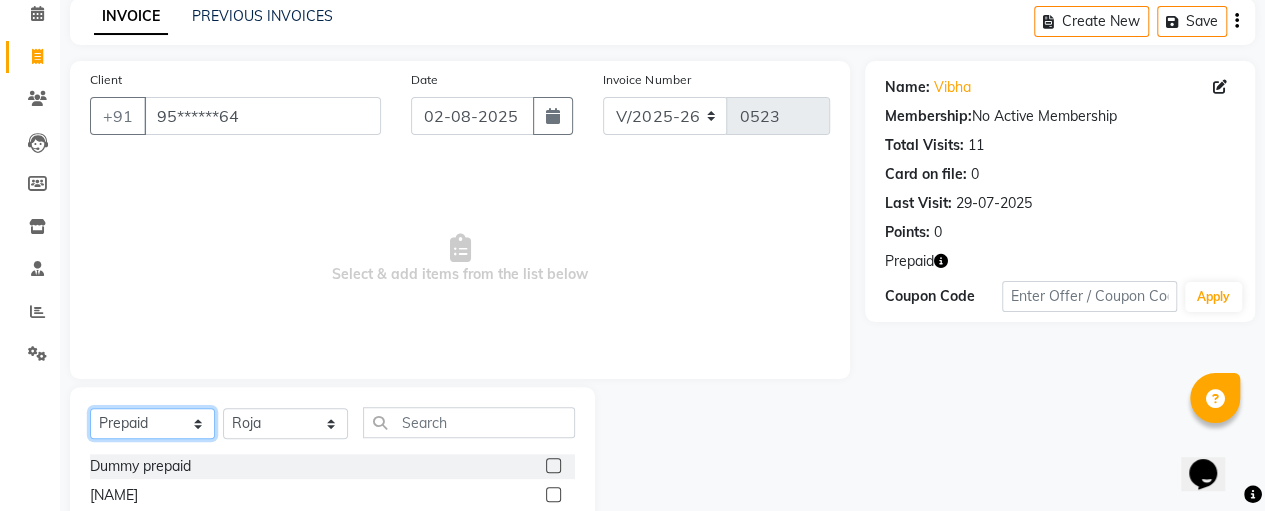 drag, startPoint x: 139, startPoint y: 433, endPoint x: 142, endPoint y: 247, distance: 186.02419 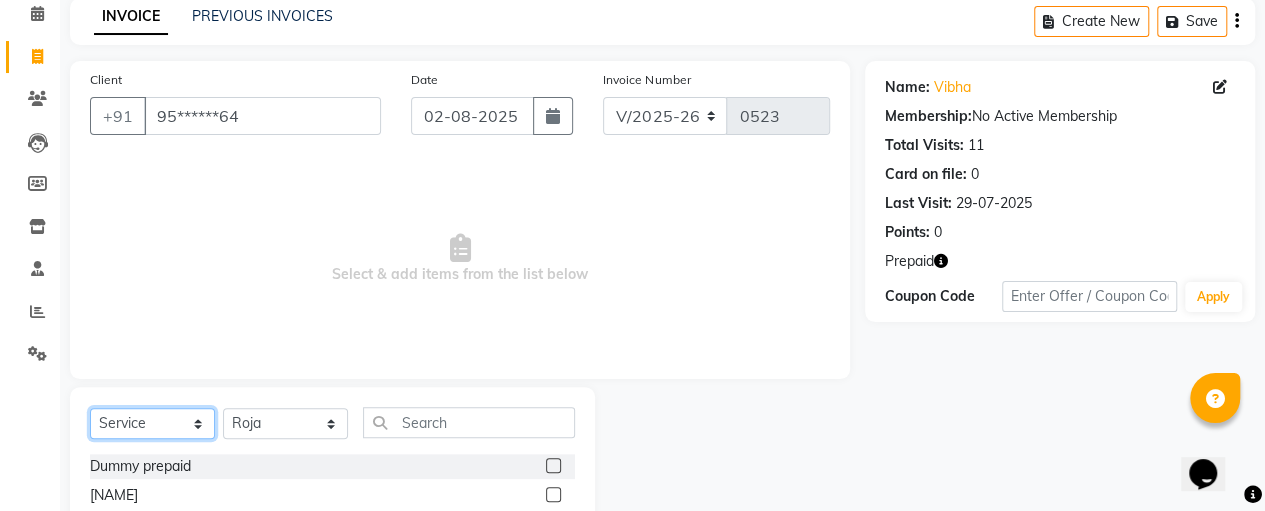 click on "Select  Service  Product  Membership  Package Voucher Prepaid Gift Card" 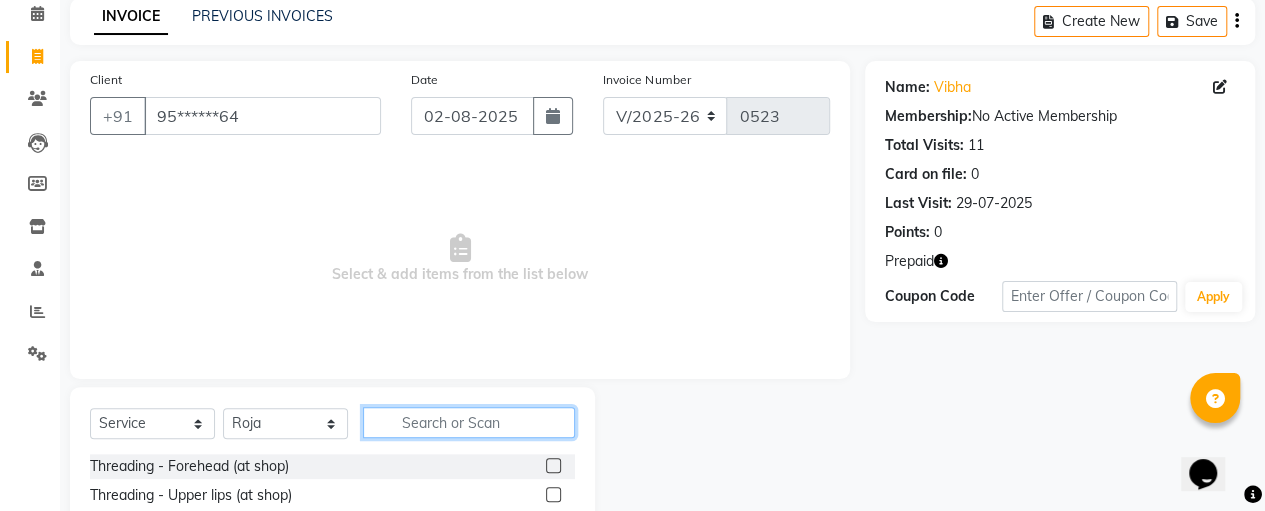 click 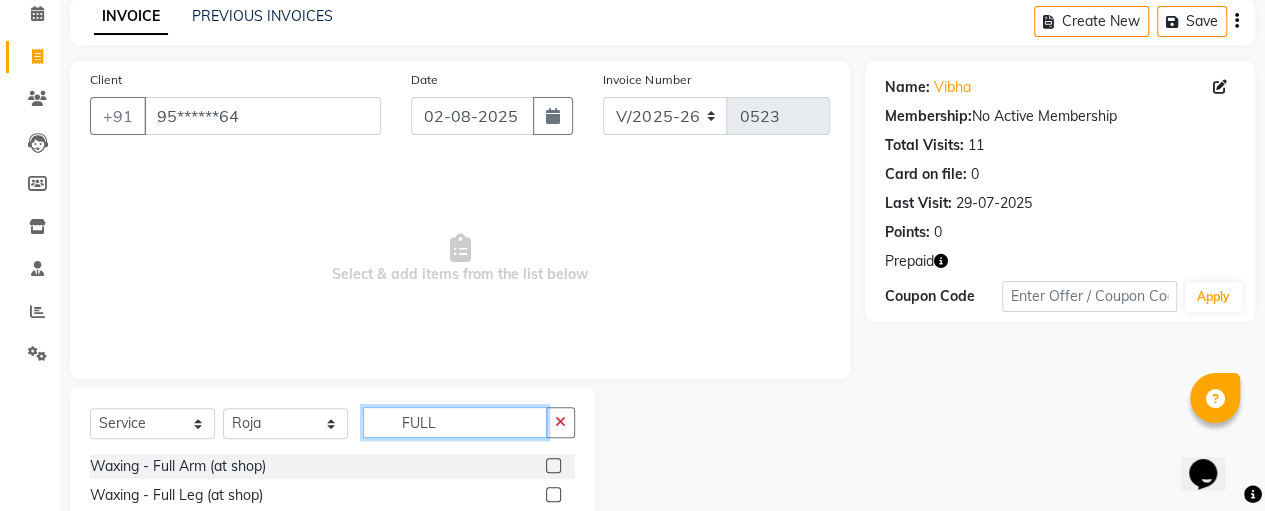 type on "FULL" 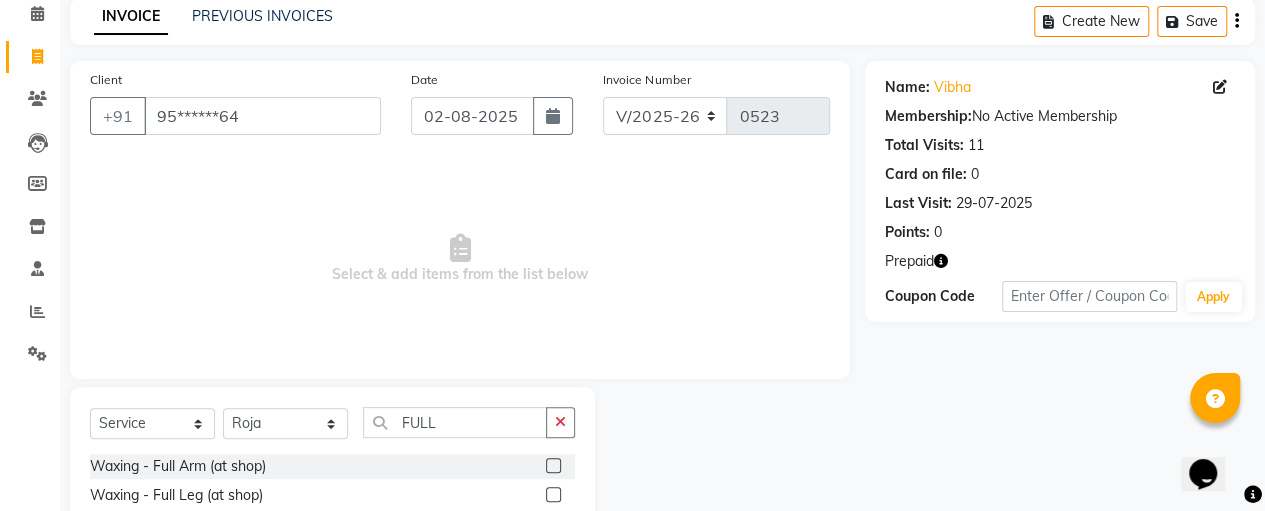 click 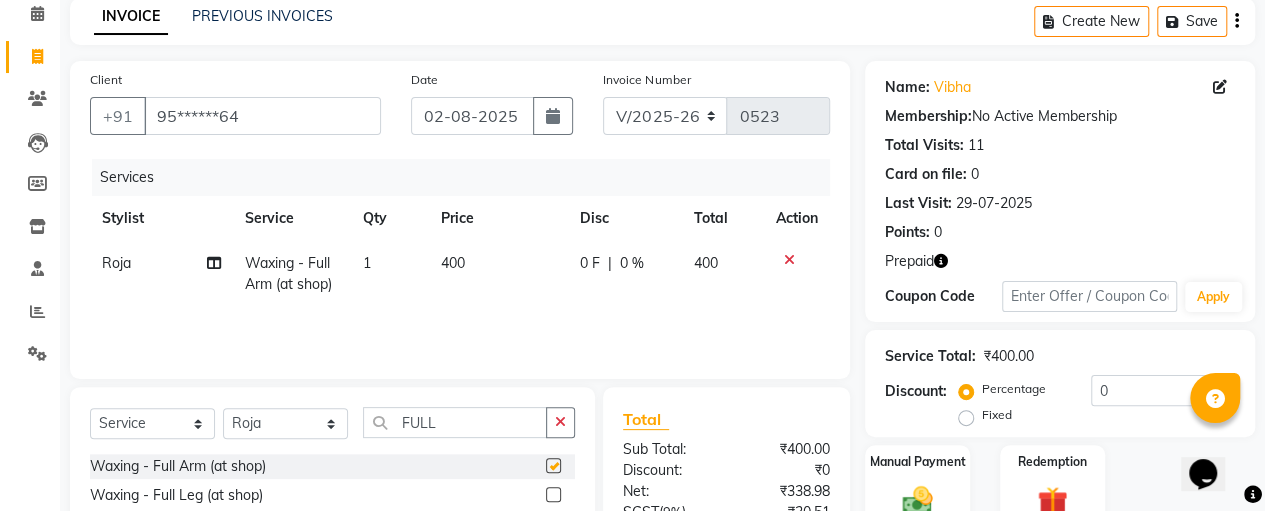 checkbox on "false" 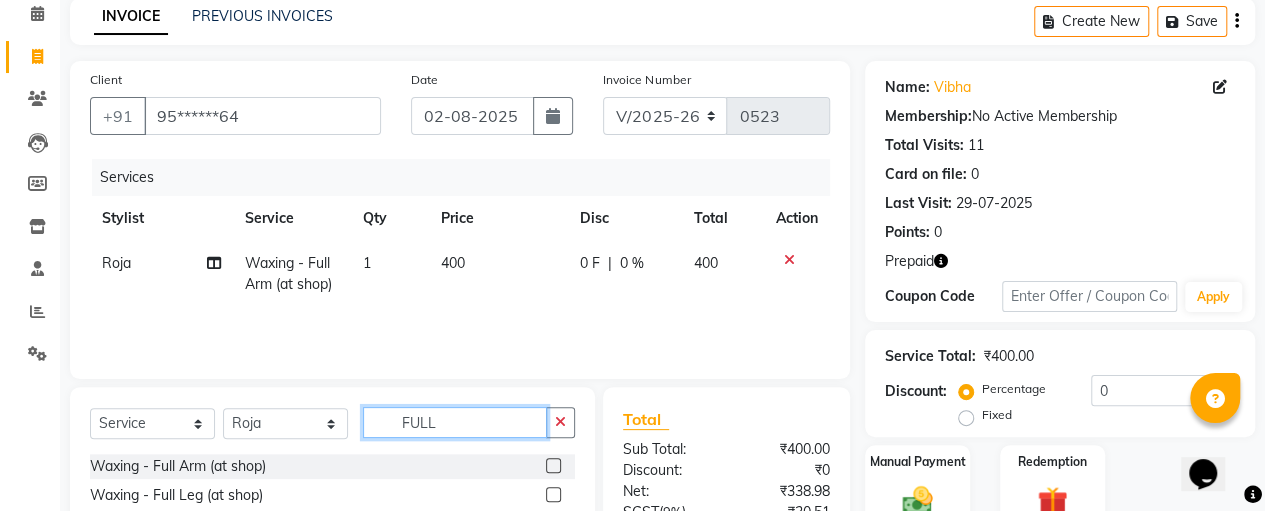 click on "FULL" 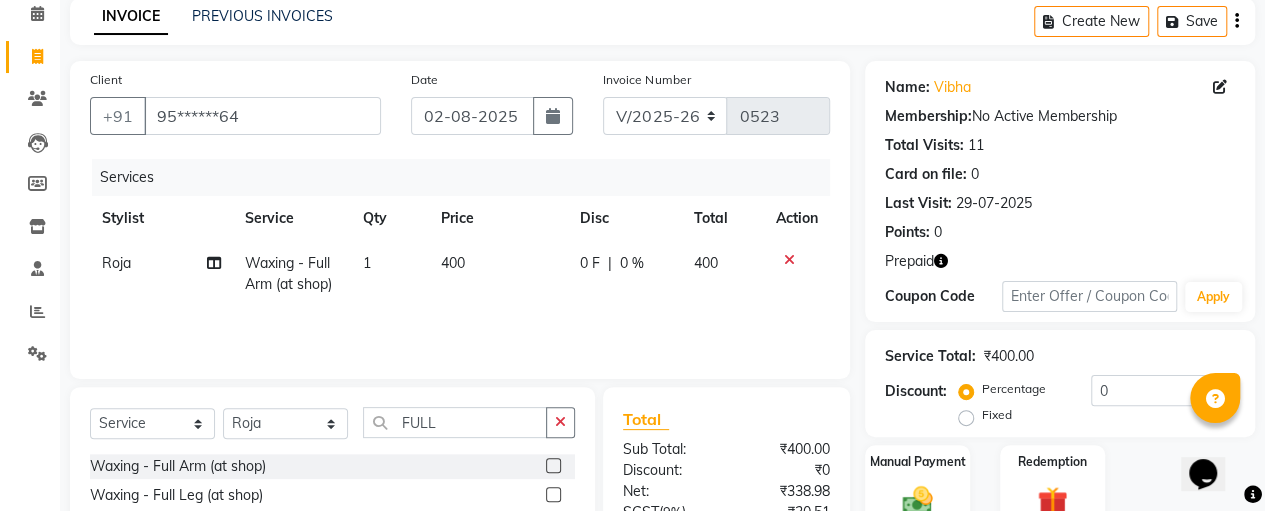click 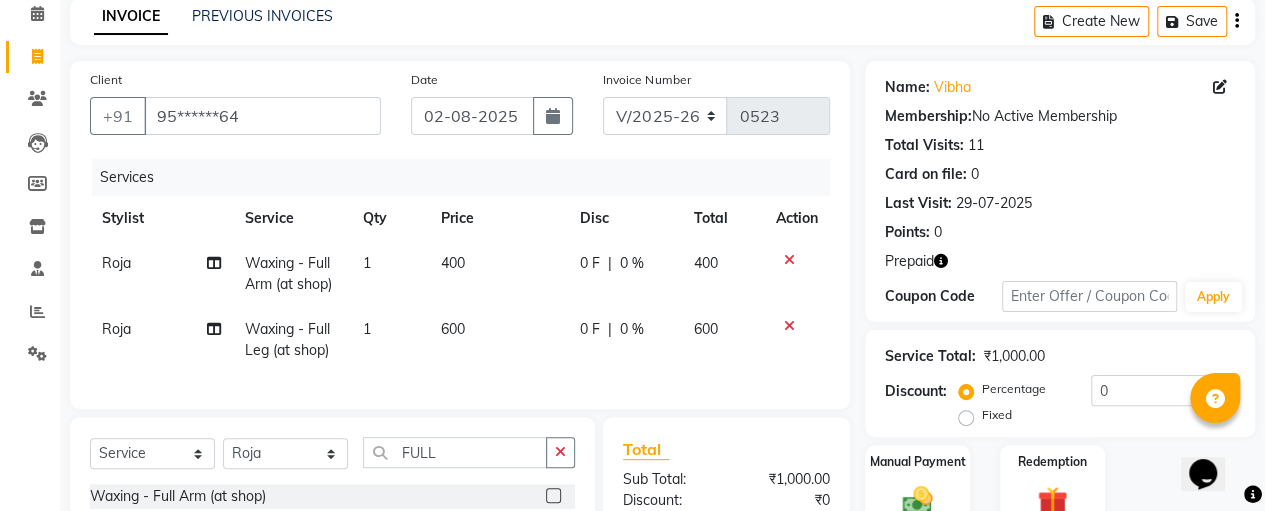 checkbox on "false" 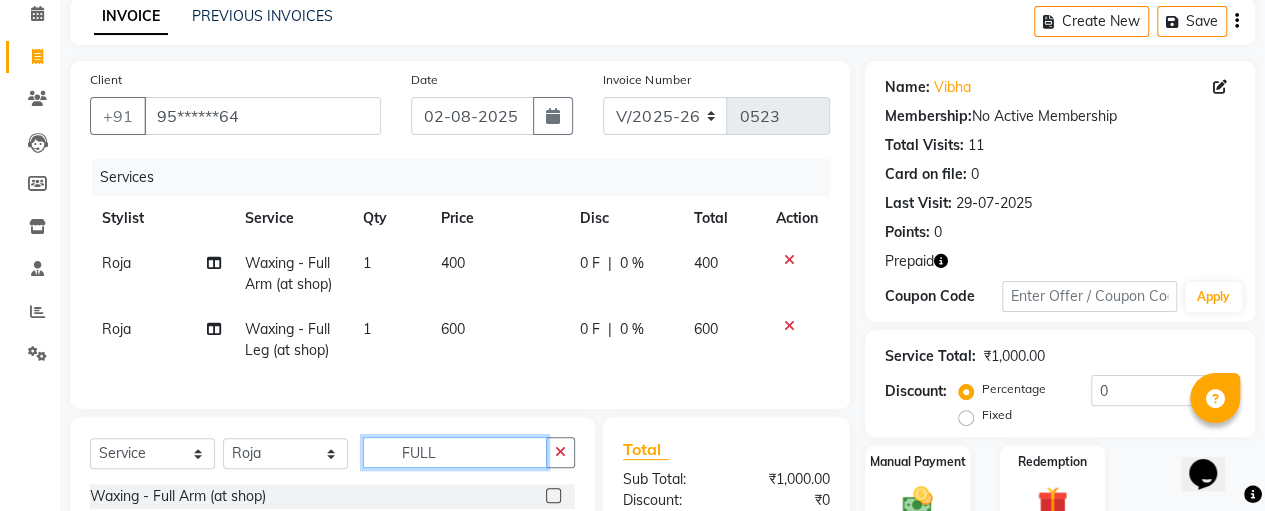 click on "FULL" 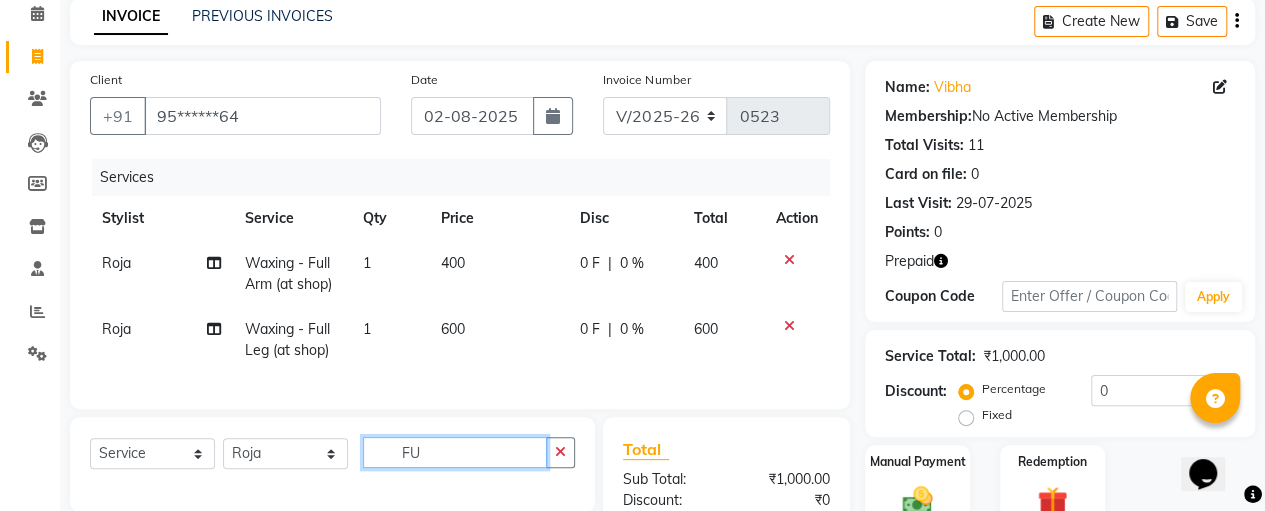 type on "F" 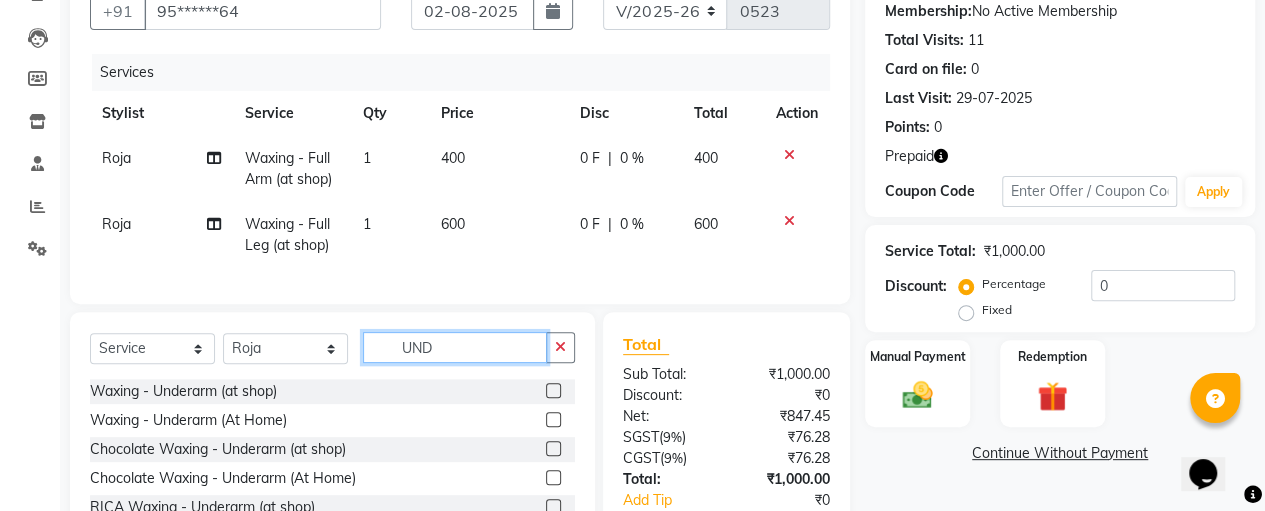 scroll, scrollTop: 202, scrollLeft: 0, axis: vertical 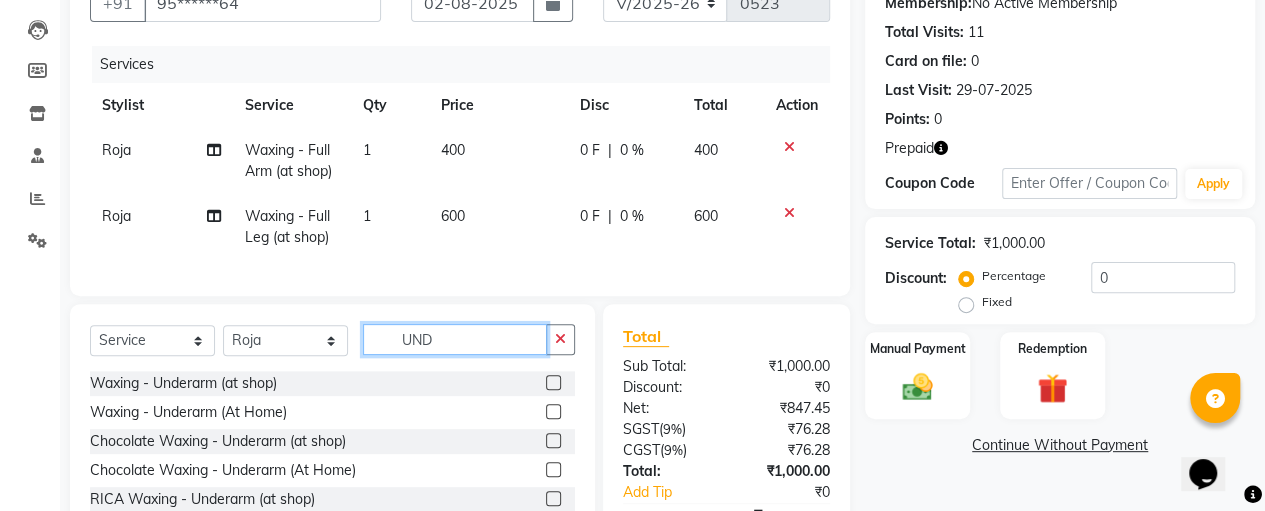 type on "UND" 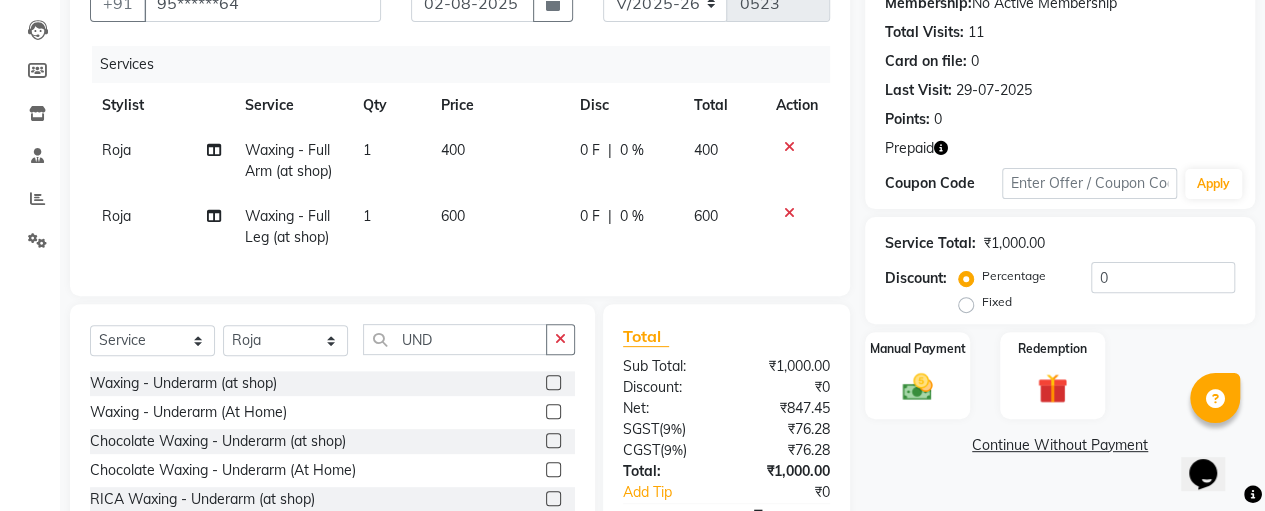 click 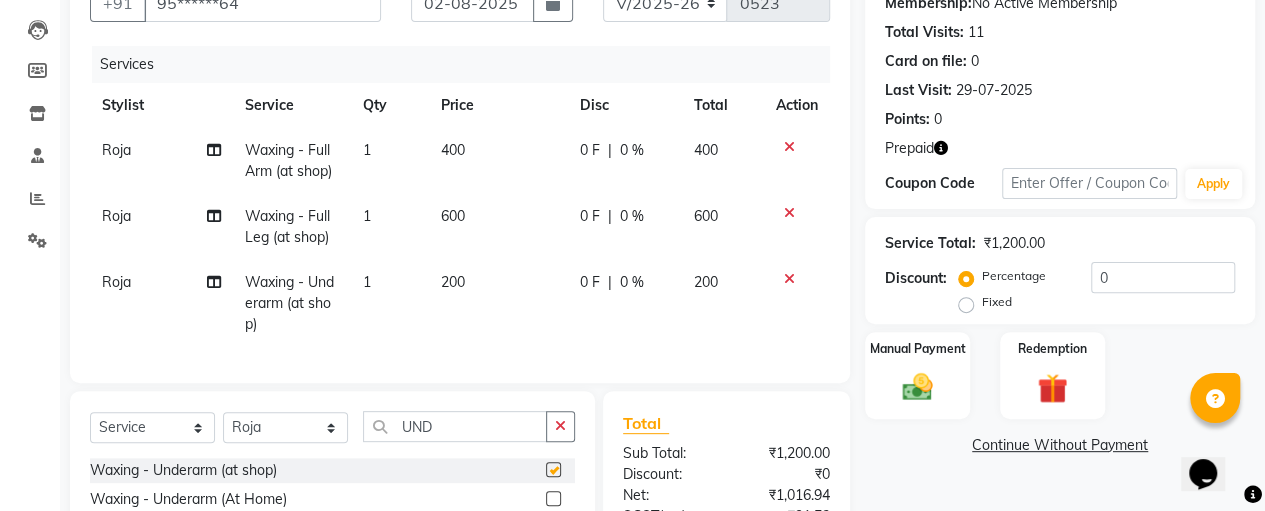 checkbox on "false" 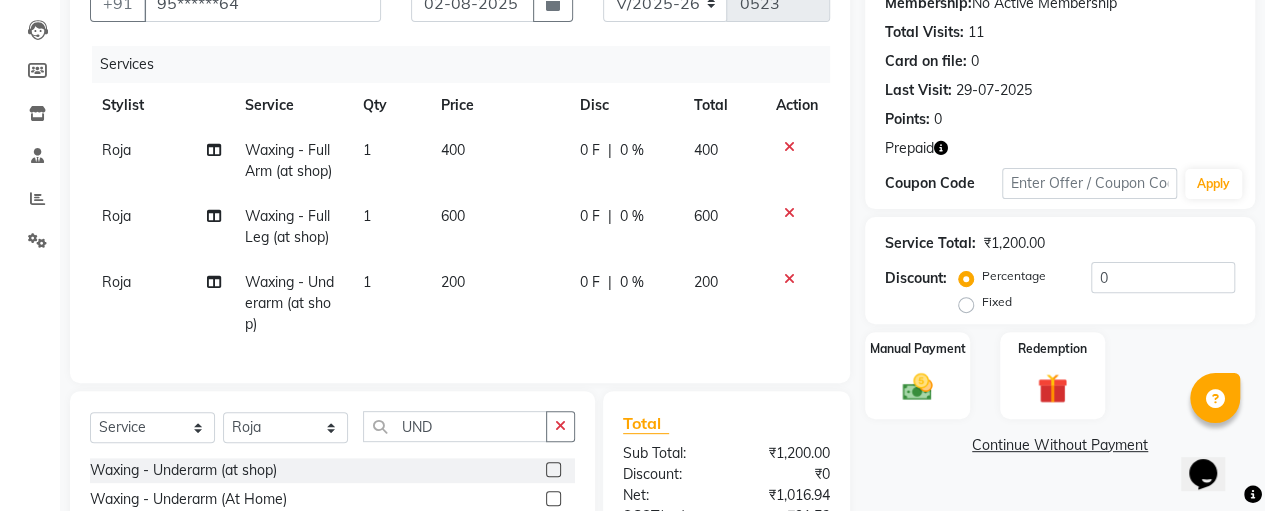 click on "400" 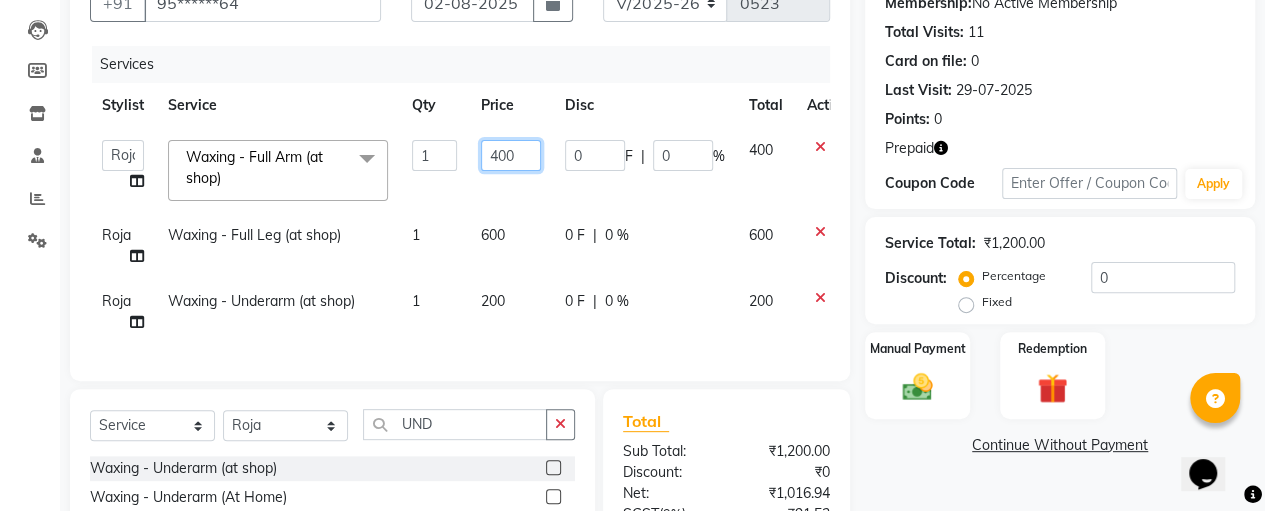 click on "400" 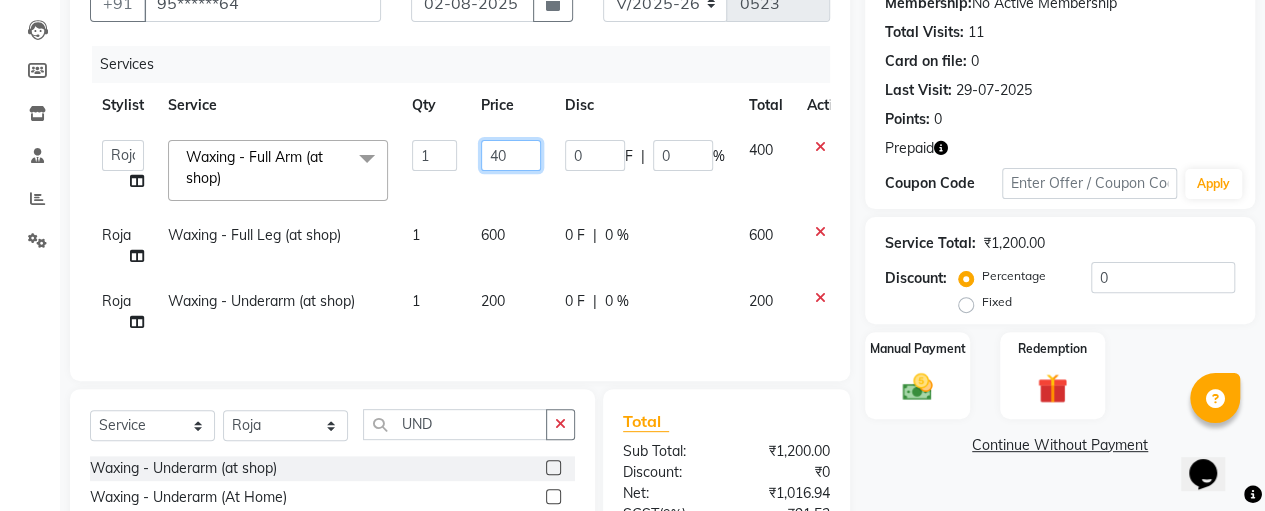 type on "4" 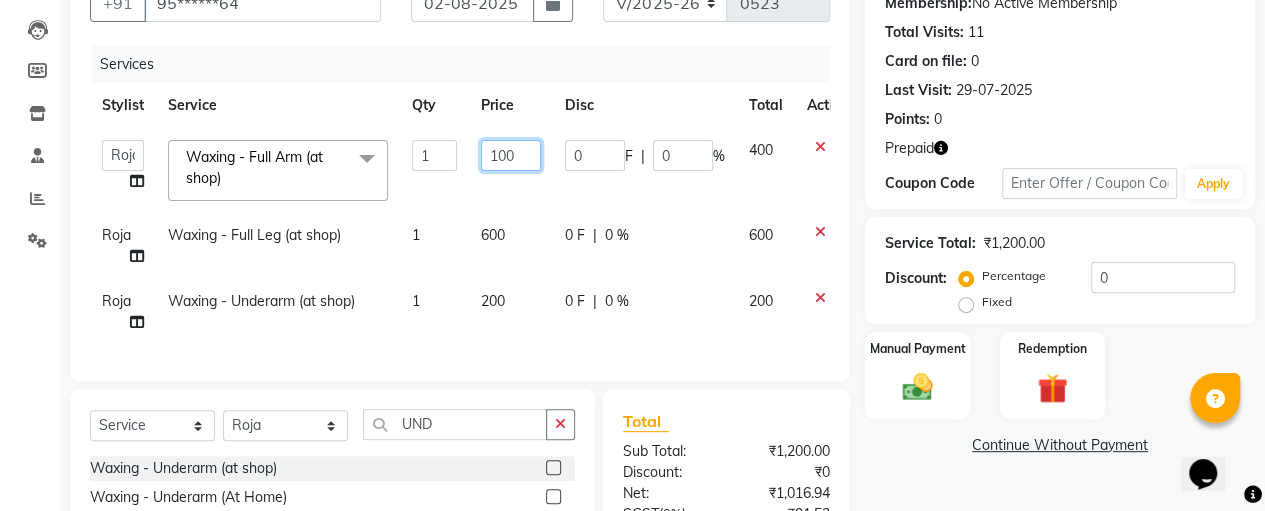 type on "1000" 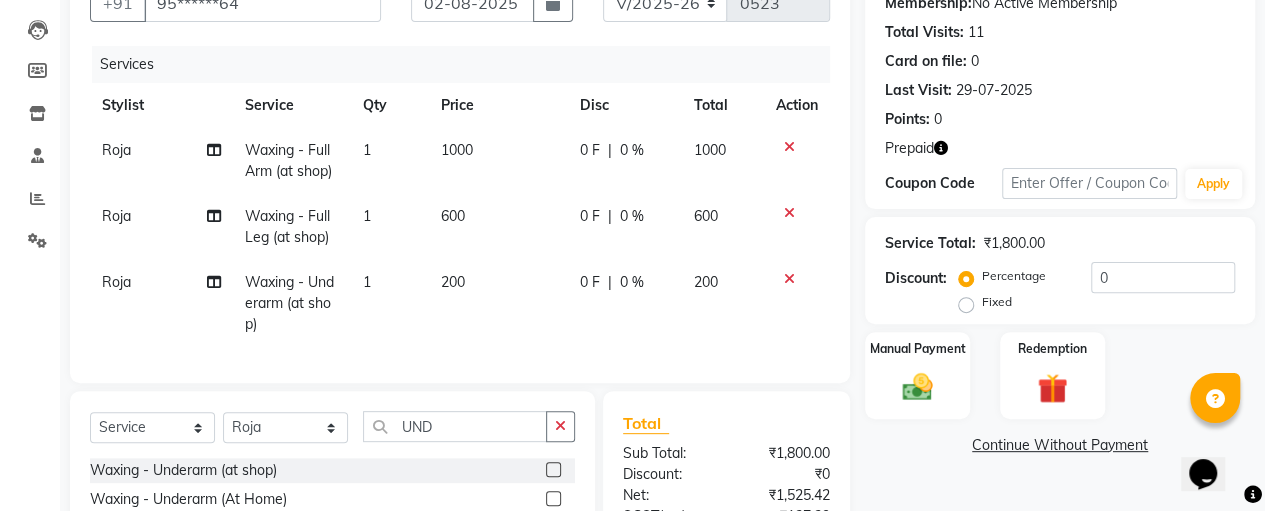 click on "600" 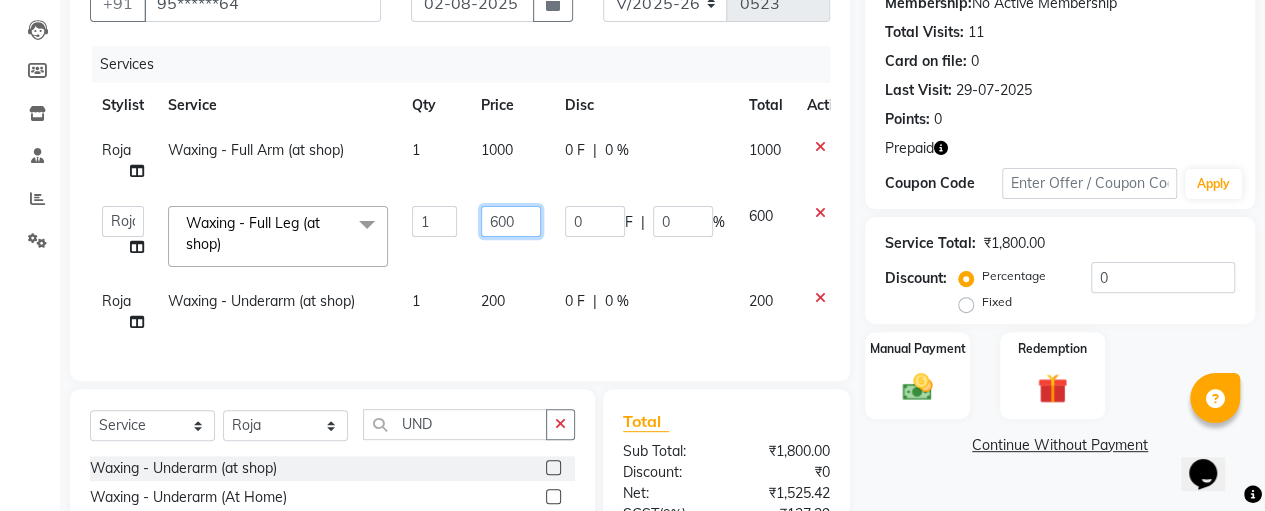 click on "600" 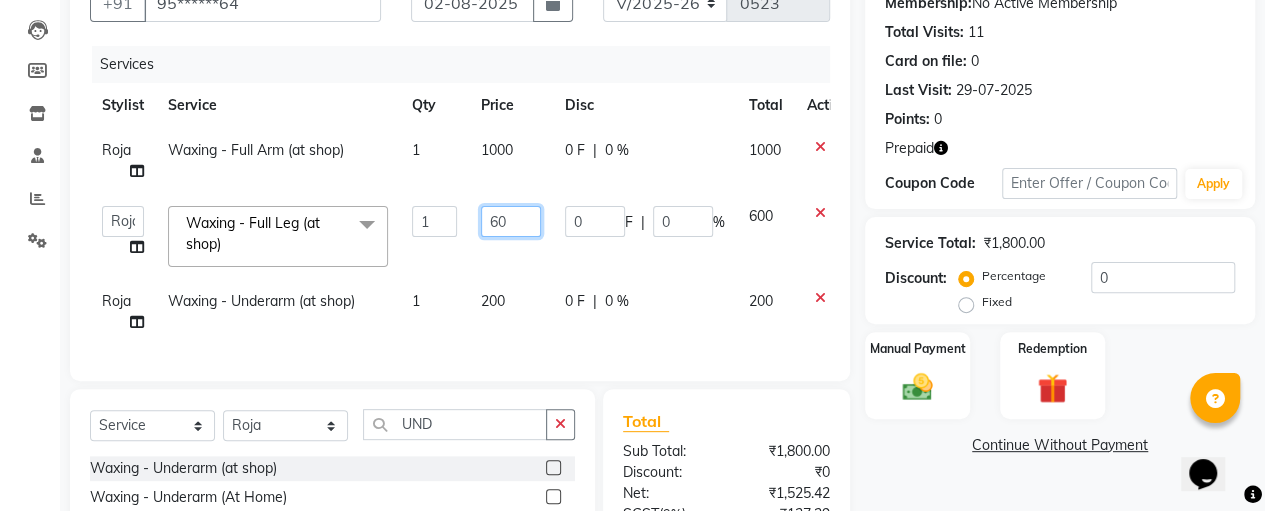 type on "6" 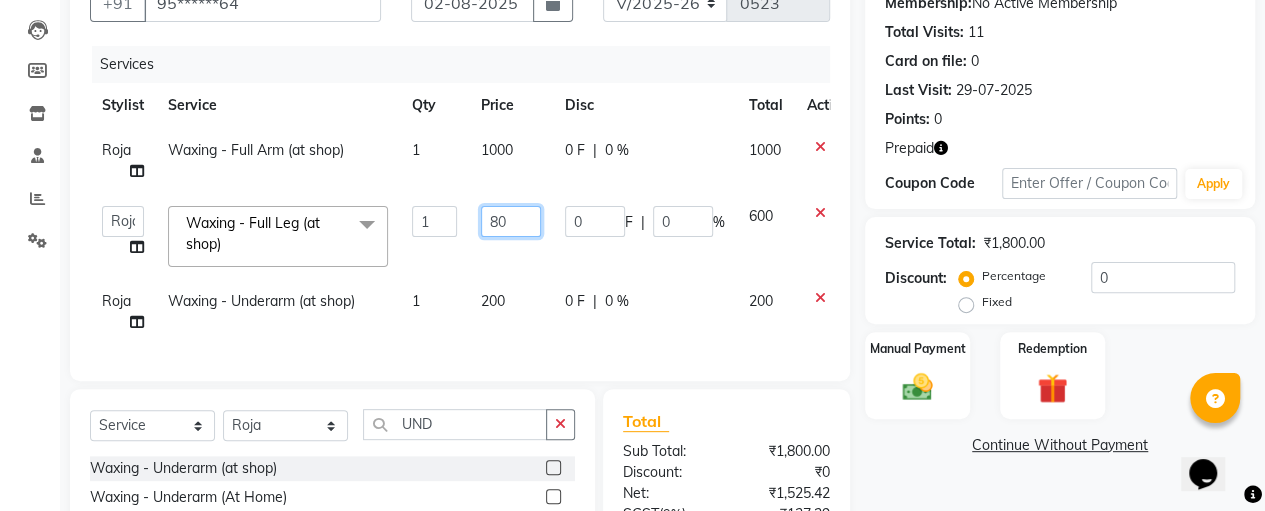 type on "800" 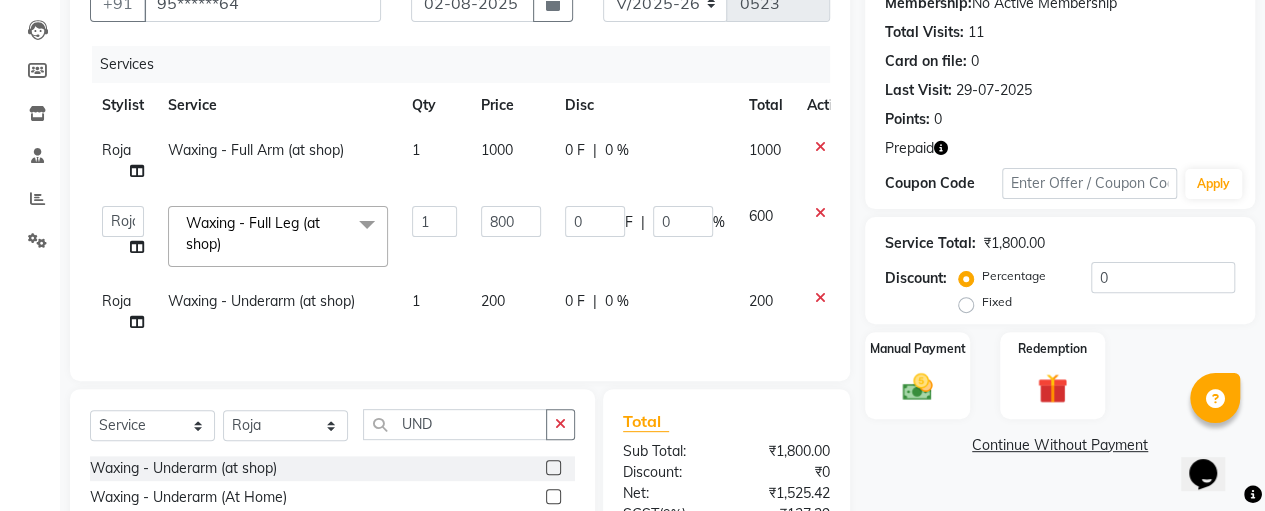 click on "200" 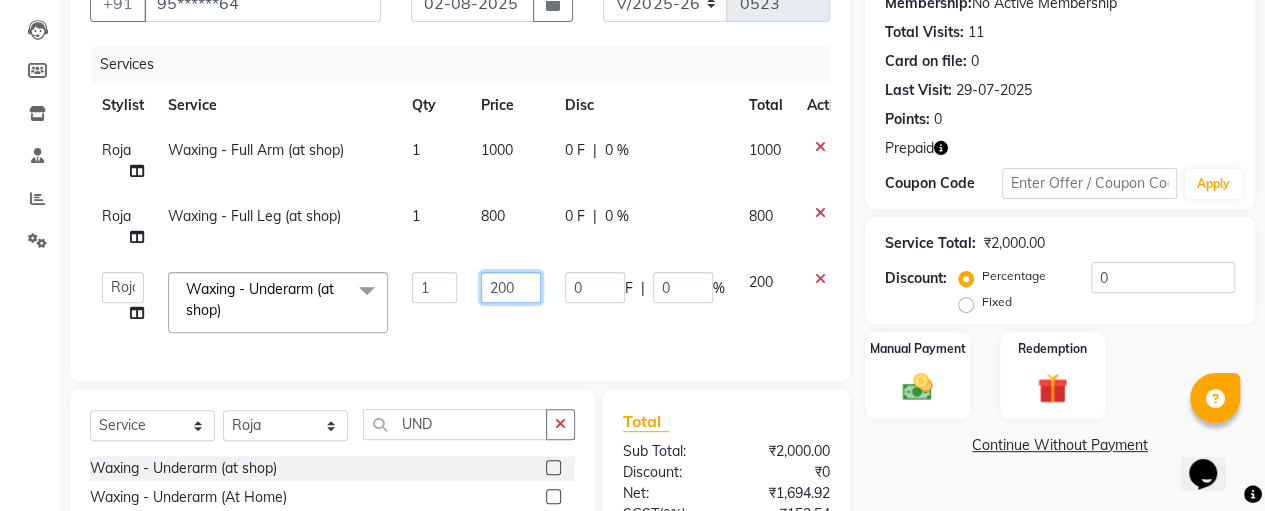 click on "200" 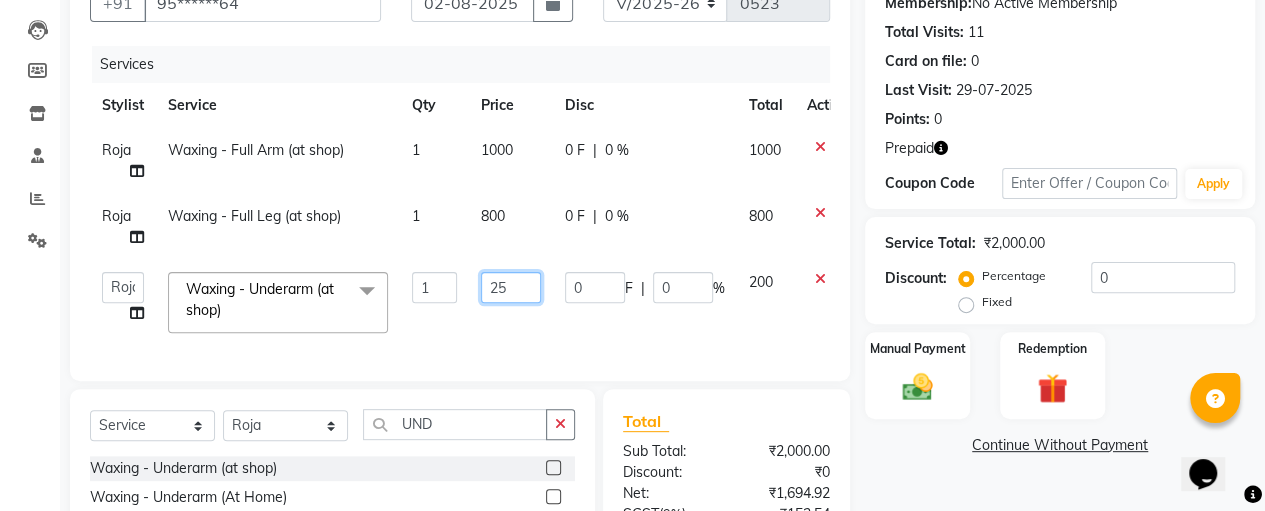 type on "250" 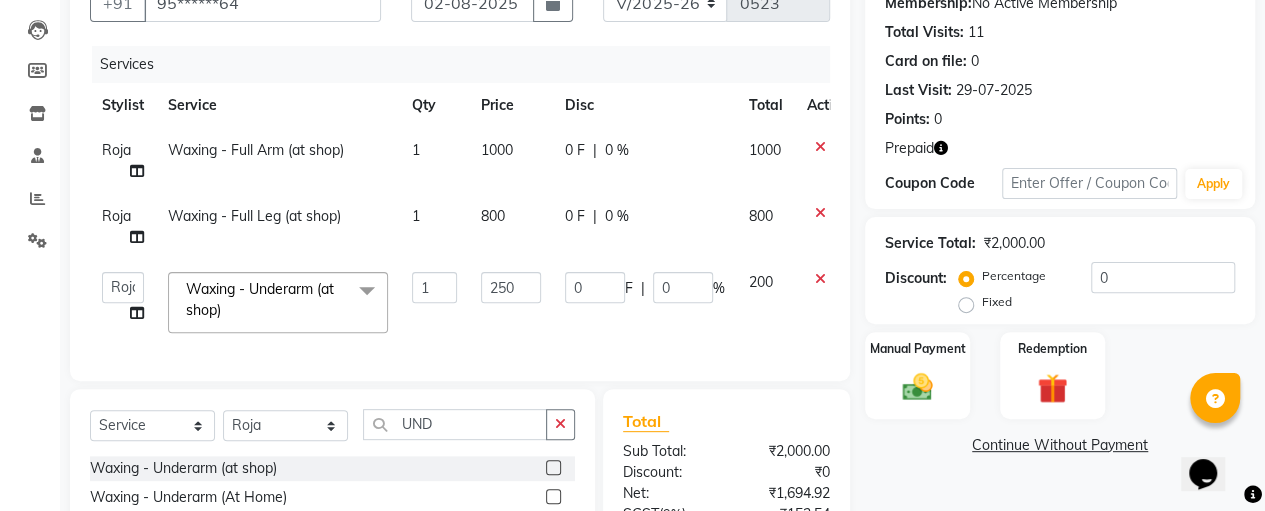 click on "0 F | 0 %" 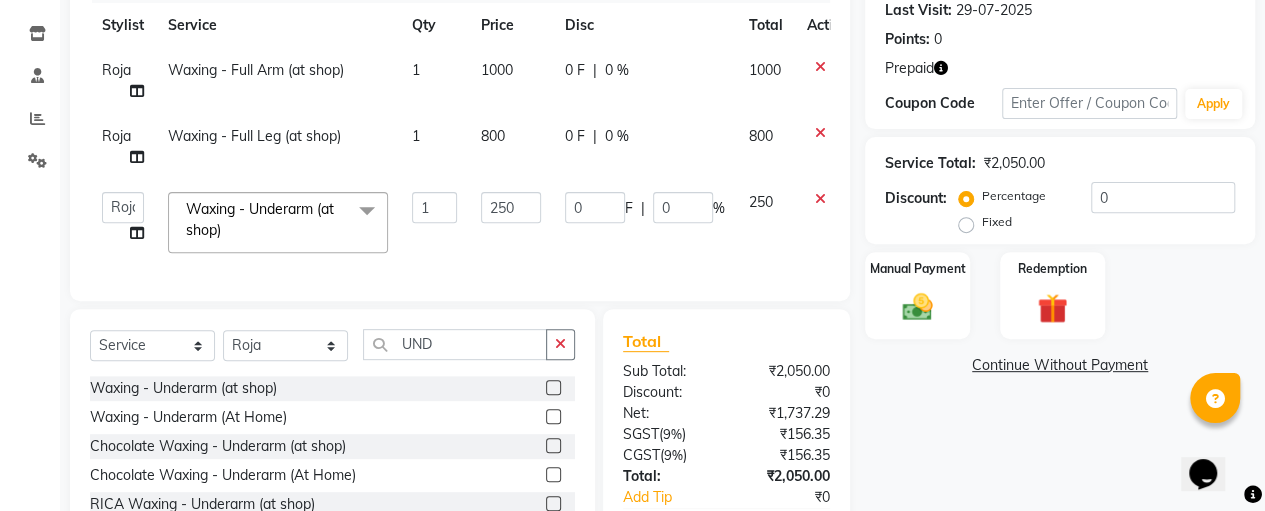 scroll, scrollTop: 284, scrollLeft: 0, axis: vertical 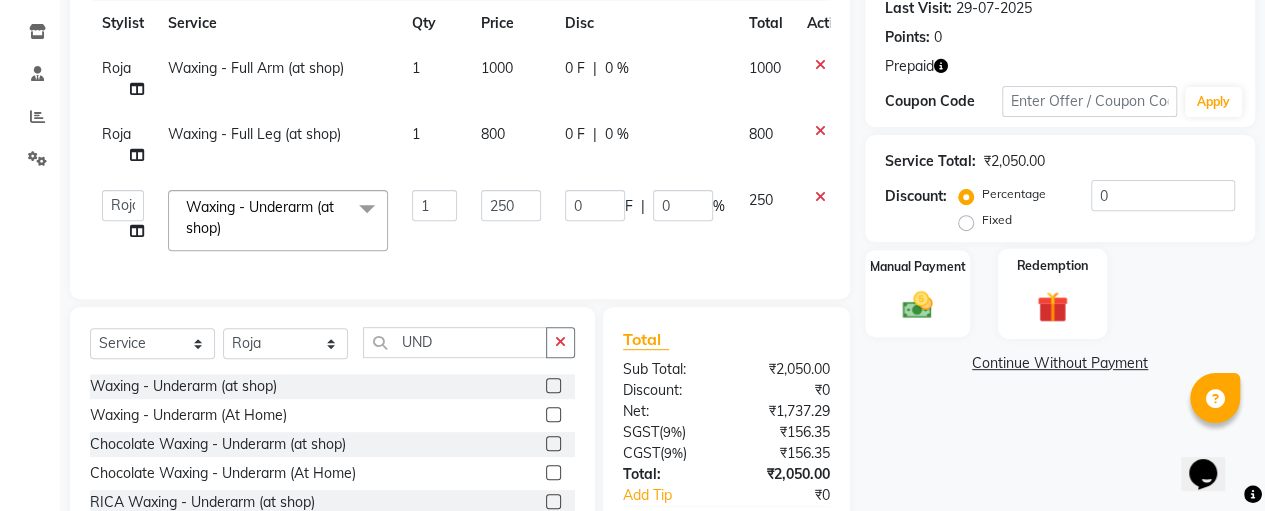 click 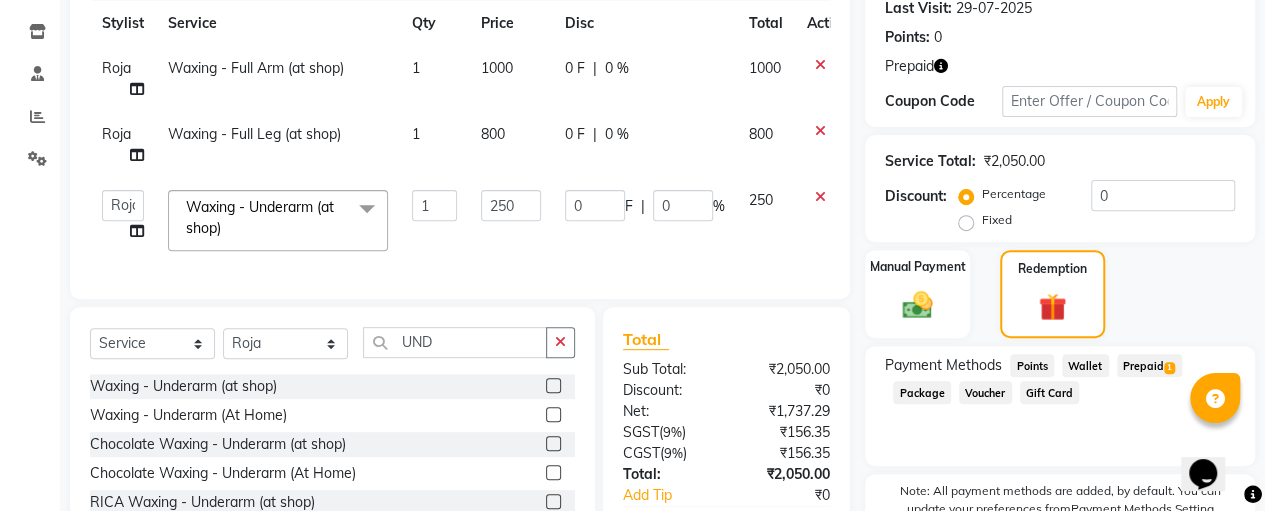 click on "Prepaid  1" 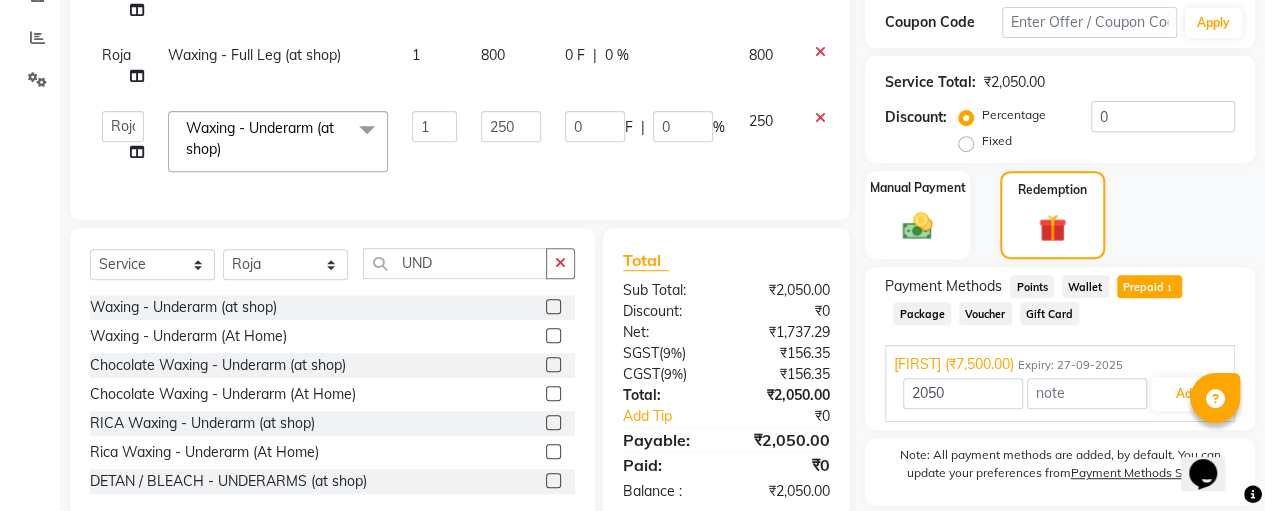 scroll, scrollTop: 428, scrollLeft: 0, axis: vertical 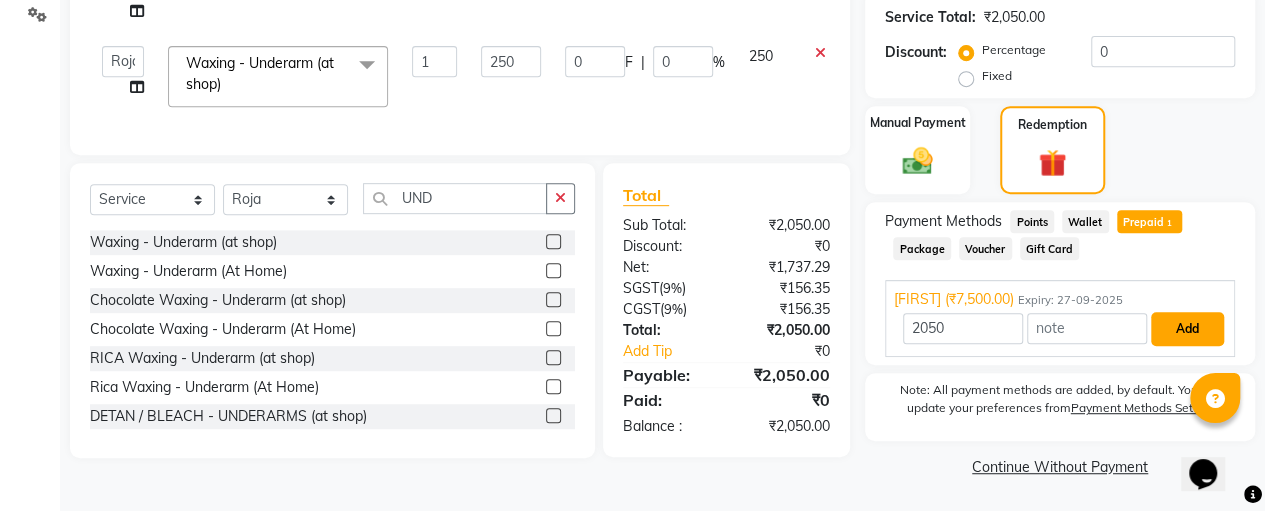 click on "Add" at bounding box center [1187, 329] 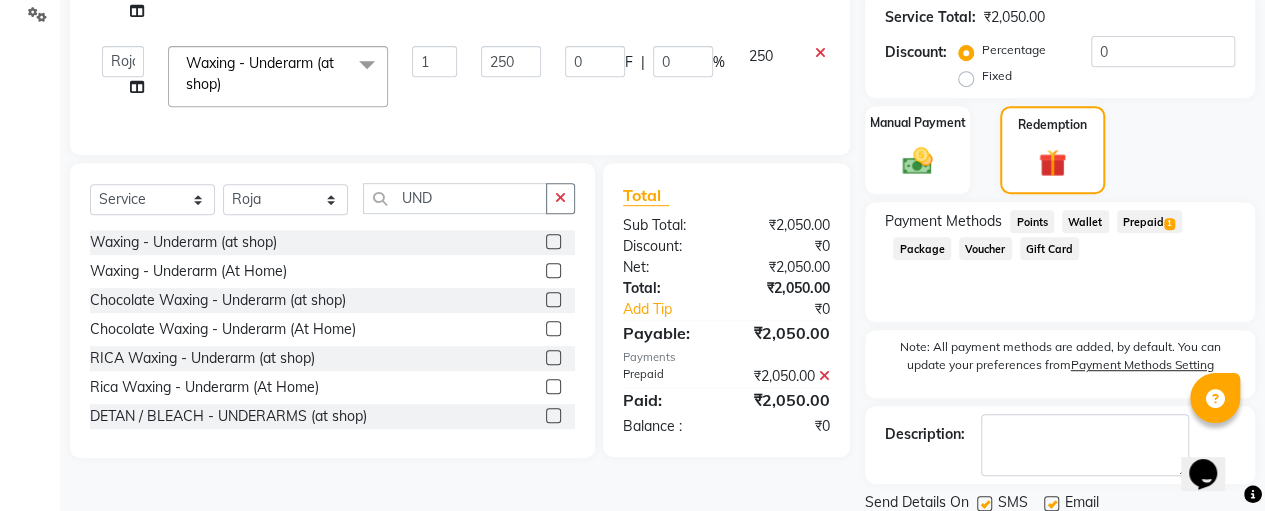 scroll, scrollTop: 497, scrollLeft: 0, axis: vertical 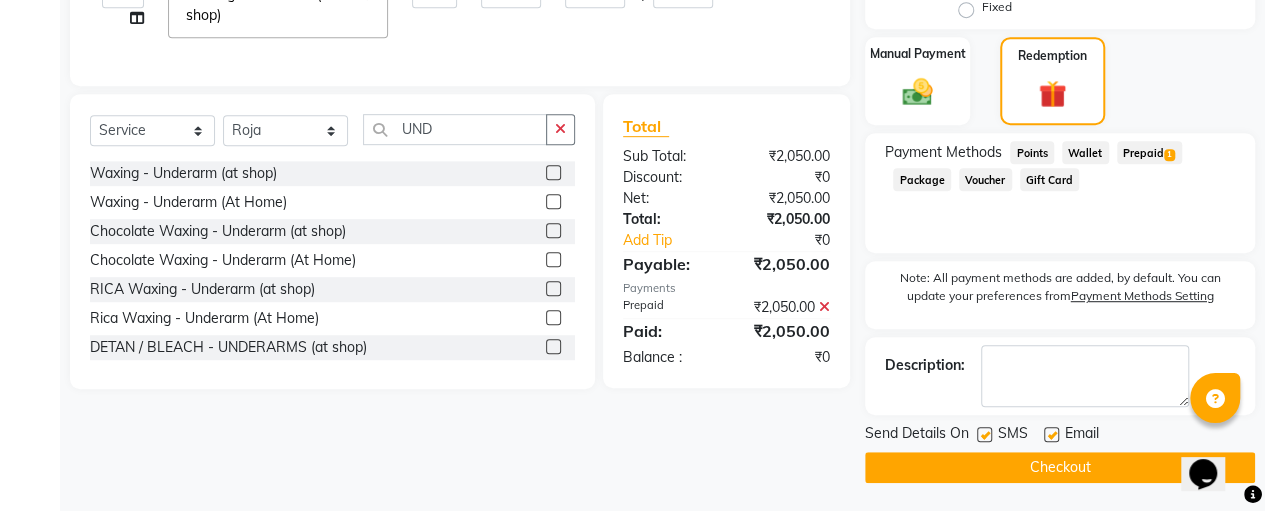 click on "Checkout" 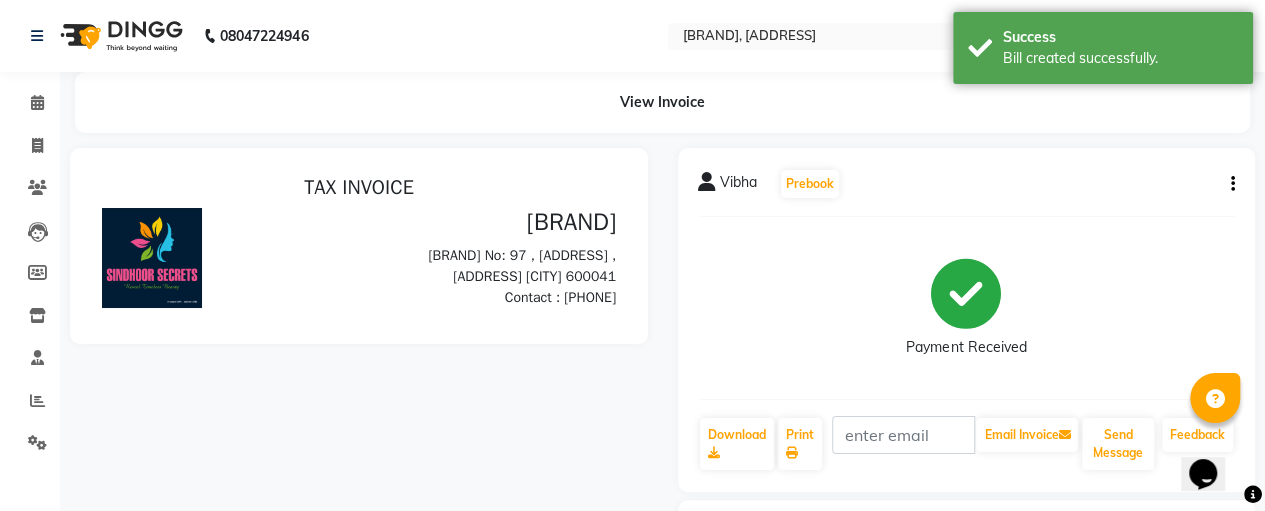 scroll, scrollTop: 0, scrollLeft: 0, axis: both 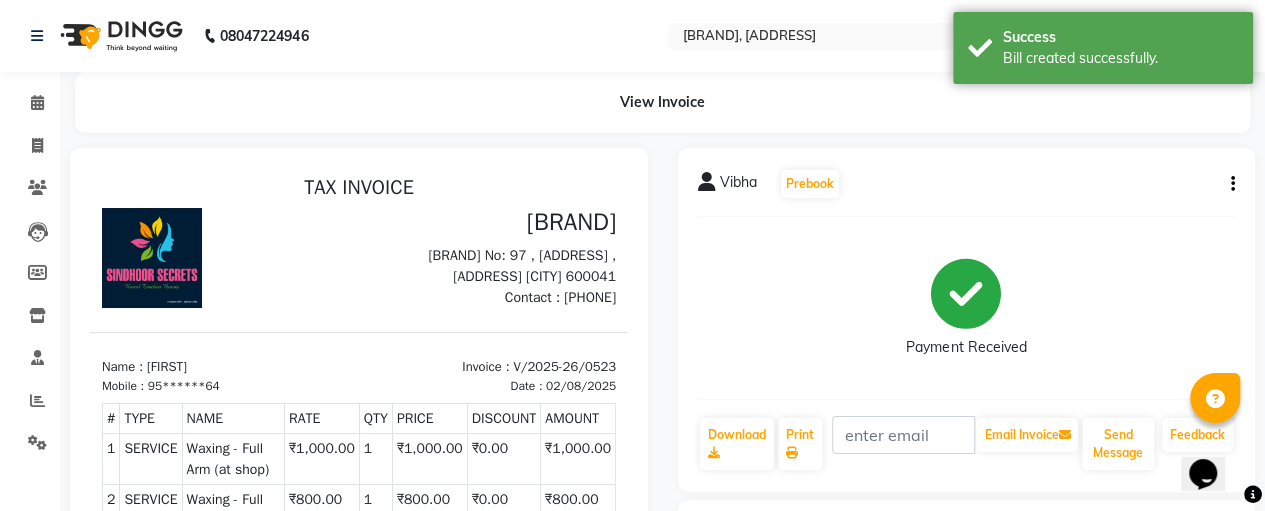 select on "service" 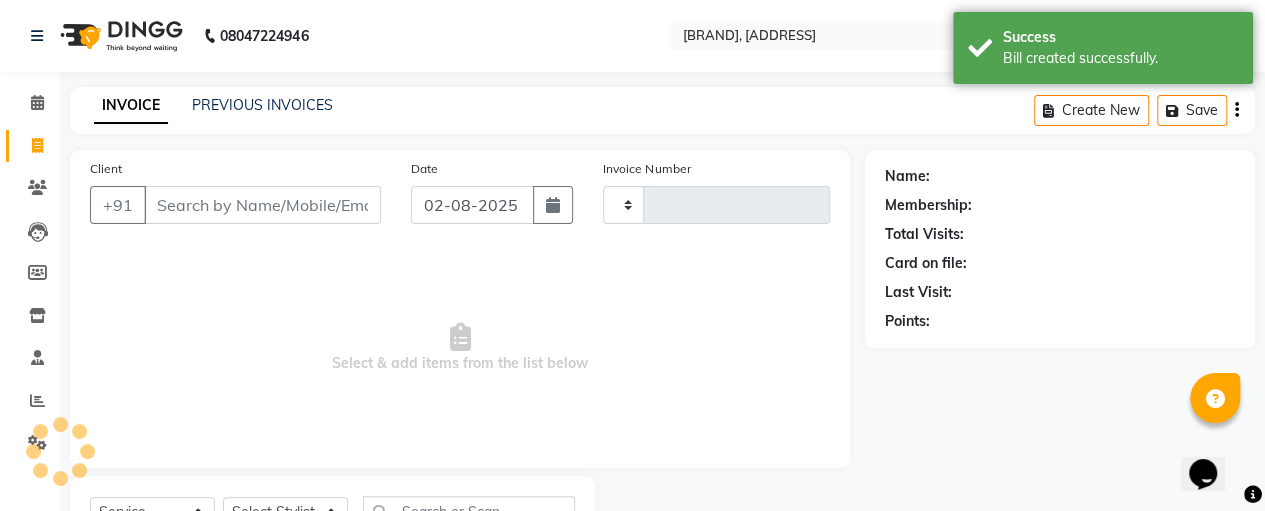 type on "0524" 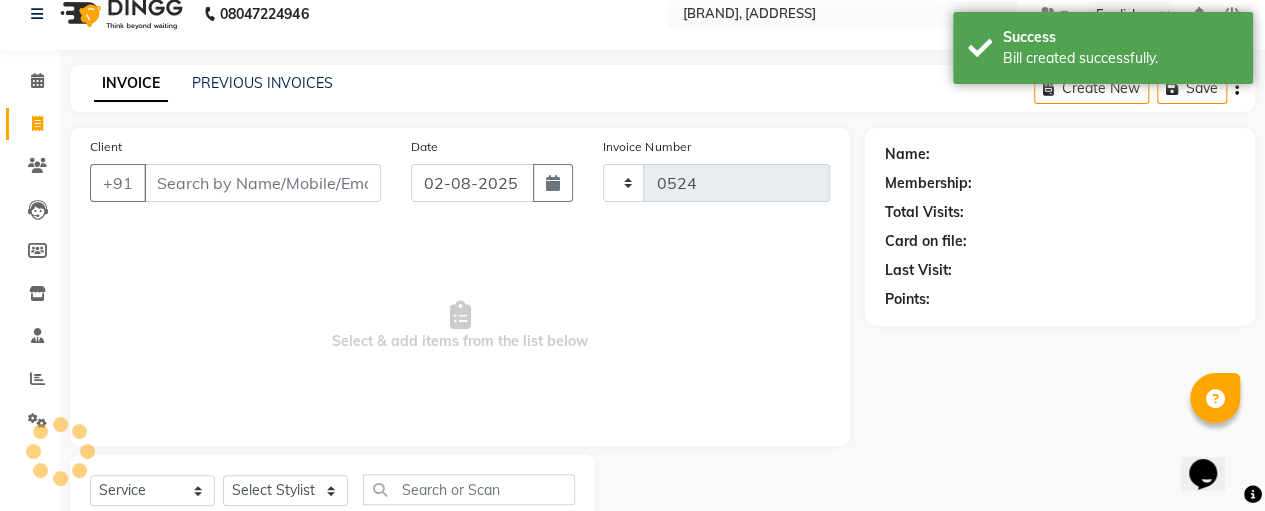 select on "7459" 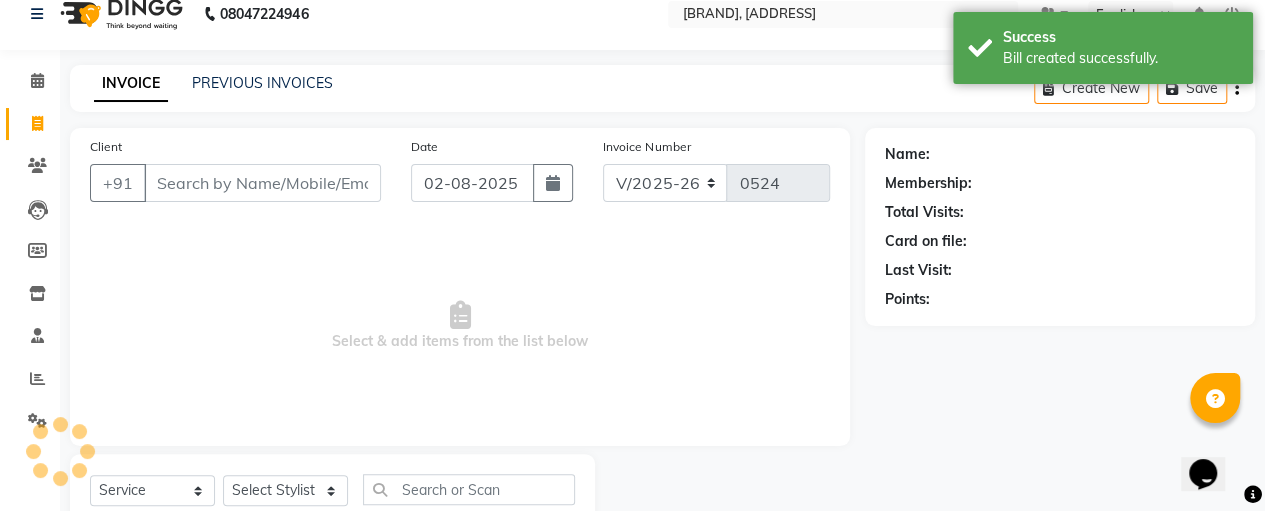 scroll, scrollTop: 89, scrollLeft: 0, axis: vertical 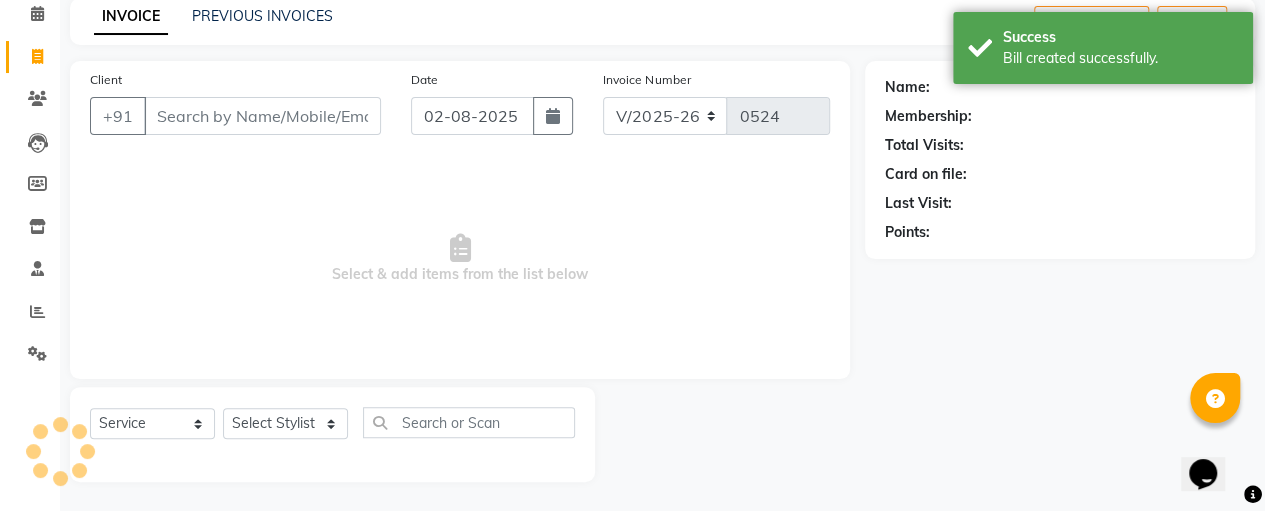select on "package" 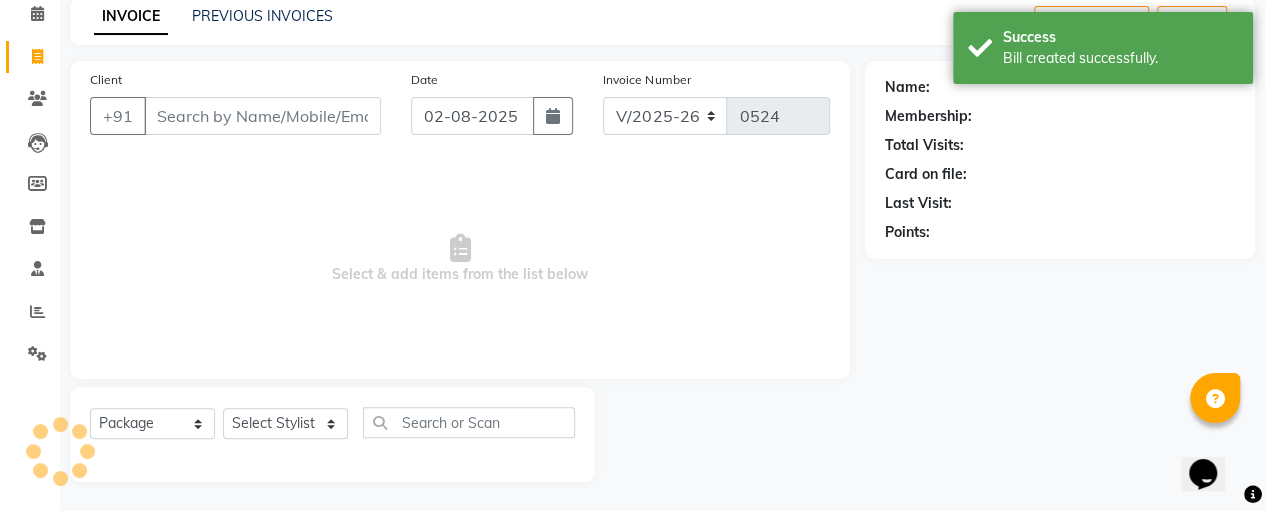 select on "70473" 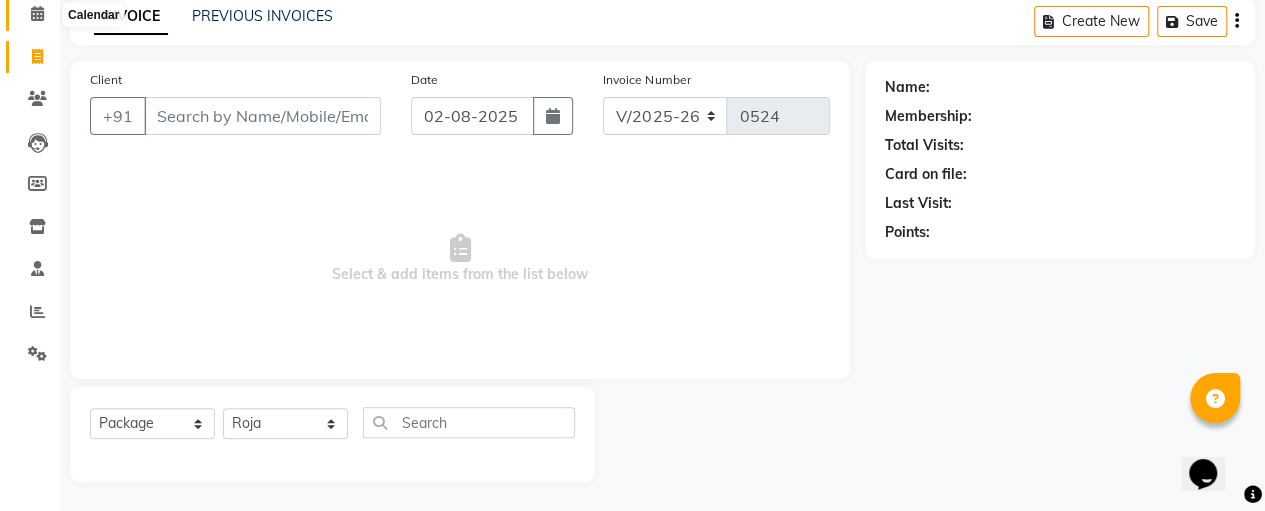 click 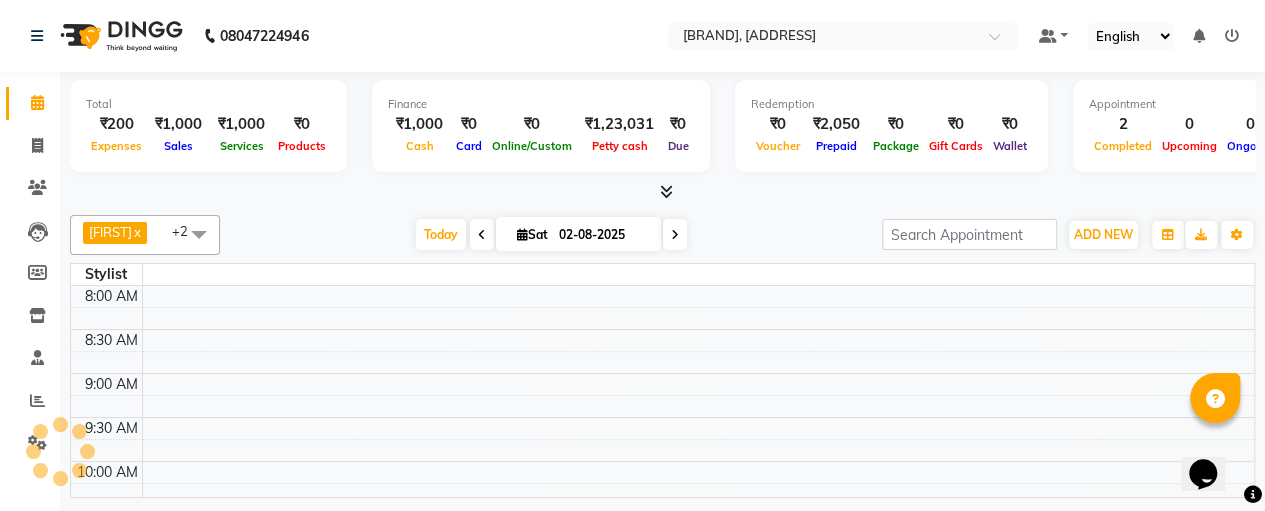 scroll, scrollTop: 0, scrollLeft: 0, axis: both 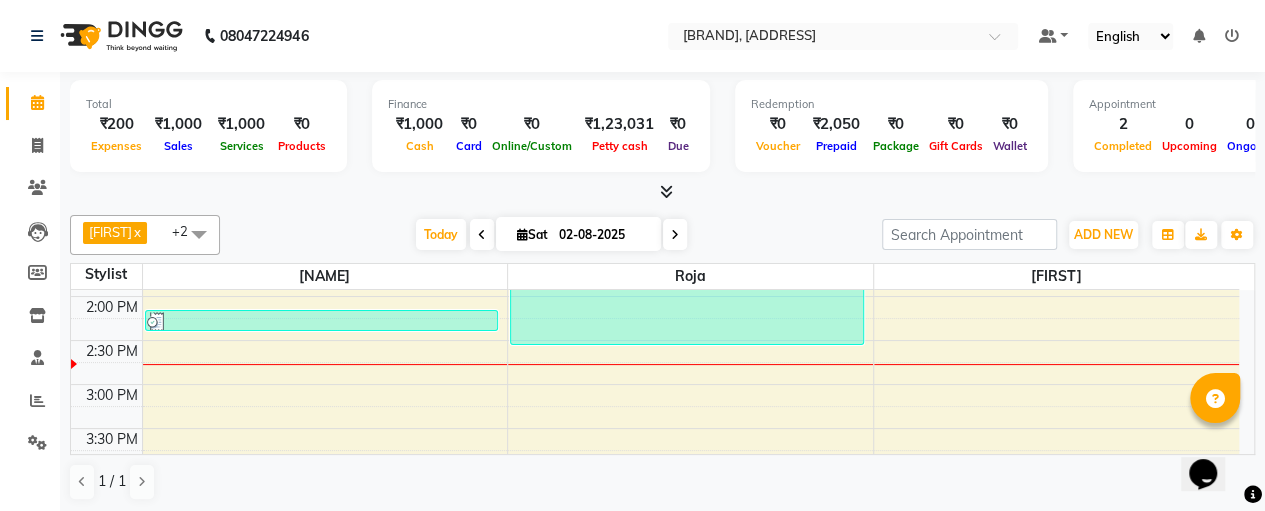 click on "Total  ₹200  Expenses ₹1,000  Sales ₹1,000  Services ₹0  Products Finance  ₹1,000  Cash ₹0  Card ₹0  Online/Custom ₹1,23,031 Petty cash ₹0 Due  Redemption  ₹0 Voucher ₹2,050 Prepaid ₹0 Package ₹0  Gift Cards ₹0  Wallet  Appointment  2 Completed 0 Upcoming 0 Ongoing 0 No show  Other sales  ₹0  Packages ₹0  Memberships ₹0  Vouchers ₹0  Prepaids ₹0  Gift Cards [NAME] x [NAME] x [NAME] x +2 Select All [NAME] [NAME] [NAME] [NAME] [NAME] [NAME] Today  Sat [DATE] Toggle Dropdown Add Appointment Add Invoice Add Expense Add Attendance Add Client Add Transaction Toggle Dropdown Add Appointment Add Invoice Add Expense Add Attendance Add Client ADD NEW Toggle Dropdown Add Appointment Add Invoice Add Expense Add Attendance Add Client Add Transaction [NAME] x [NAME] x [NAME] x +2 Select All [NAME] [NAME] [NAME] [NAME] [NAME] [NAME] Group By  Staff View   Room View  View as Vertical  Vertical - Week View  Horizontal  Horizontal - Week View  List  Toggle Dropdown Manage Tags  5" 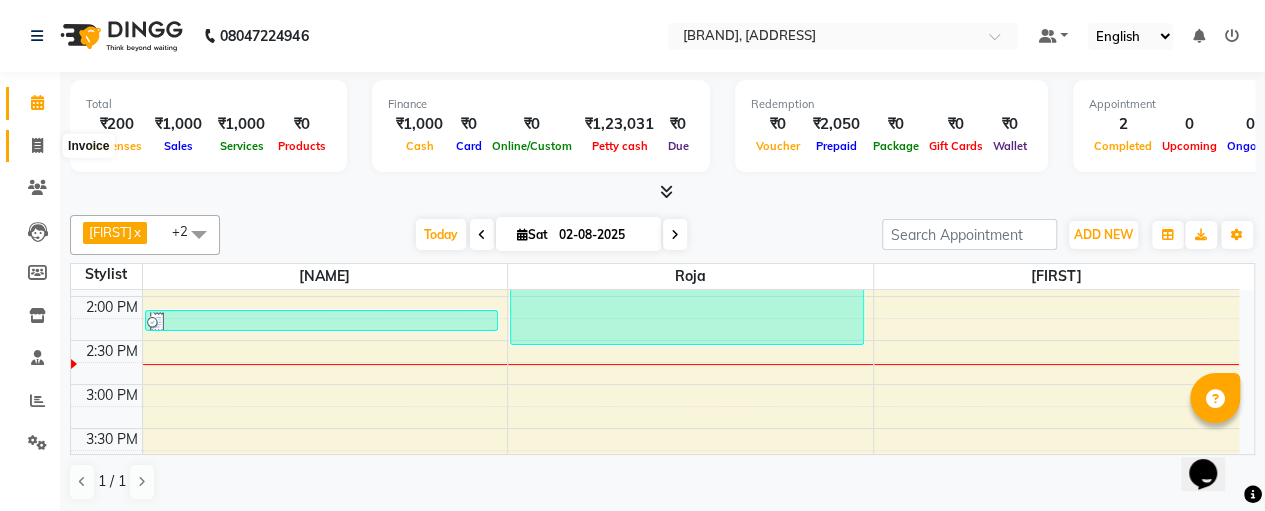 click 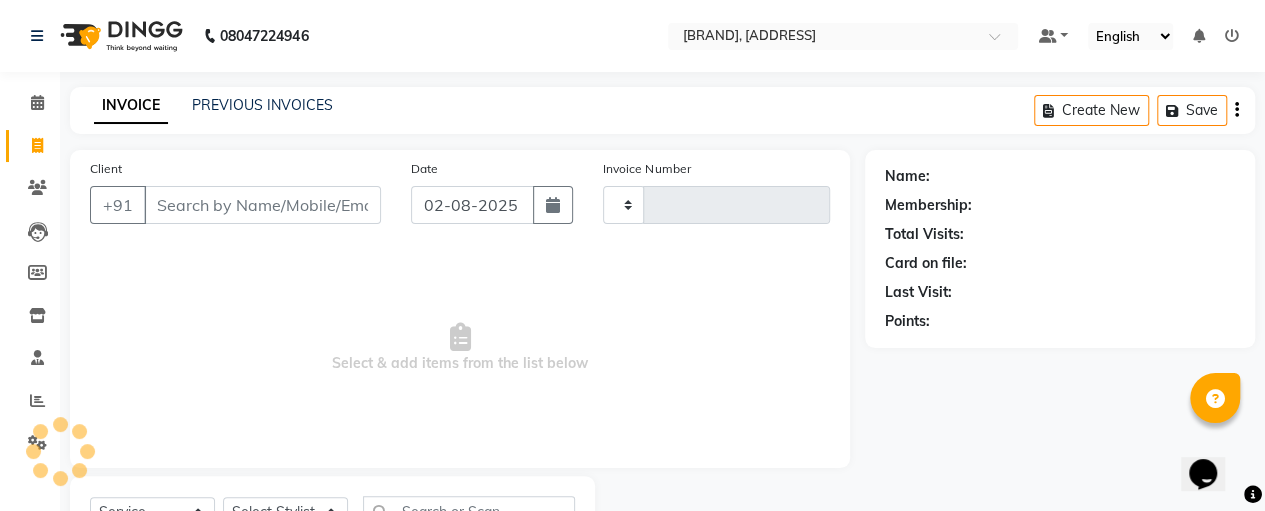 type on "0524" 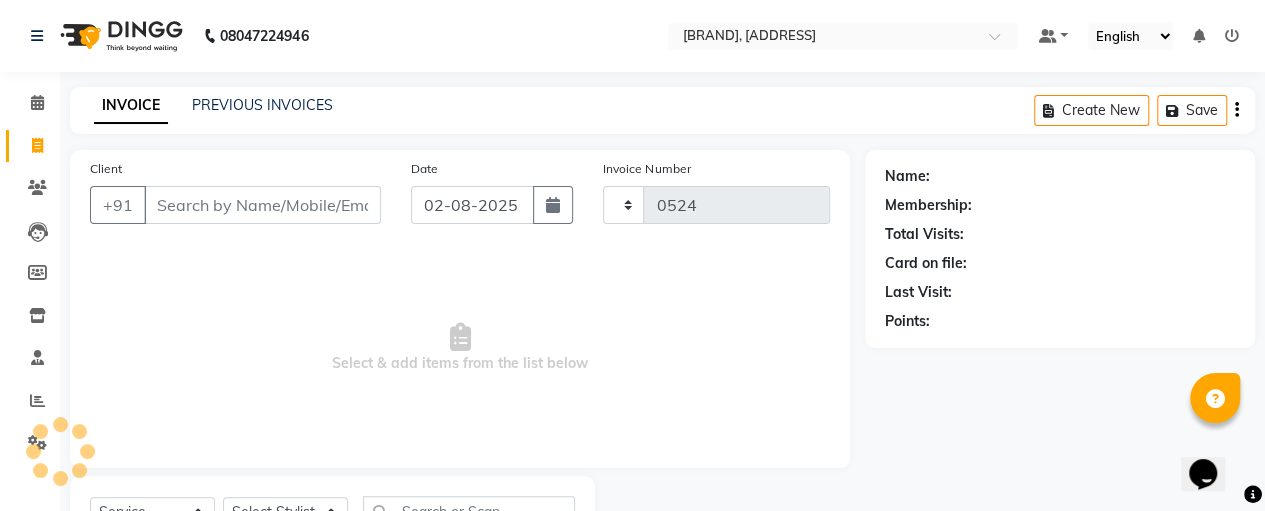 select on "7459" 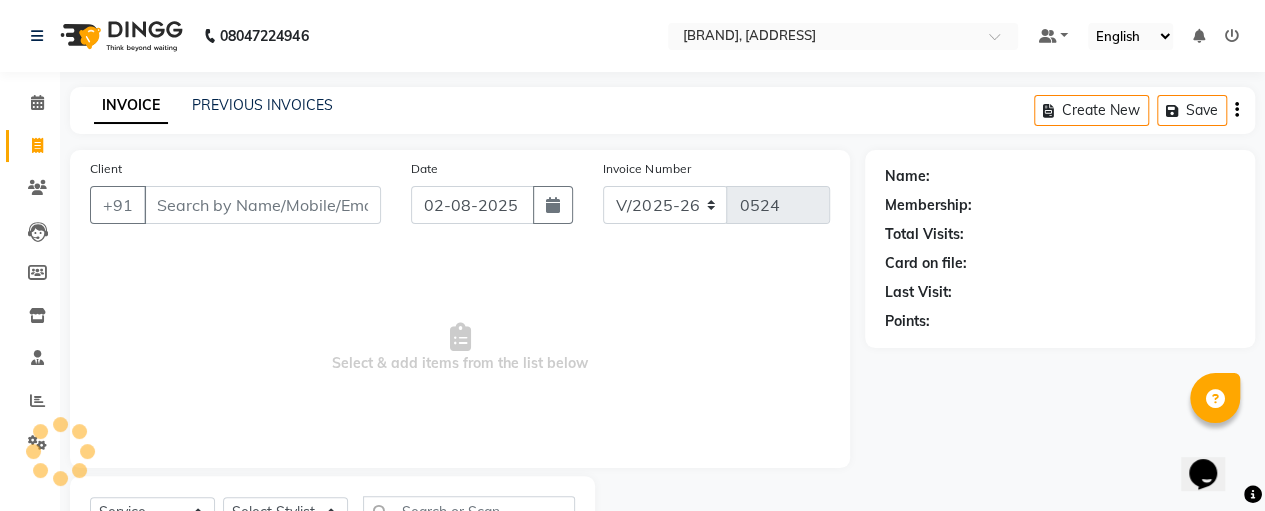 select on "package" 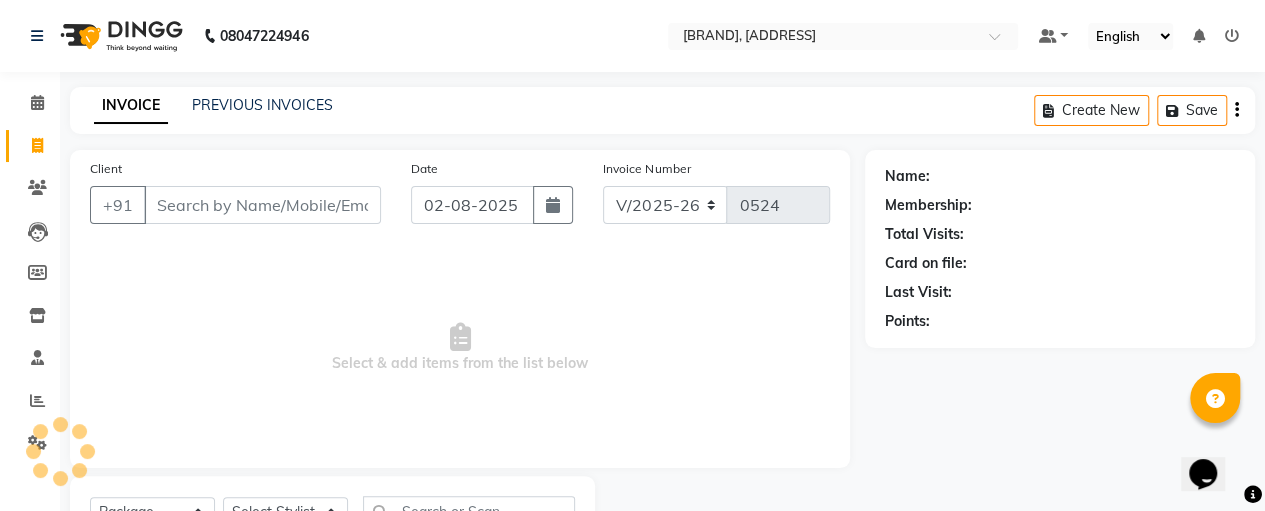 select on "70473" 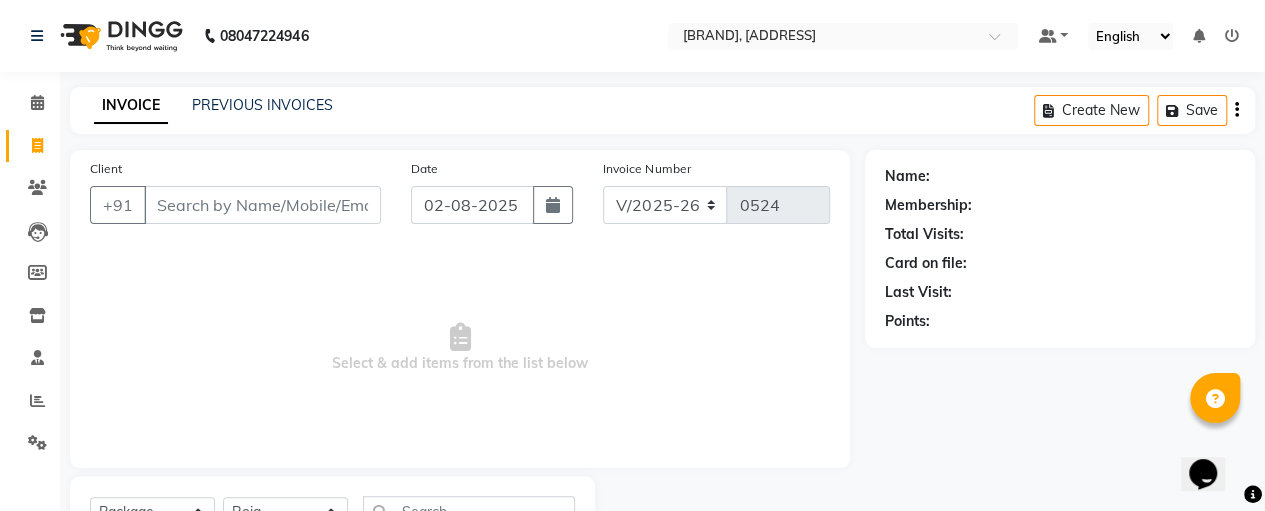 click on "Client" at bounding box center (262, 205) 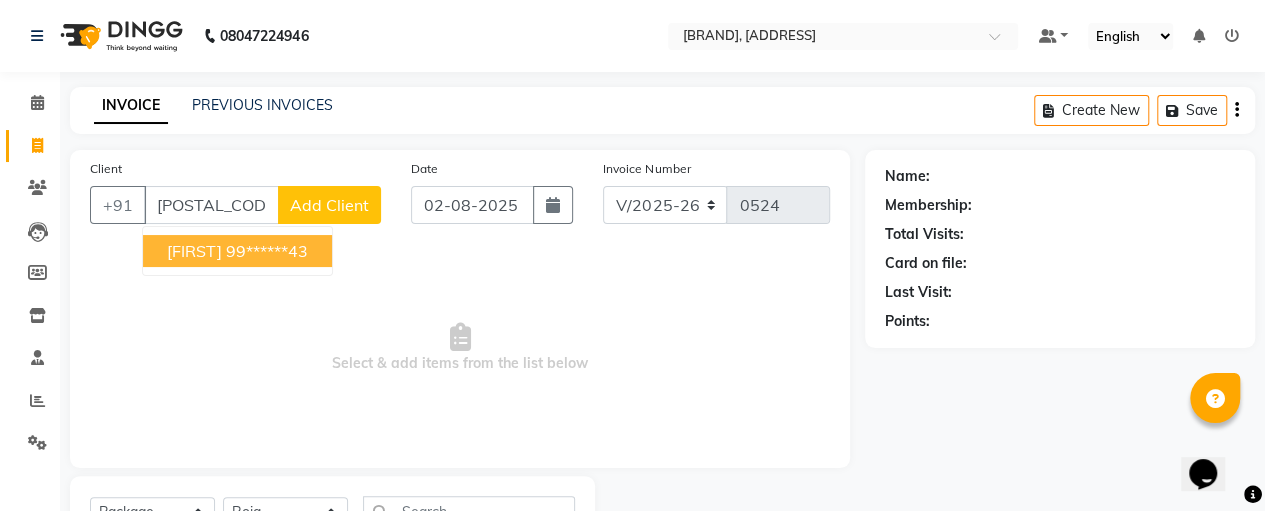 click on "99******43" at bounding box center [267, 251] 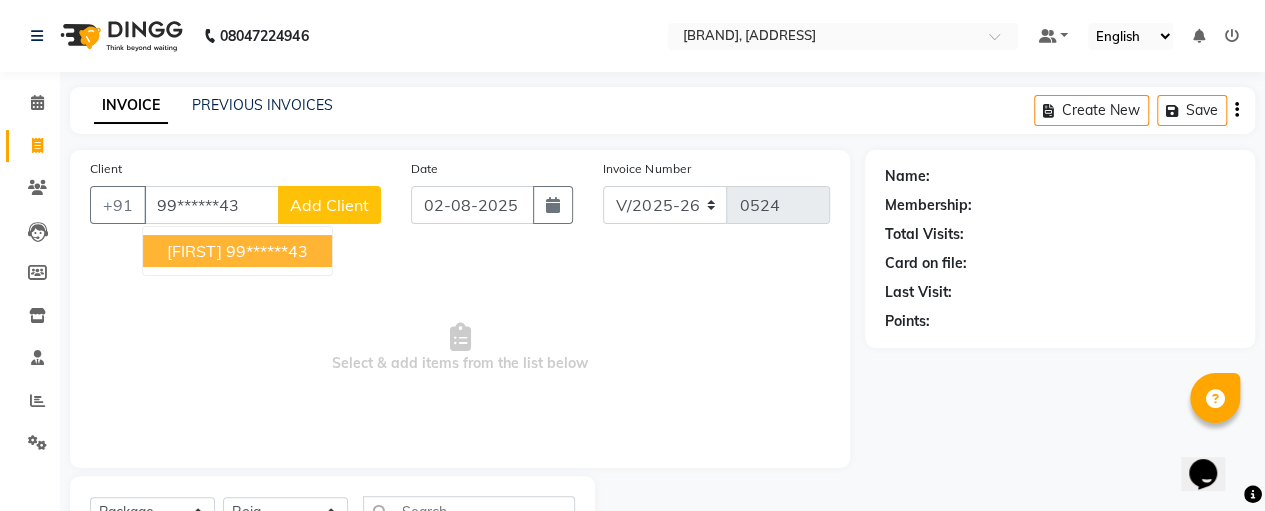 type on "99******43" 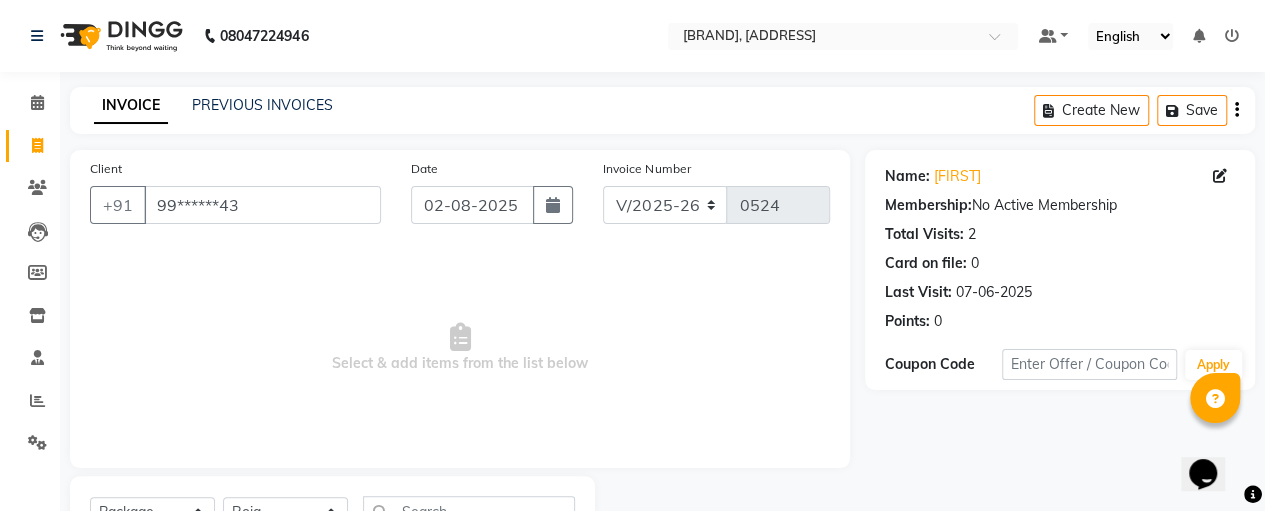 scroll, scrollTop: 89, scrollLeft: 0, axis: vertical 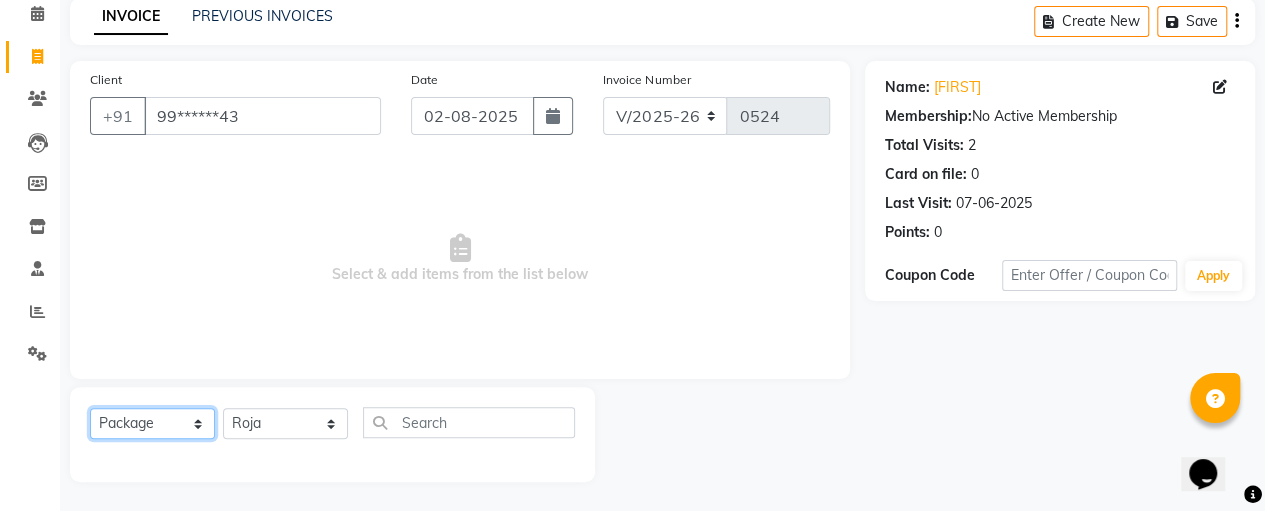 click on "Select  Service  Product  Membership  Package Voucher Prepaid Gift Card" 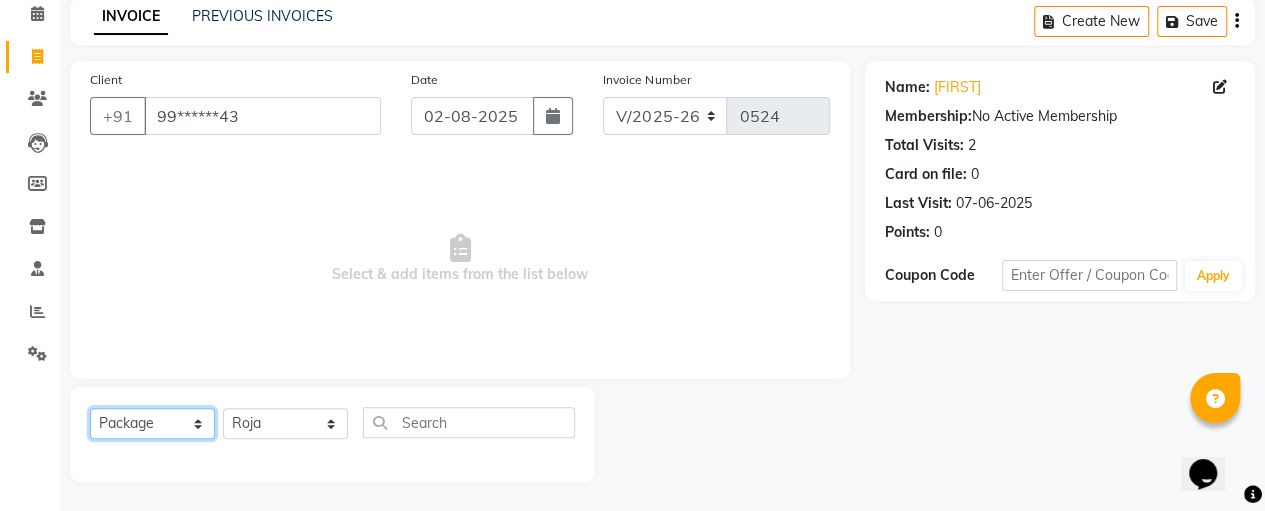 select on "service" 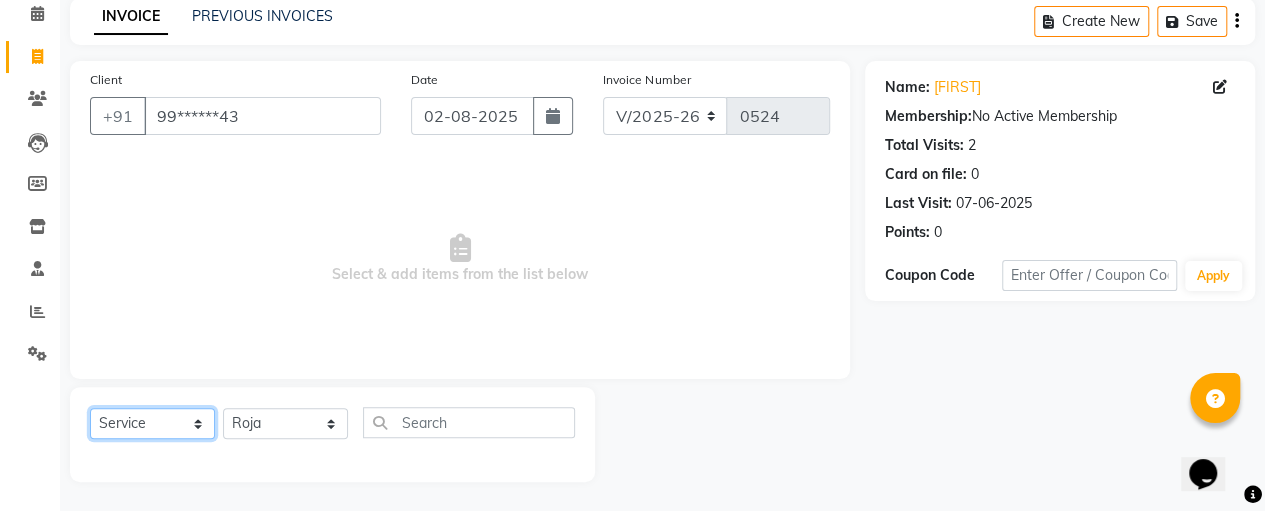 click on "Select  Service  Product  Membership  Package Voucher Prepaid Gift Card" 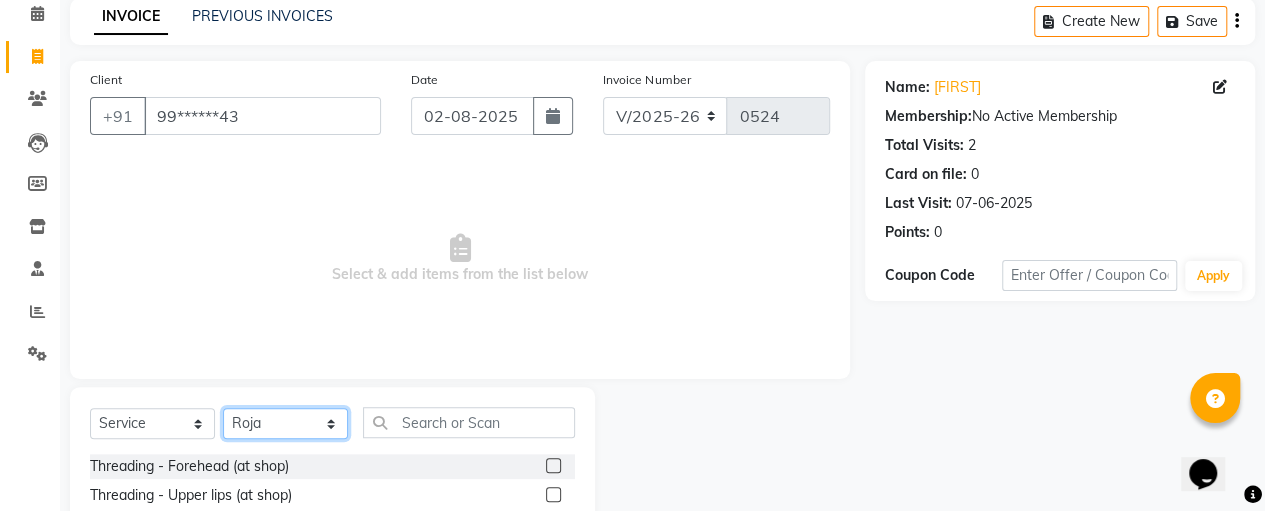 click on "Select Stylist [FIRST] [FIRST] [FIRST] [FIRST] [FIRST]" 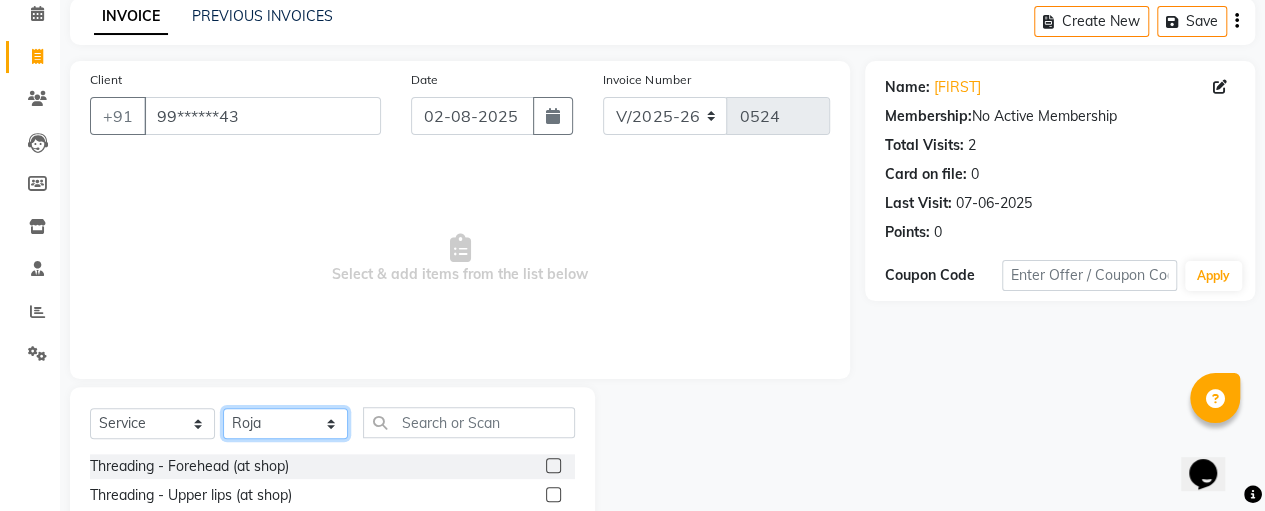 click on "Select Stylist [FIRST] [FIRST] [FIRST] [FIRST] [FIRST]" 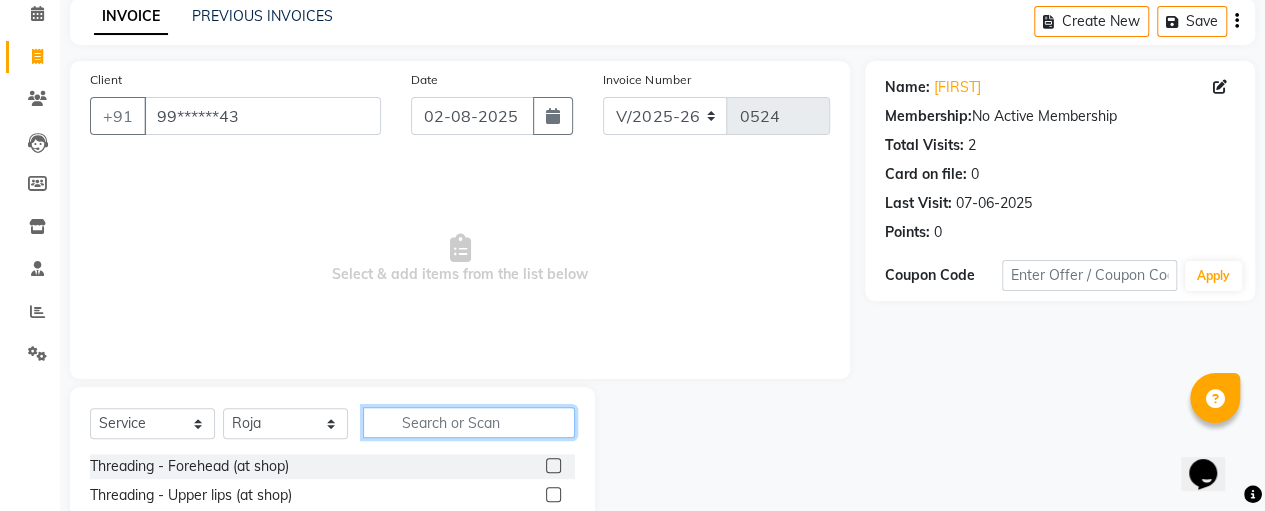 click 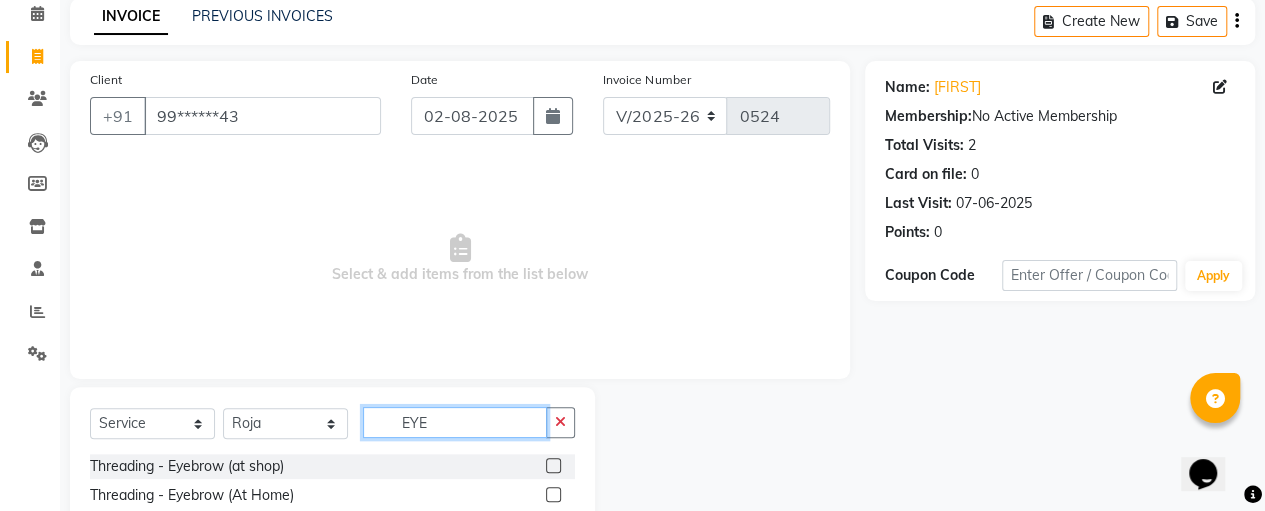 type on "EYE" 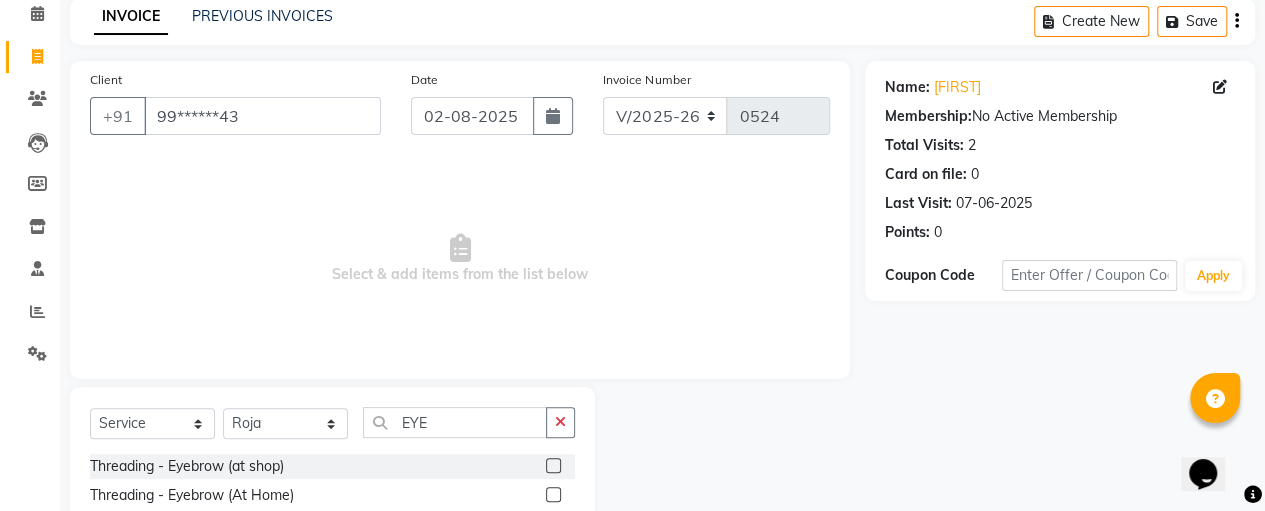 click 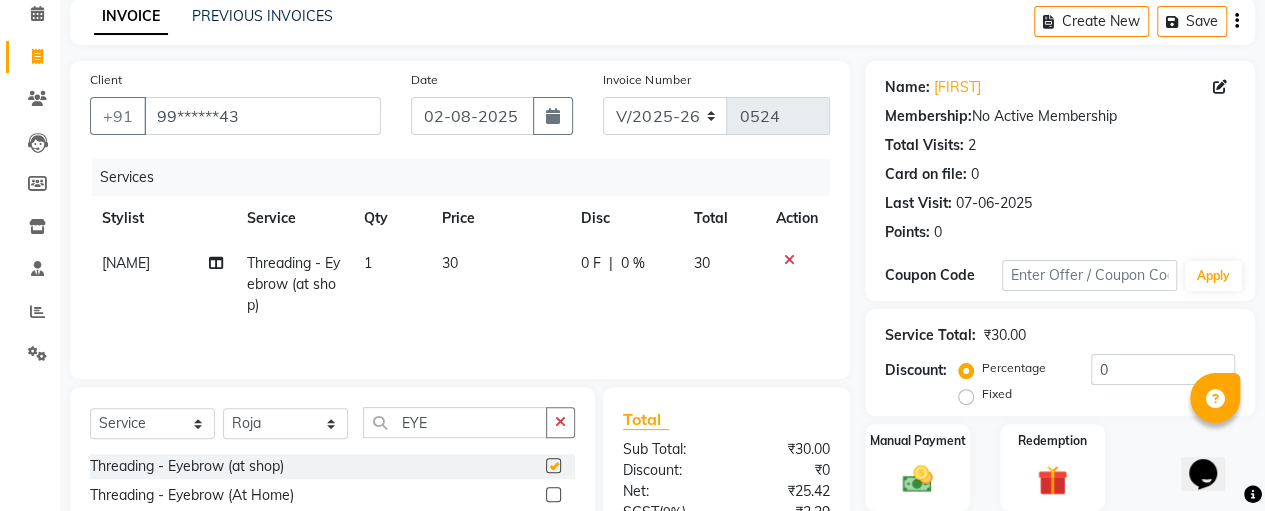 checkbox on "false" 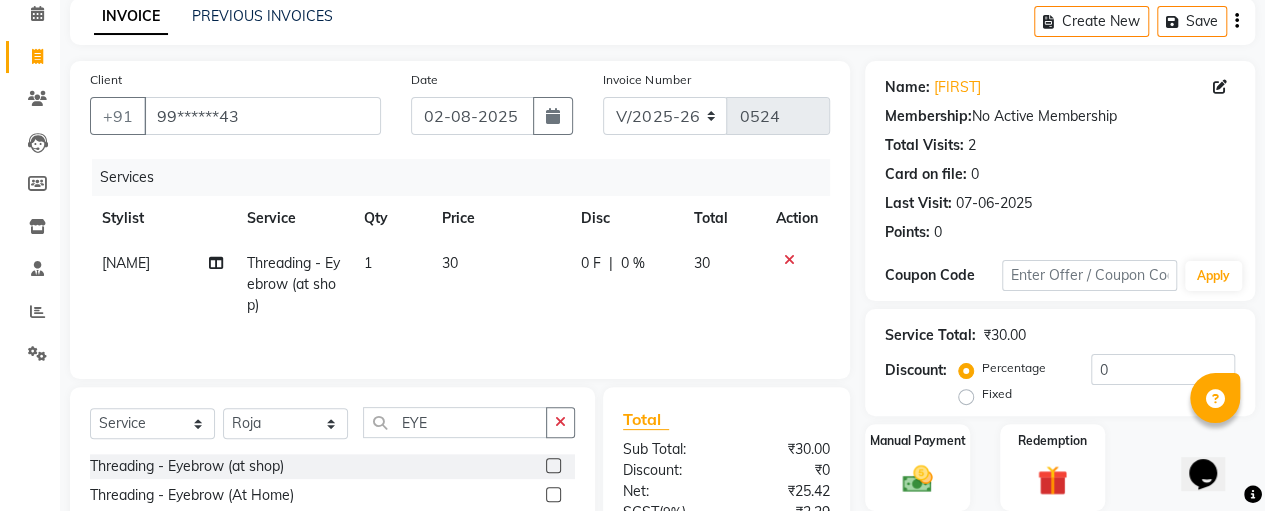 click on "30" 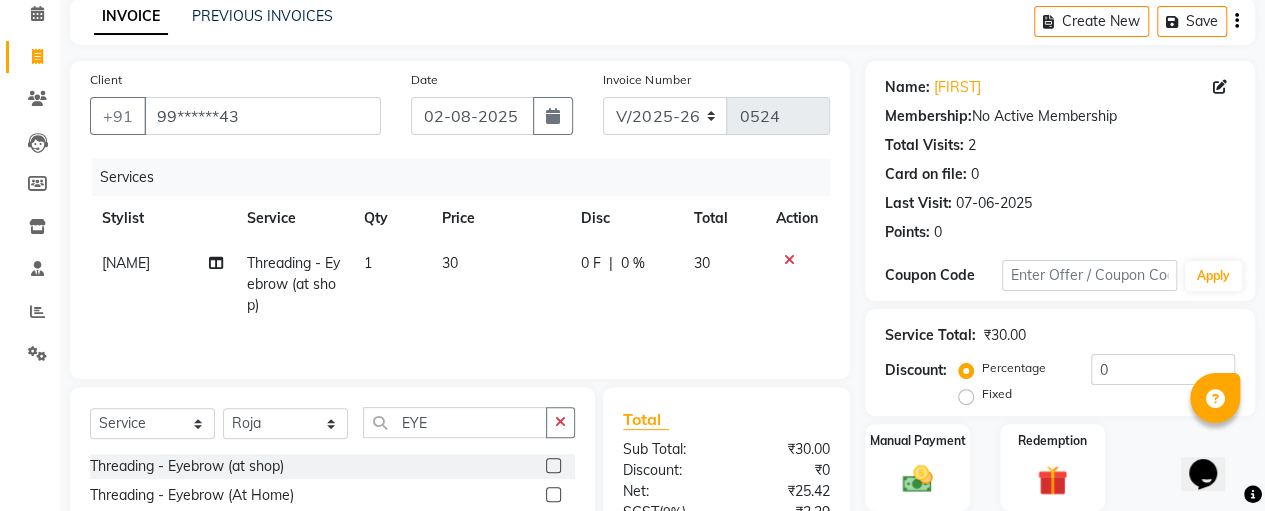 select on "[POSTAL_CODE]" 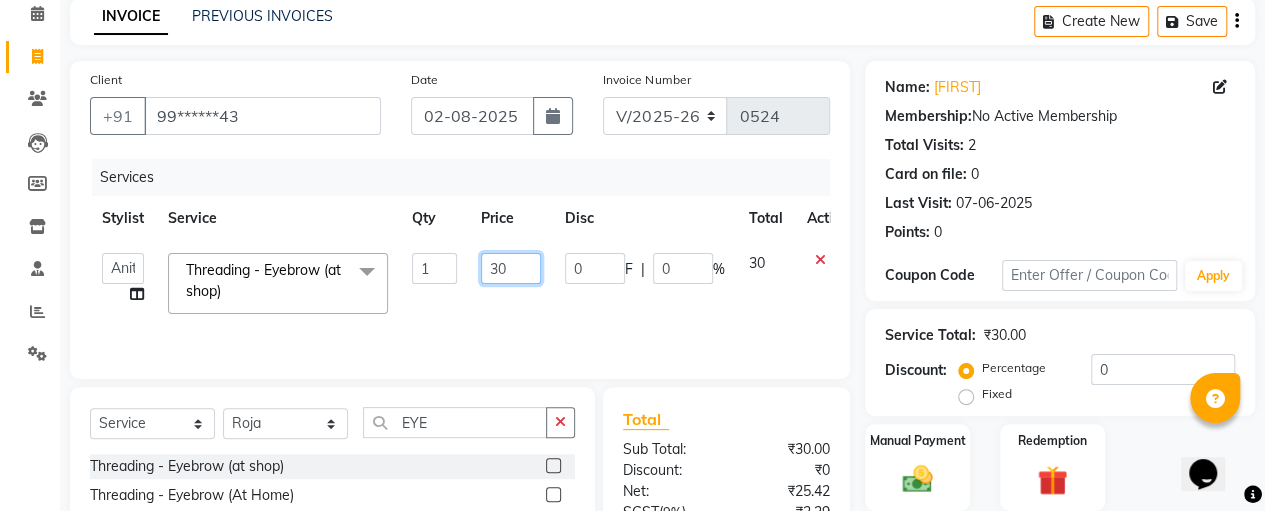 click on "30" 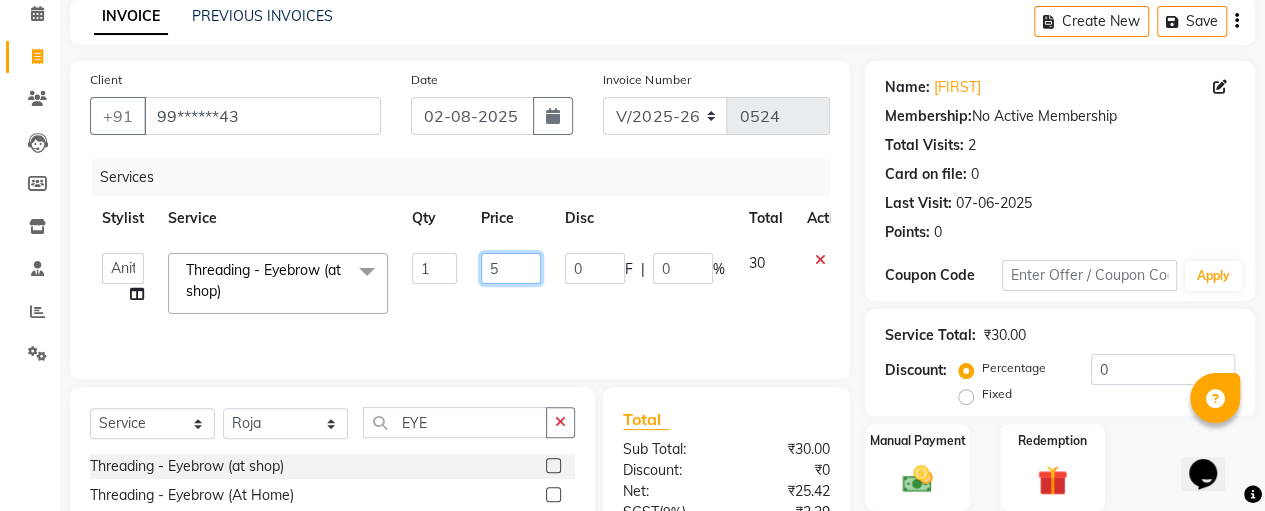type on "50" 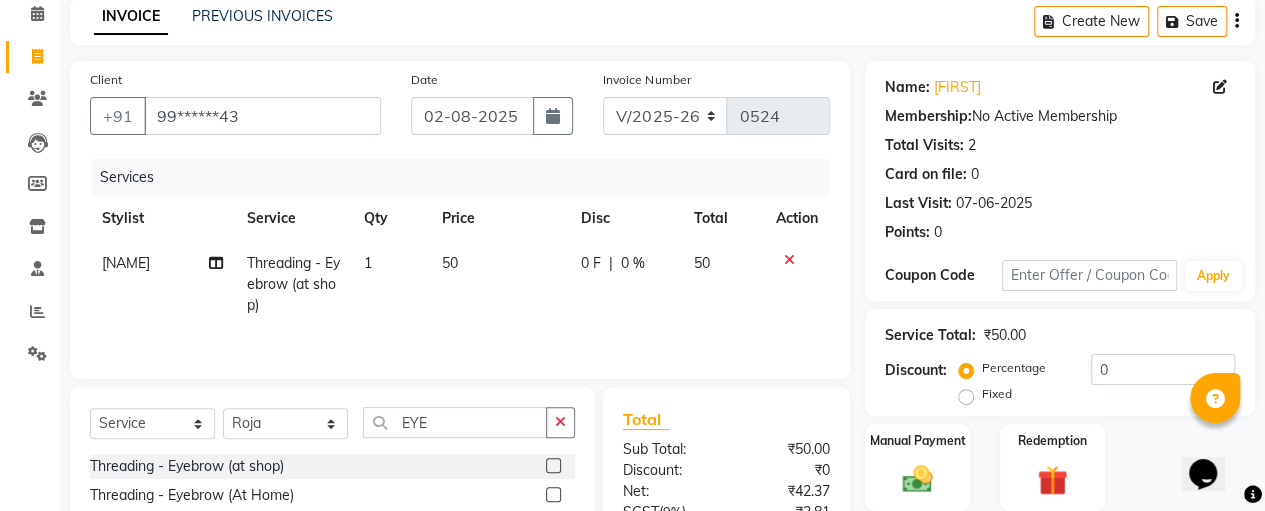 click on "50" 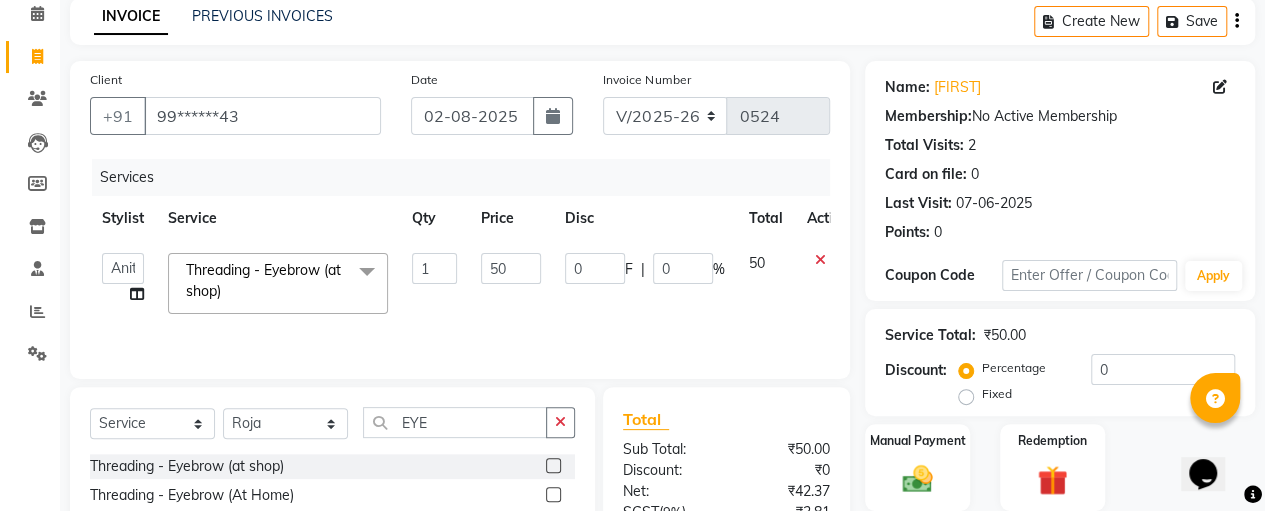 scroll, scrollTop: 287, scrollLeft: 0, axis: vertical 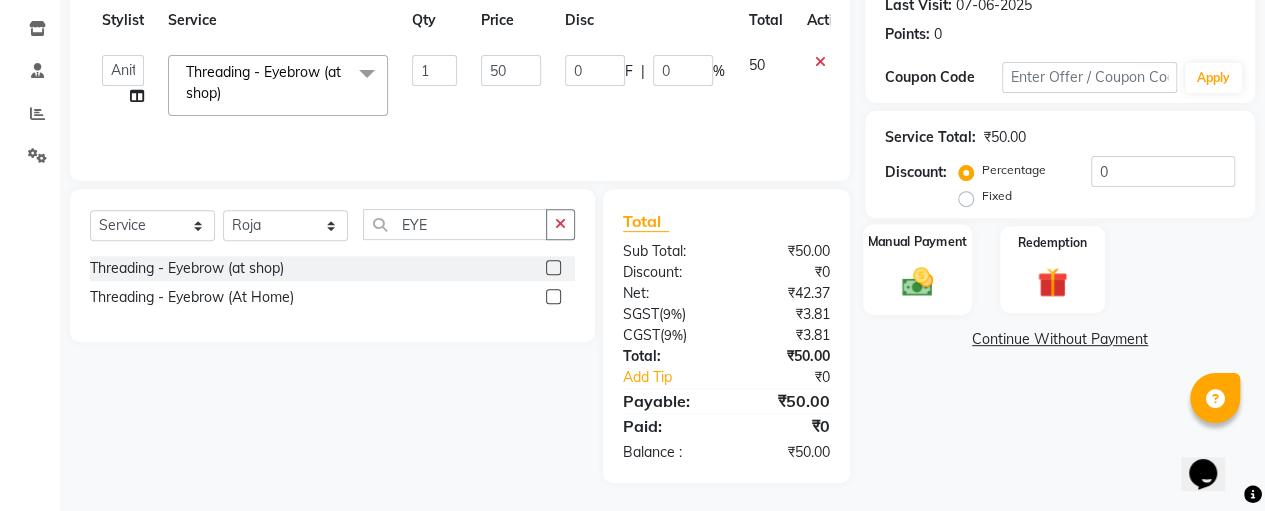 click 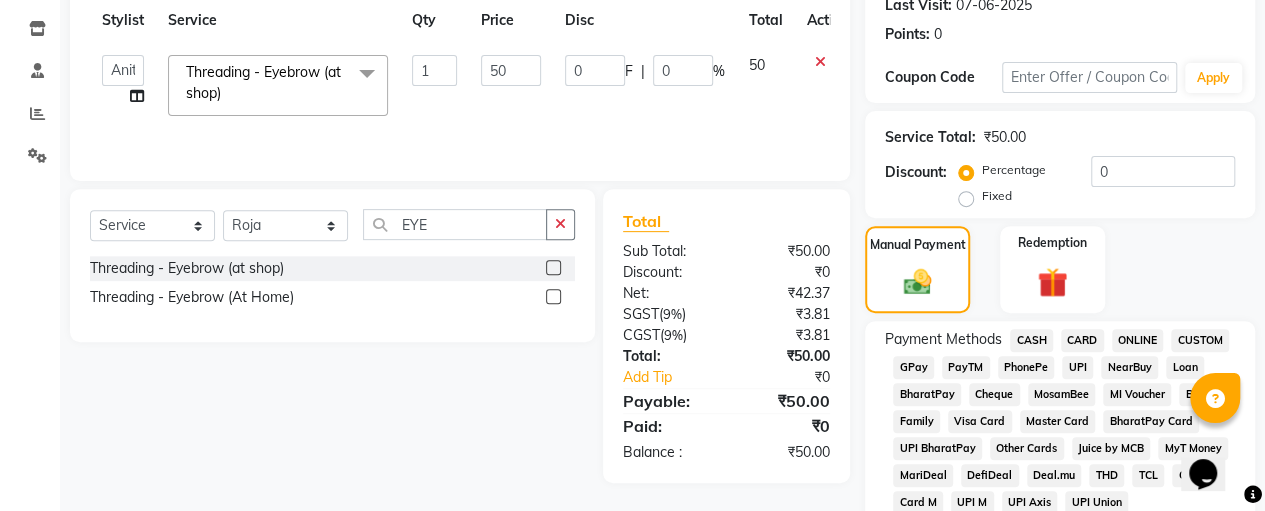 scroll, scrollTop: 734, scrollLeft: 0, axis: vertical 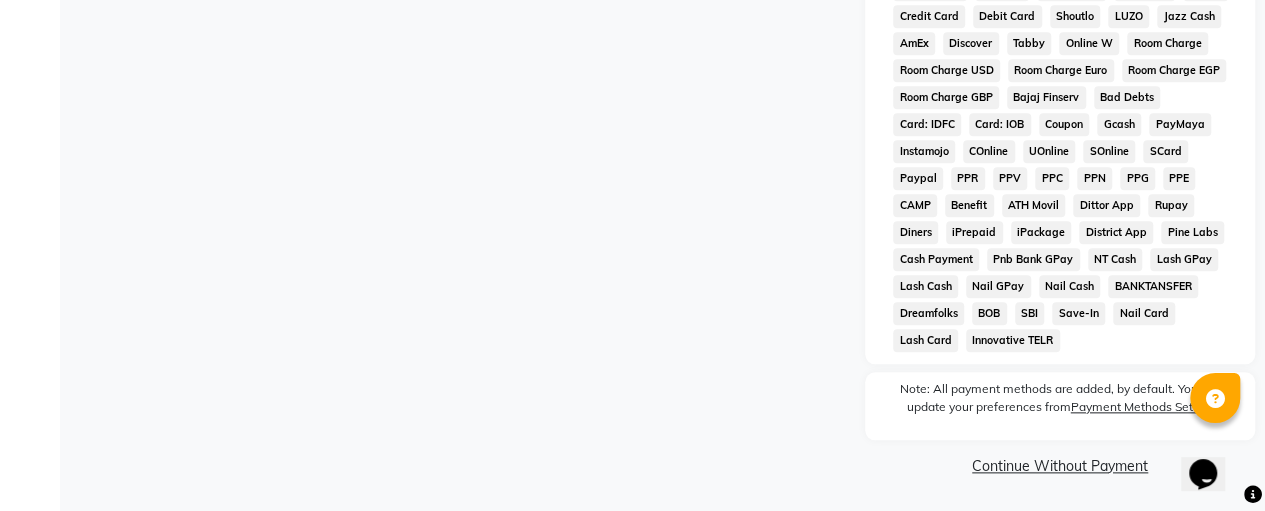 click on "Continue Without Payment" 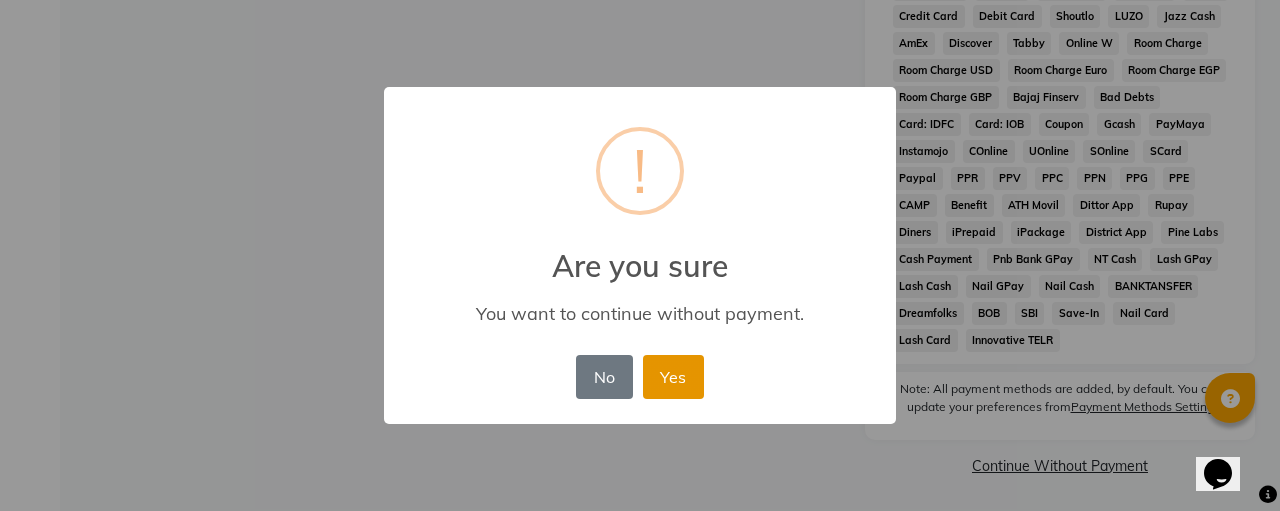 click on "Yes" at bounding box center [673, 377] 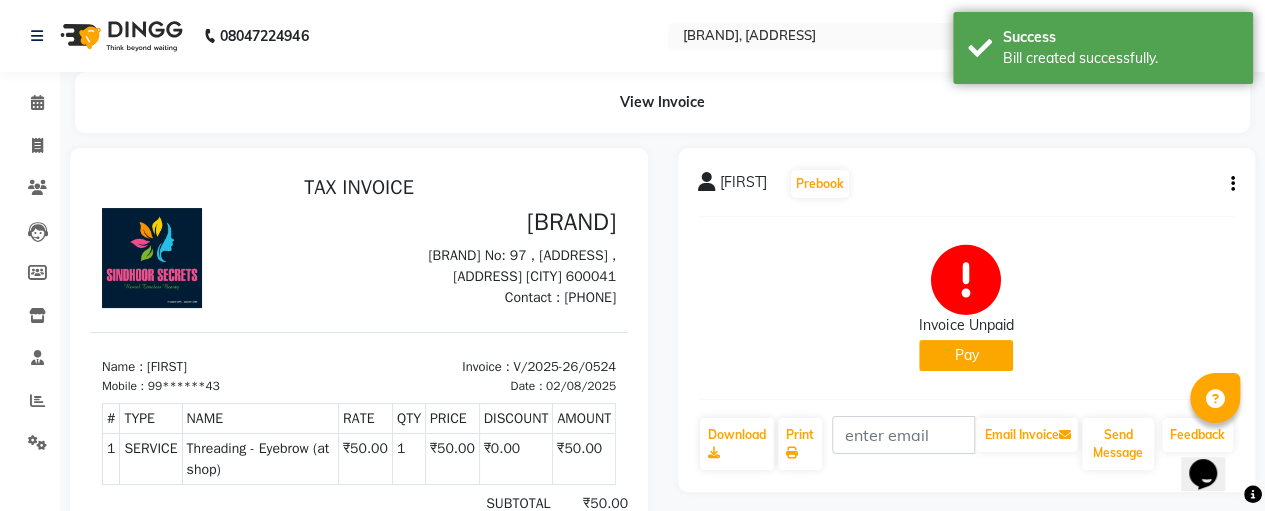 scroll, scrollTop: 0, scrollLeft: 0, axis: both 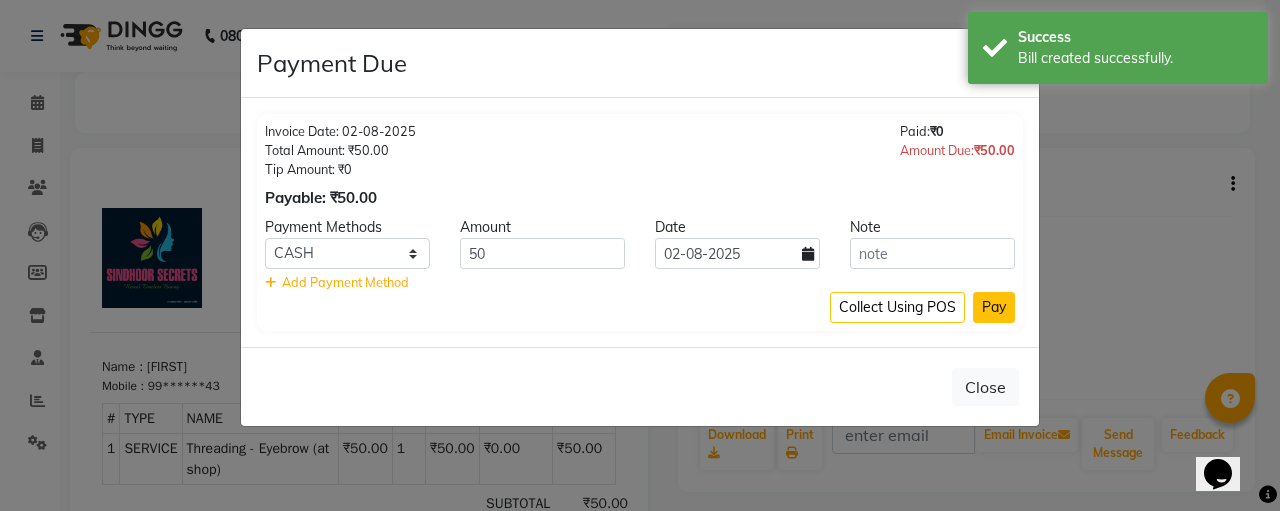 click on "Pay" 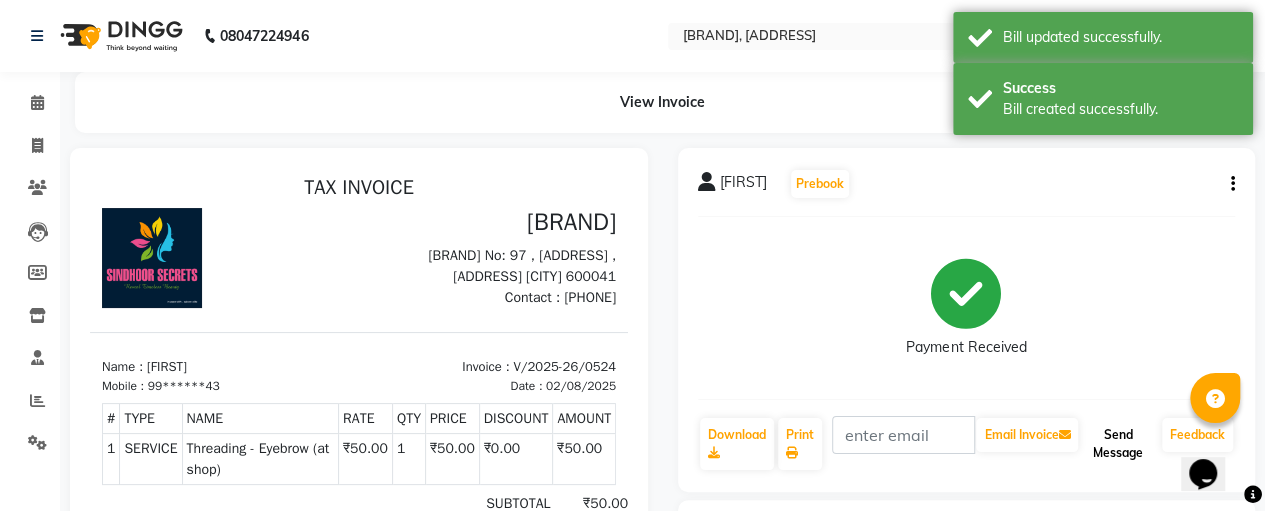 click on "Send Message" 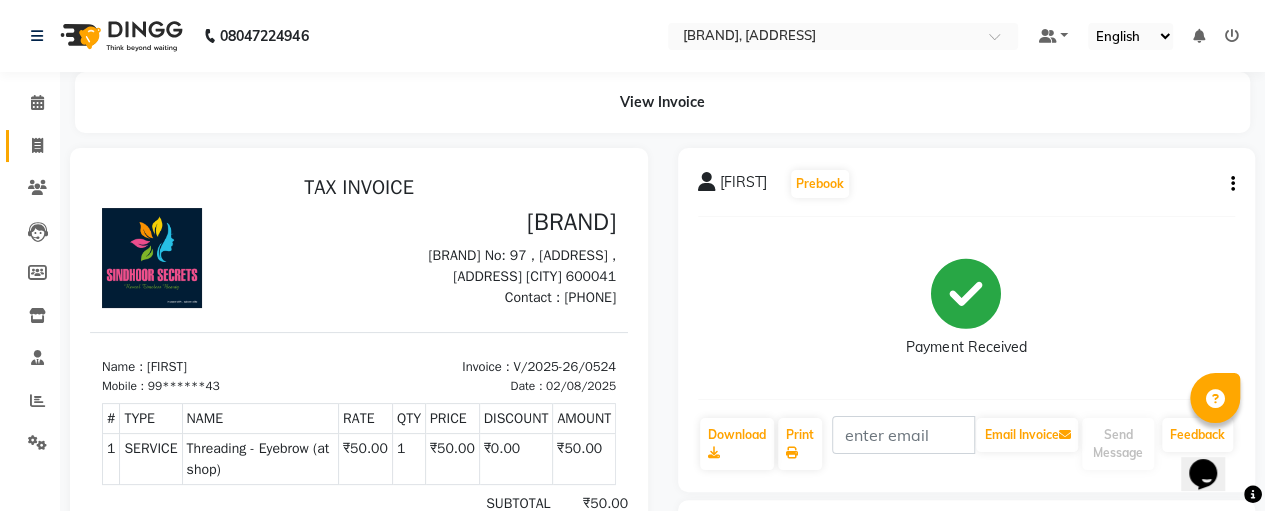 click on "Invoice" 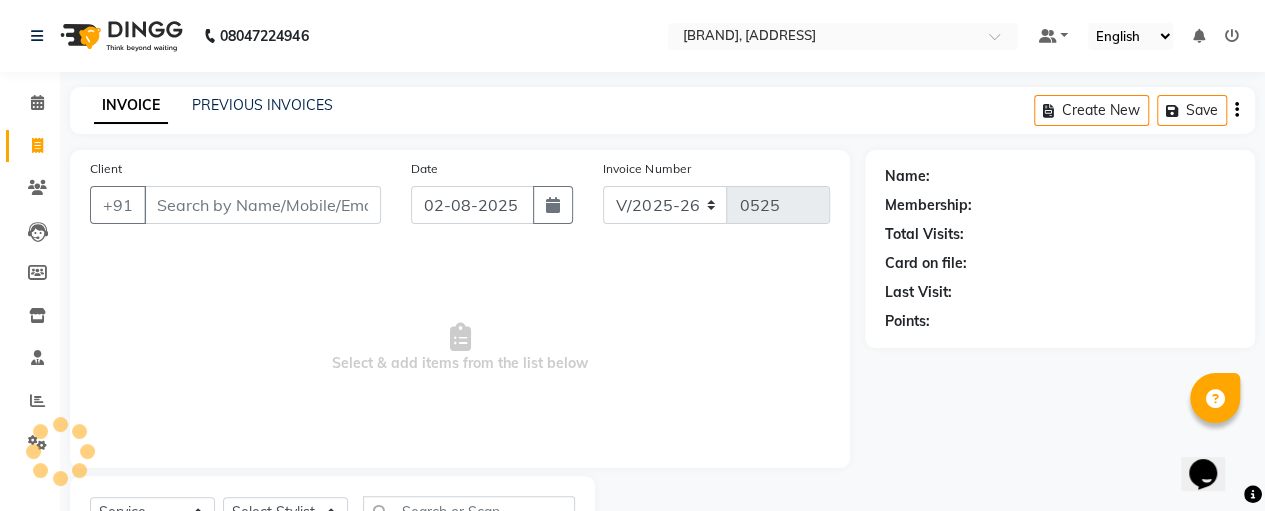 scroll, scrollTop: 89, scrollLeft: 0, axis: vertical 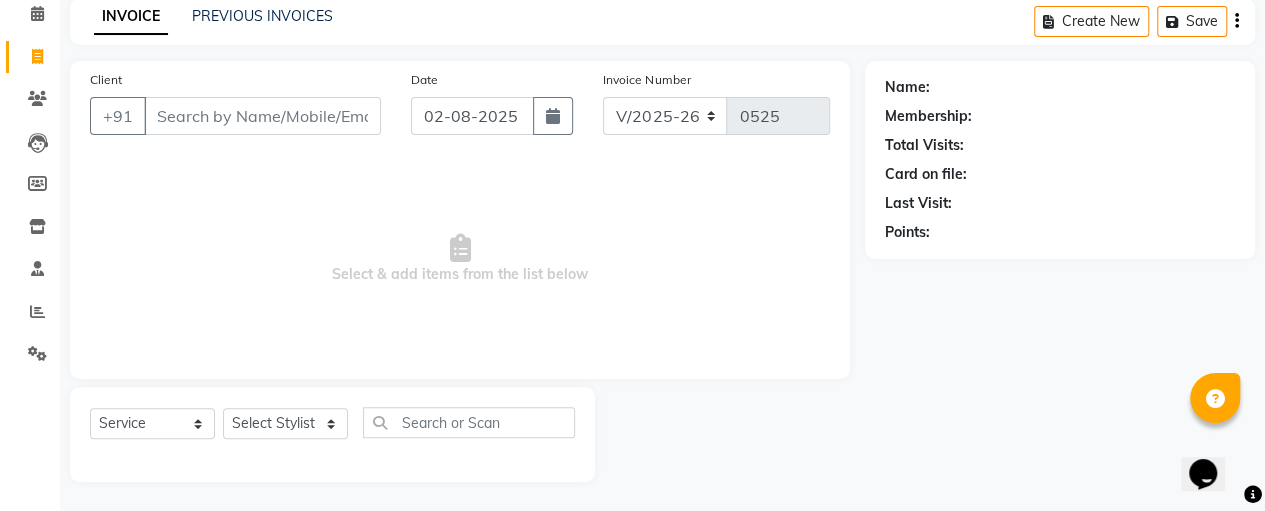 select on "package" 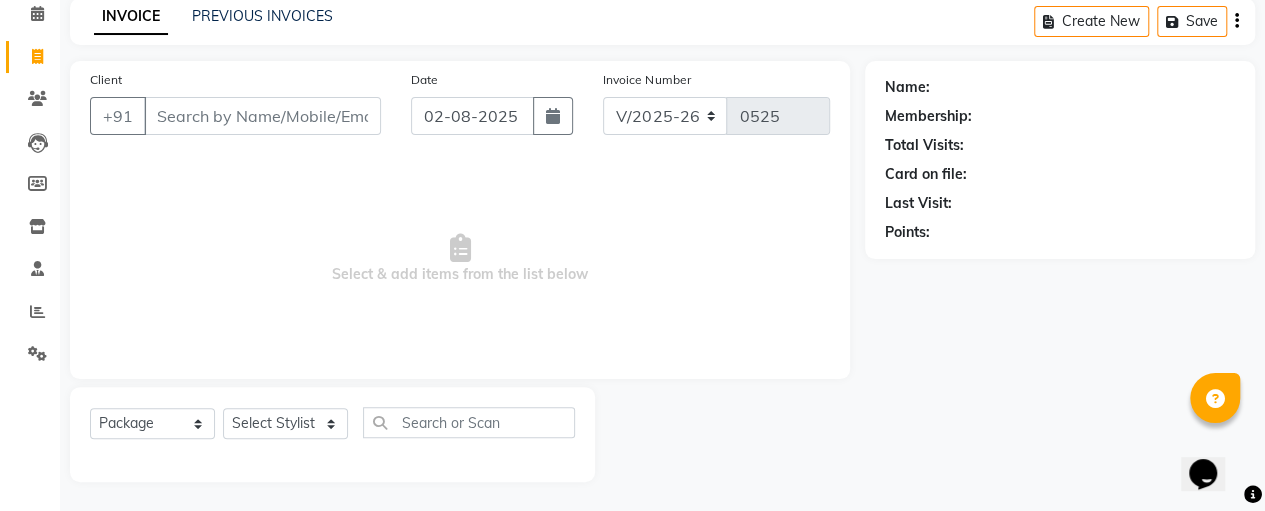 select on "70473" 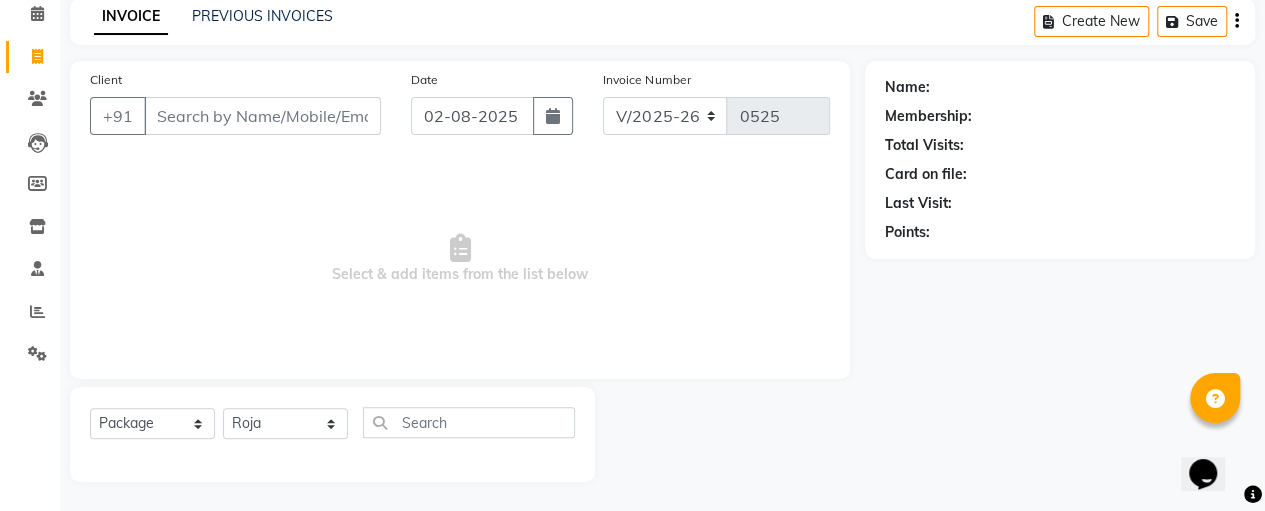 click on "Client" at bounding box center [262, 116] 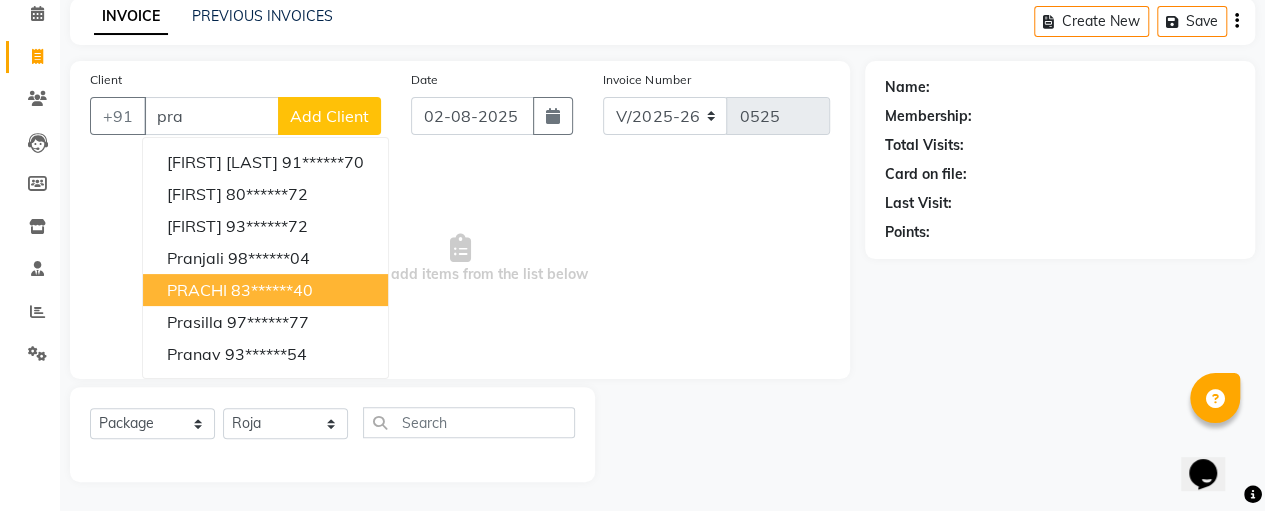 click on "83******40" at bounding box center (272, 290) 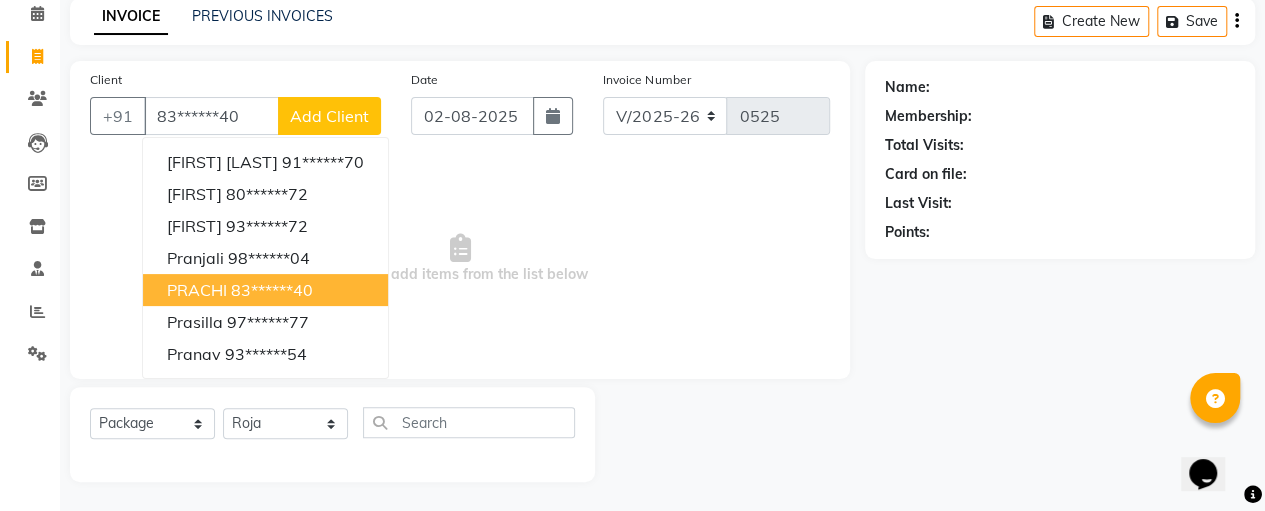 type on "83******40" 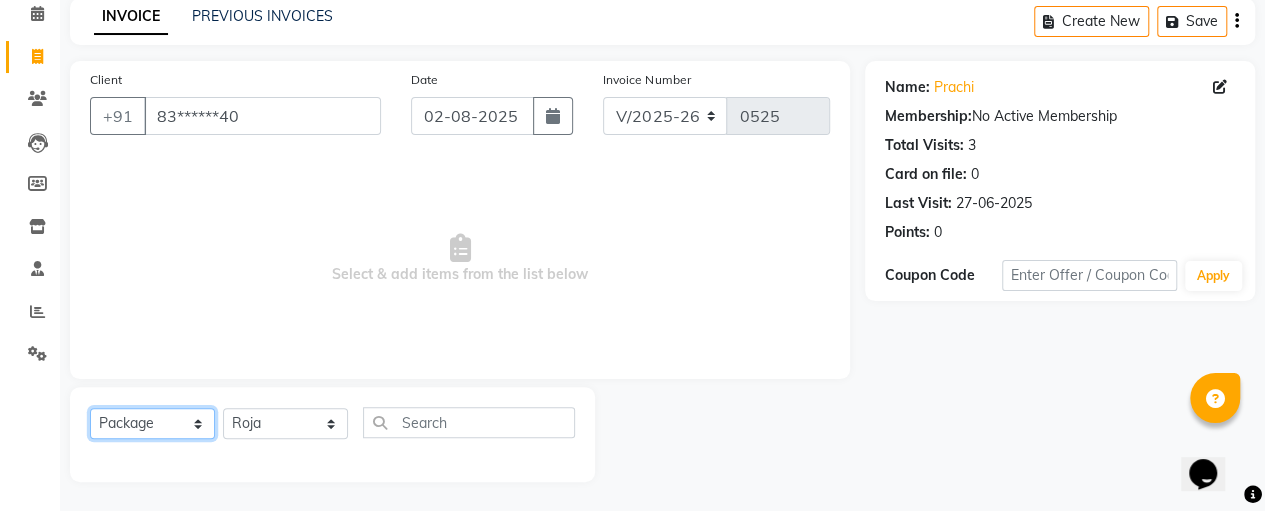 click on "Select  Service  Product  Membership  Package Voucher Prepaid Gift Card" 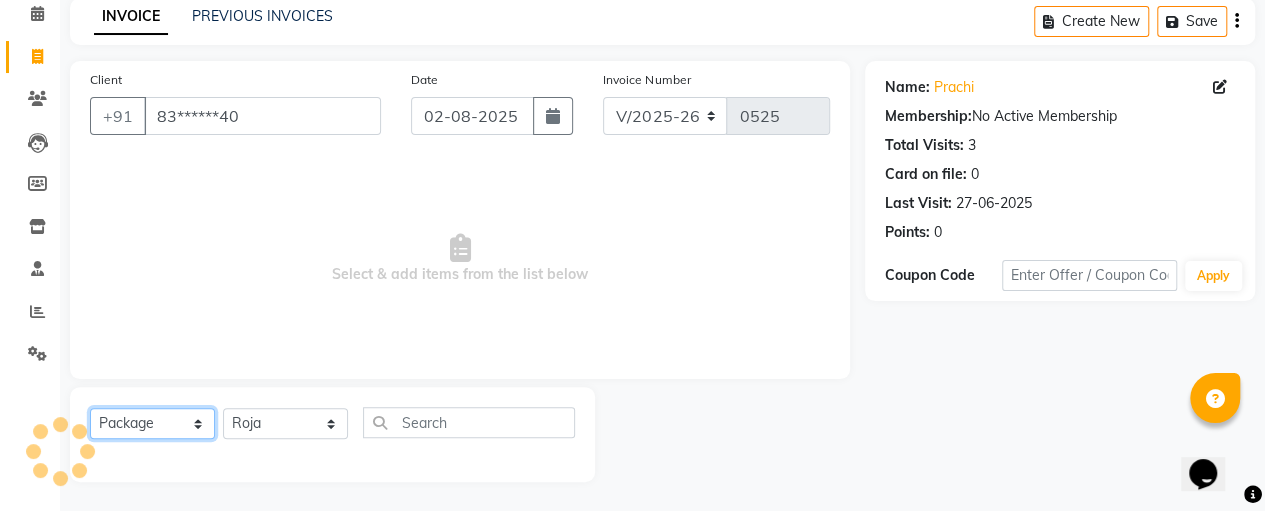 select on "service" 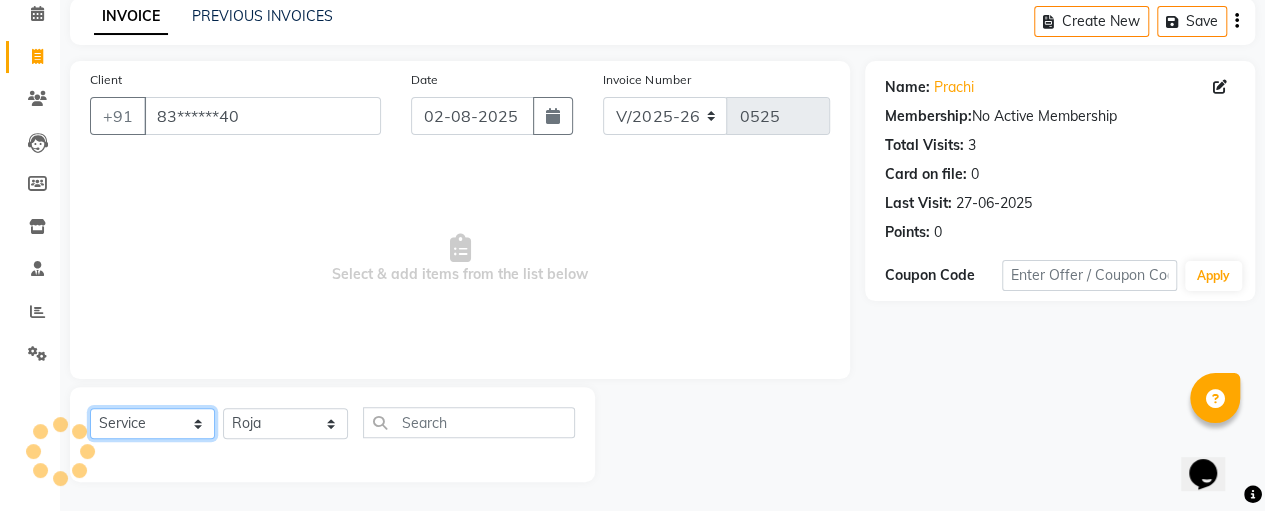 click on "Select  Service  Product  Membership  Package Voucher Prepaid Gift Card" 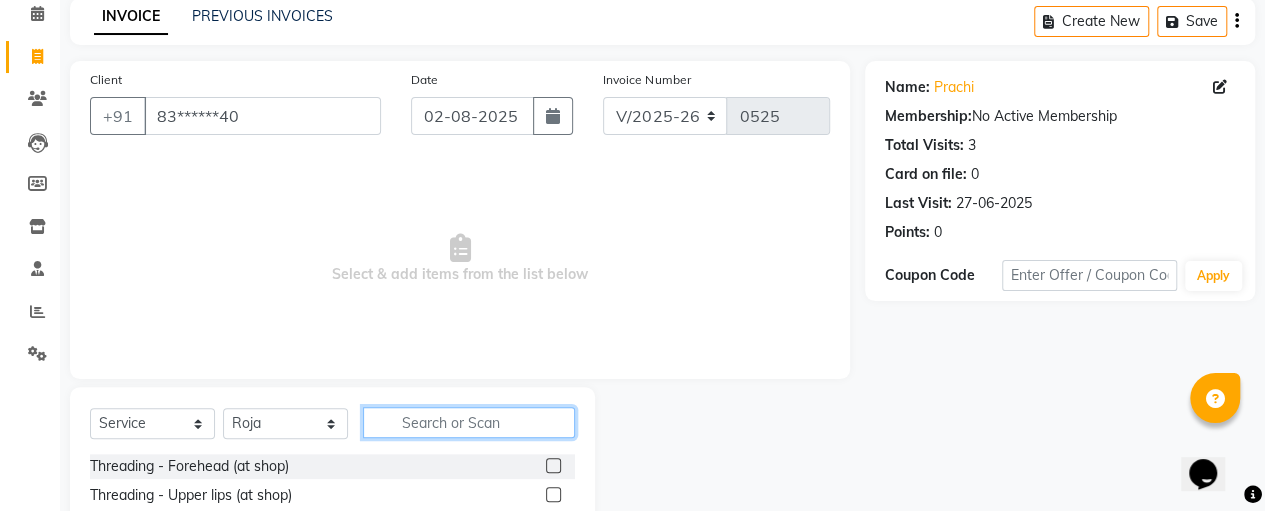 click 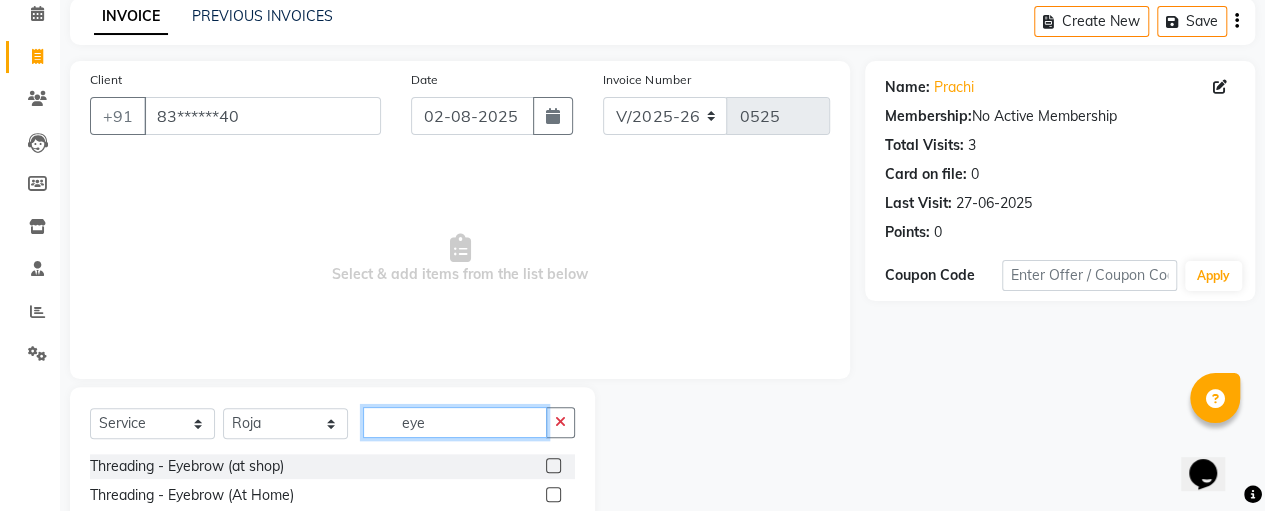 type on "eye" 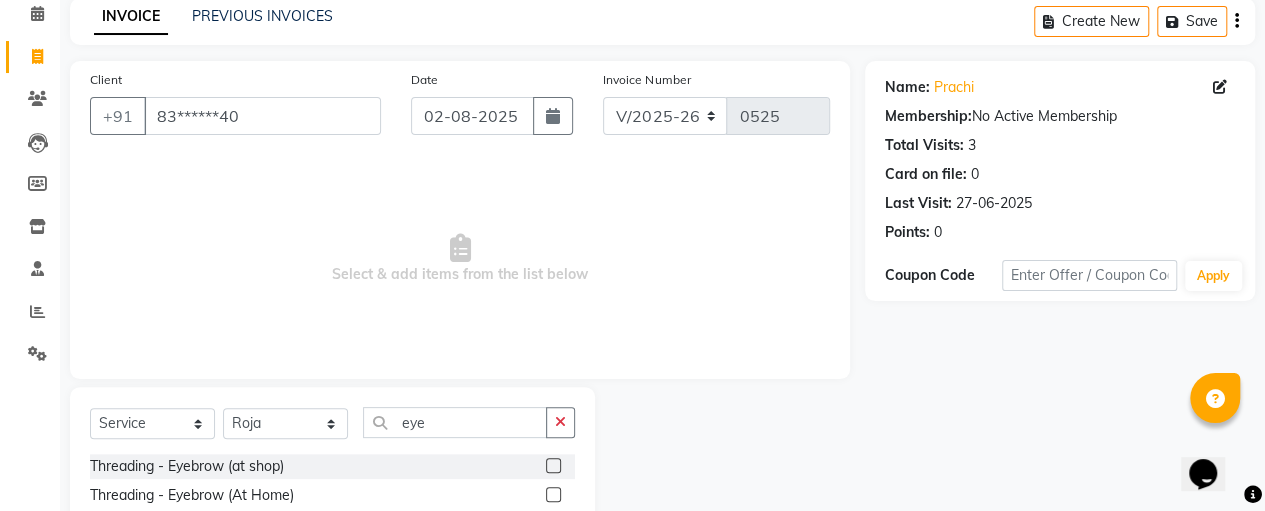 click 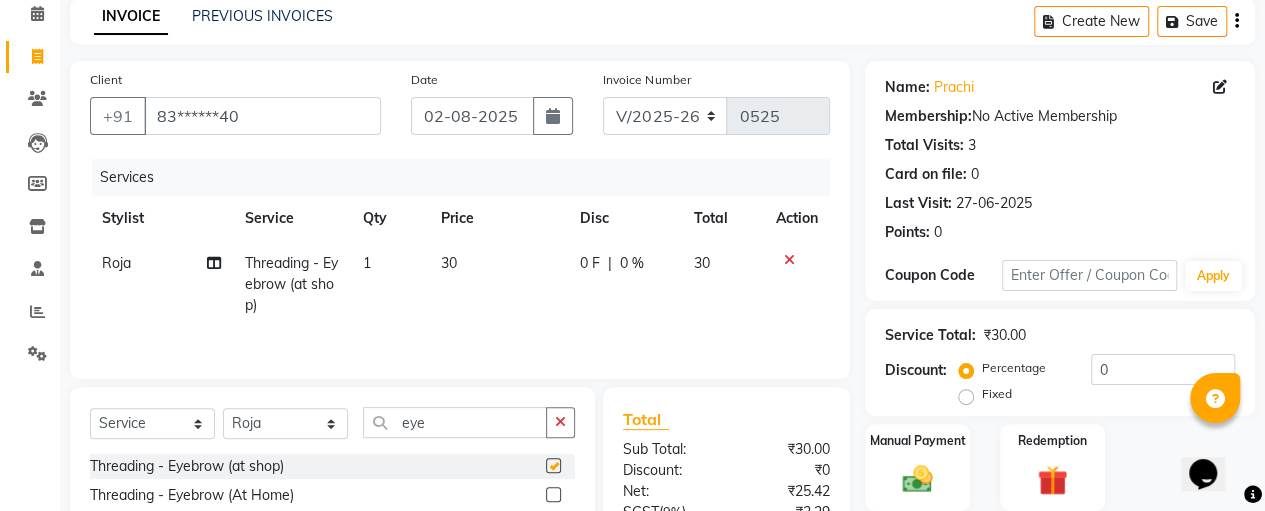 checkbox on "false" 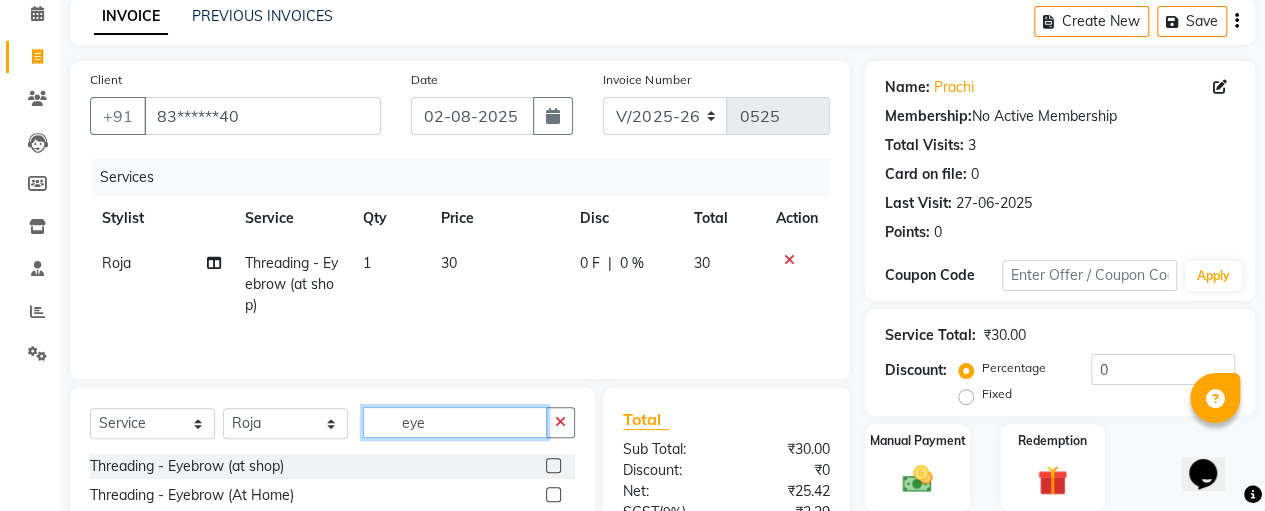 click on "eye" 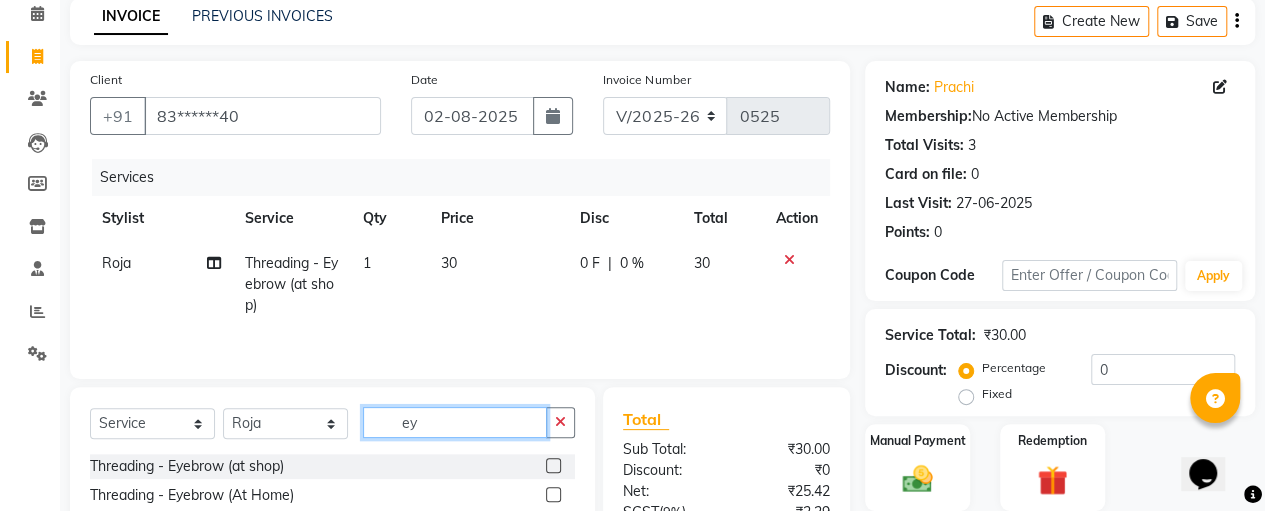 type on "e" 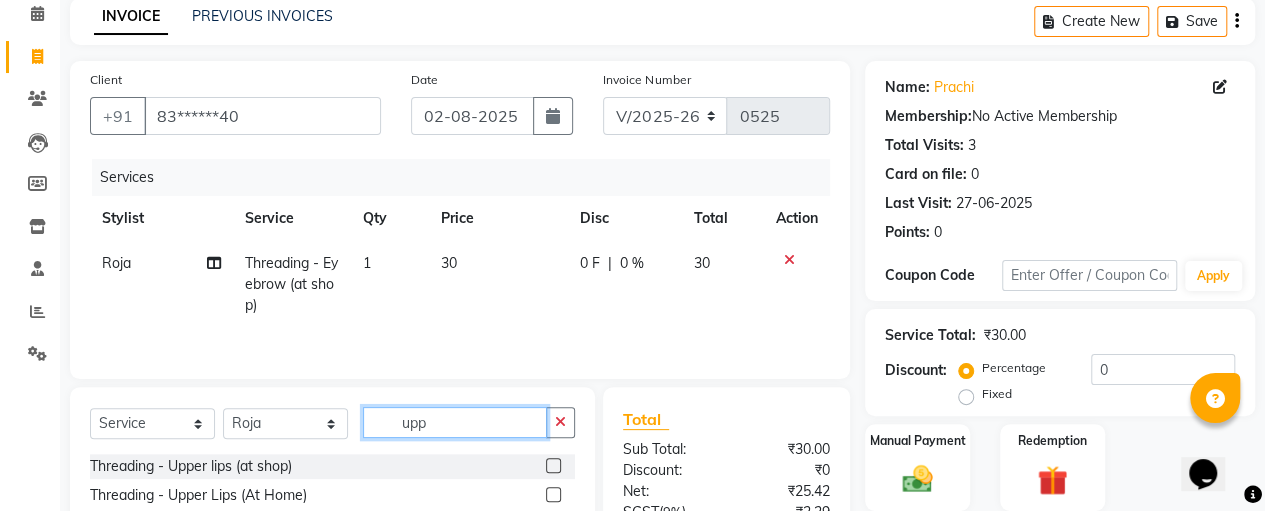 type on "upp" 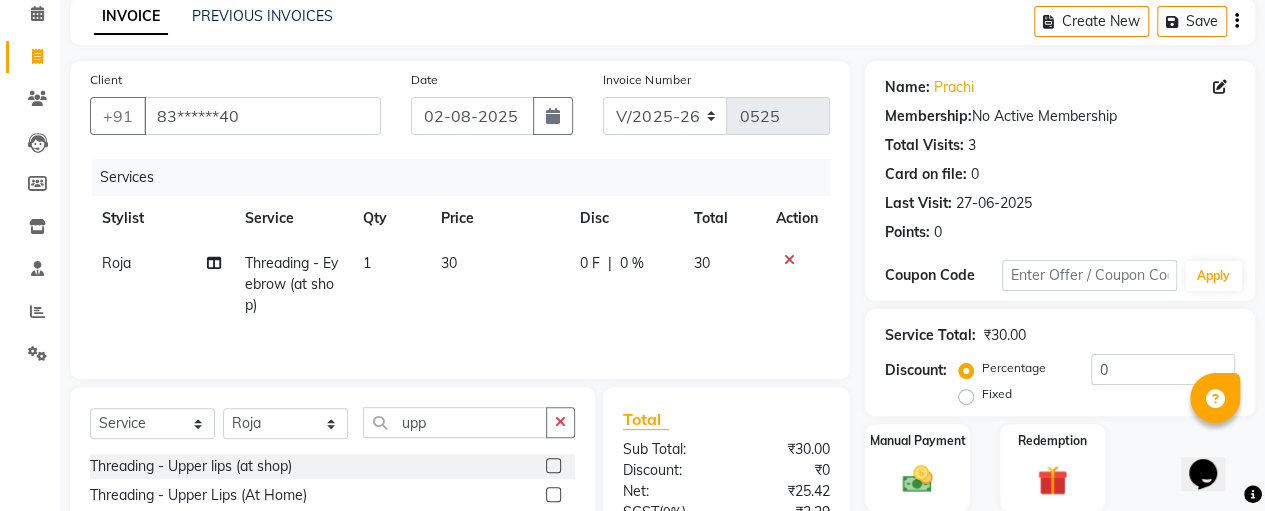 click 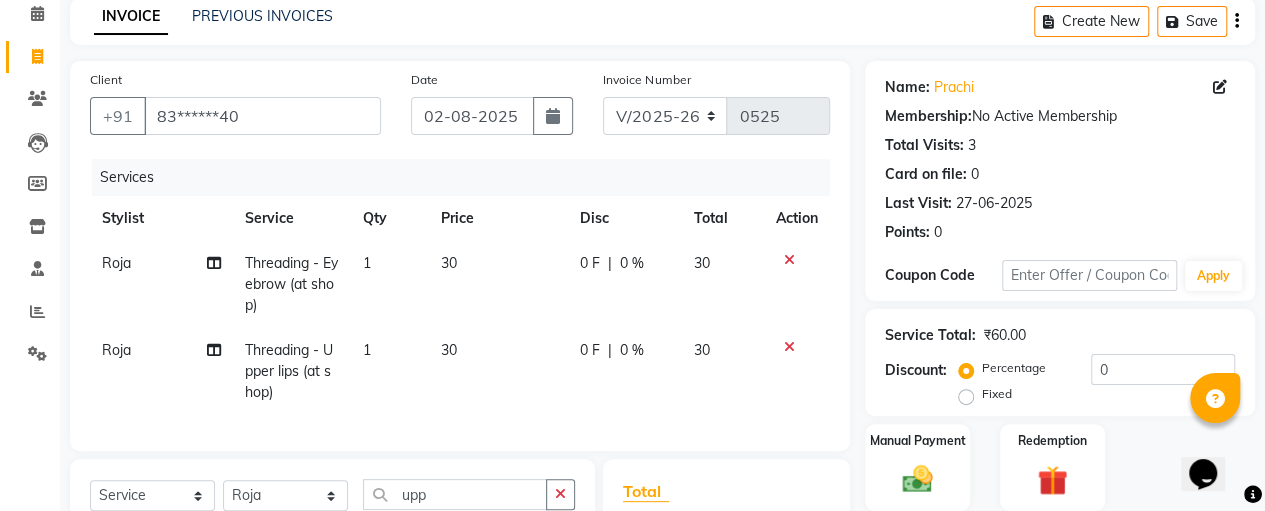 checkbox on "false" 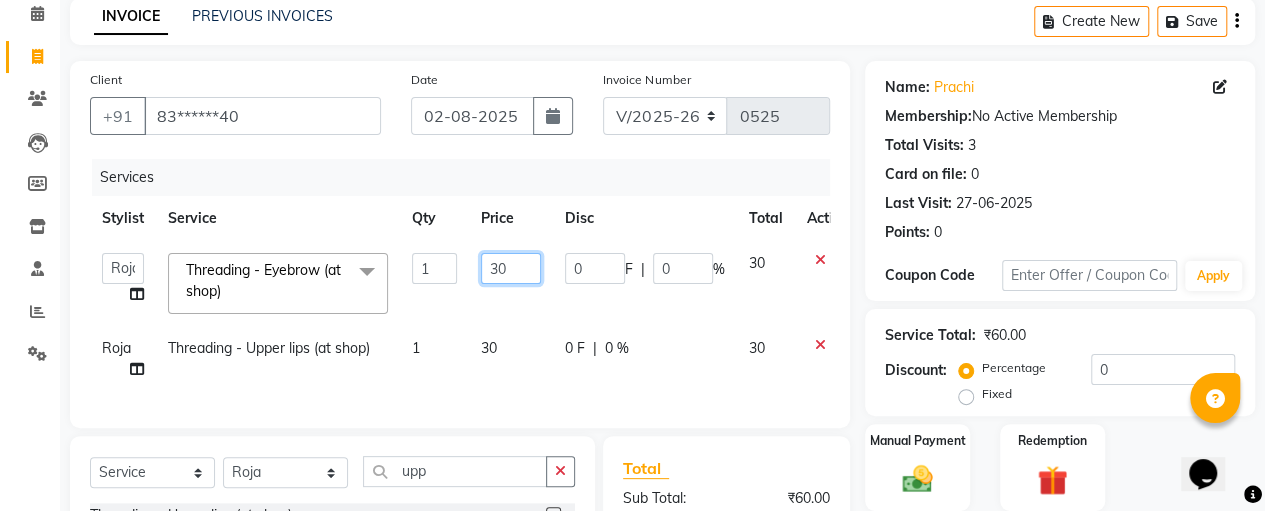 click on "30" 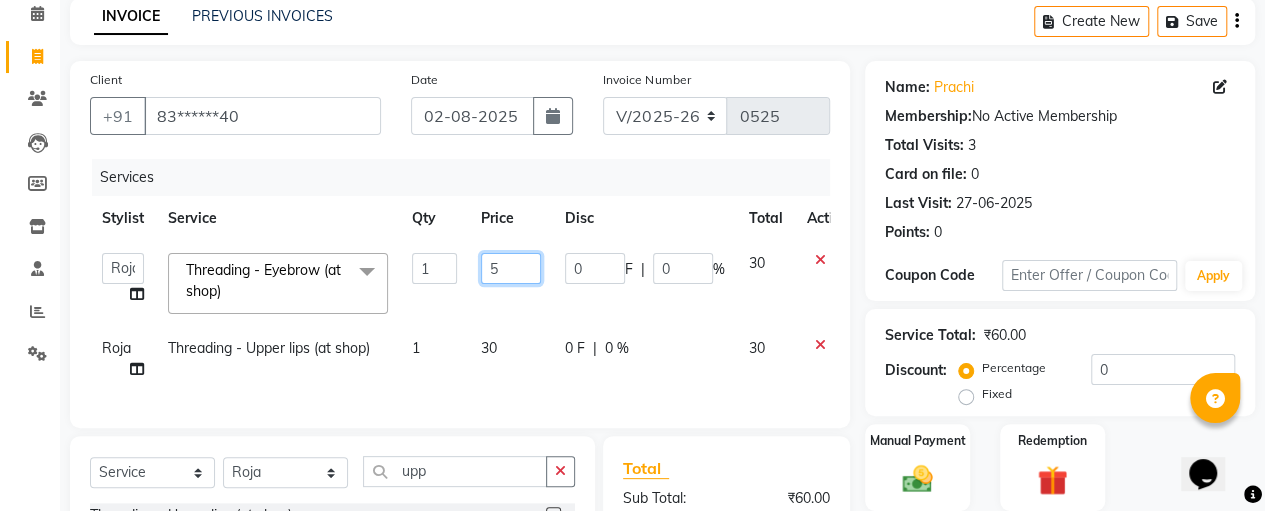 type on "50" 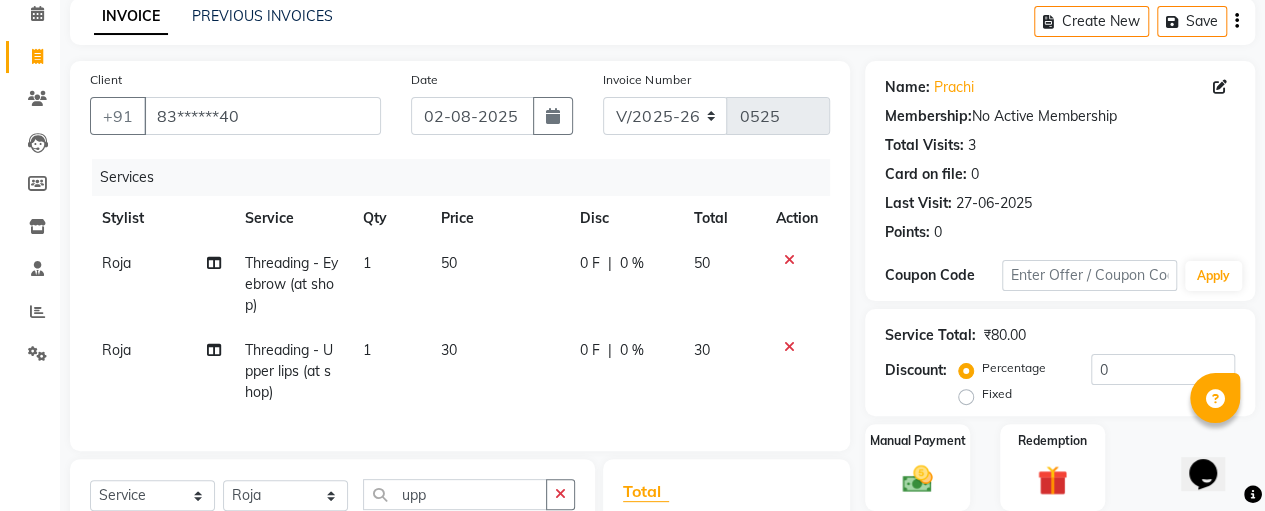 click on "30" 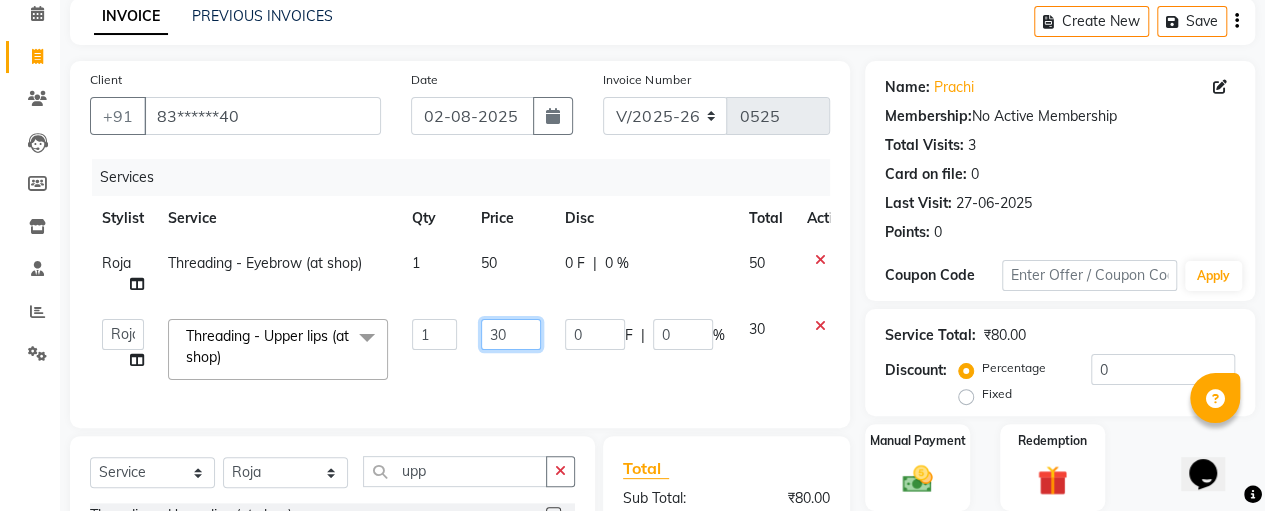 click on "30" 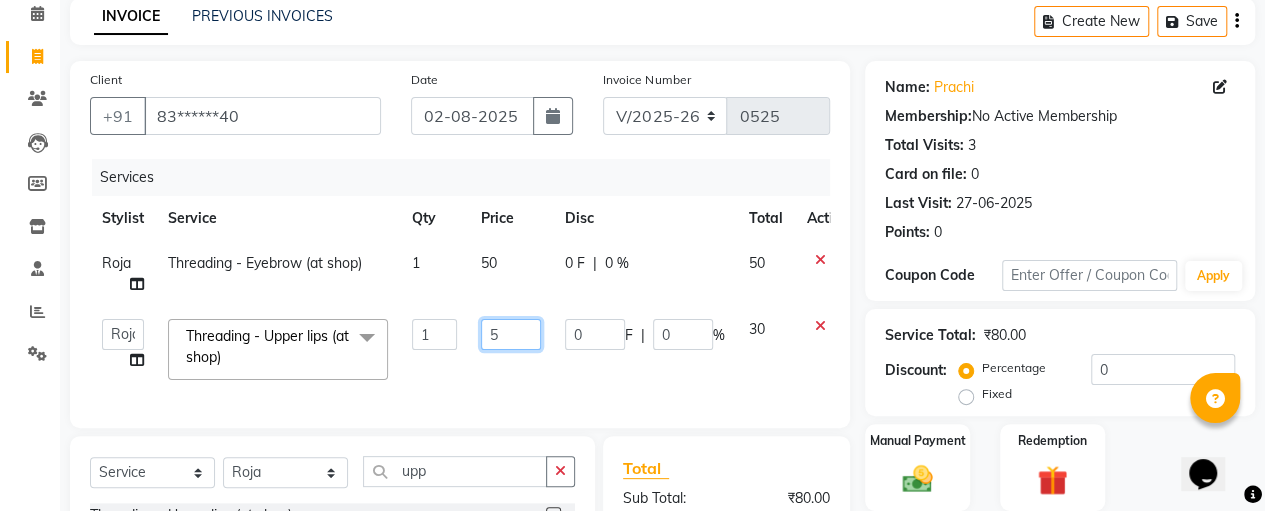type on "50" 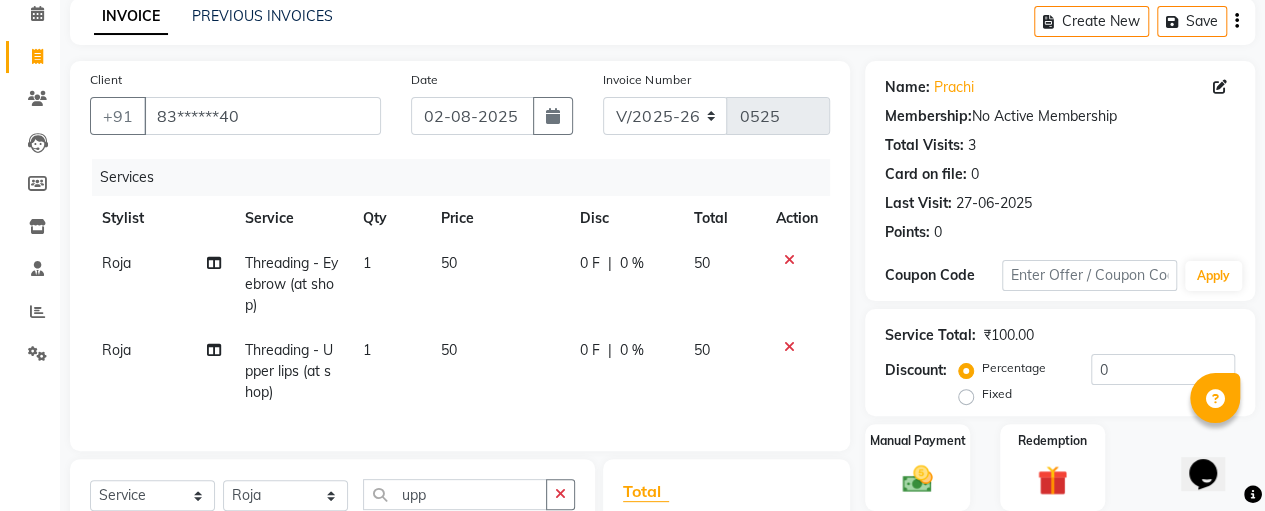 click on "Services Stylist Service Qty Price Disc Total Action [NAME] Threading - Eyebrow (at shop) 1 50 0 F | 0 % 50 [NAME] Threading - Upper lips (at shop) 1 50 0 F | 0 % 50" 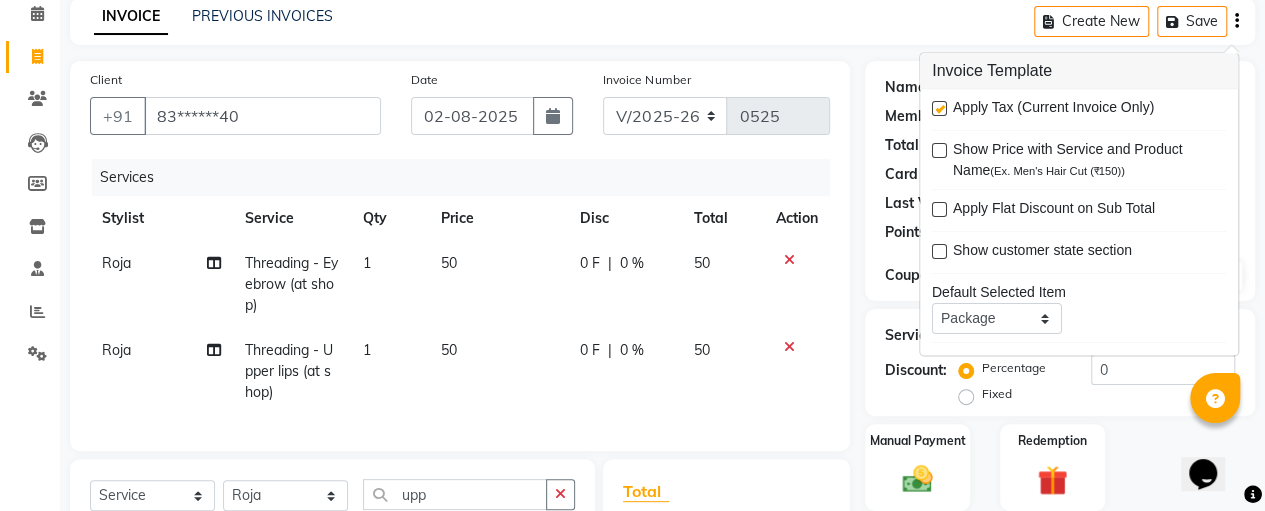 click on "Apply Tax (Current Invoice Only)" at bounding box center (1053, 110) 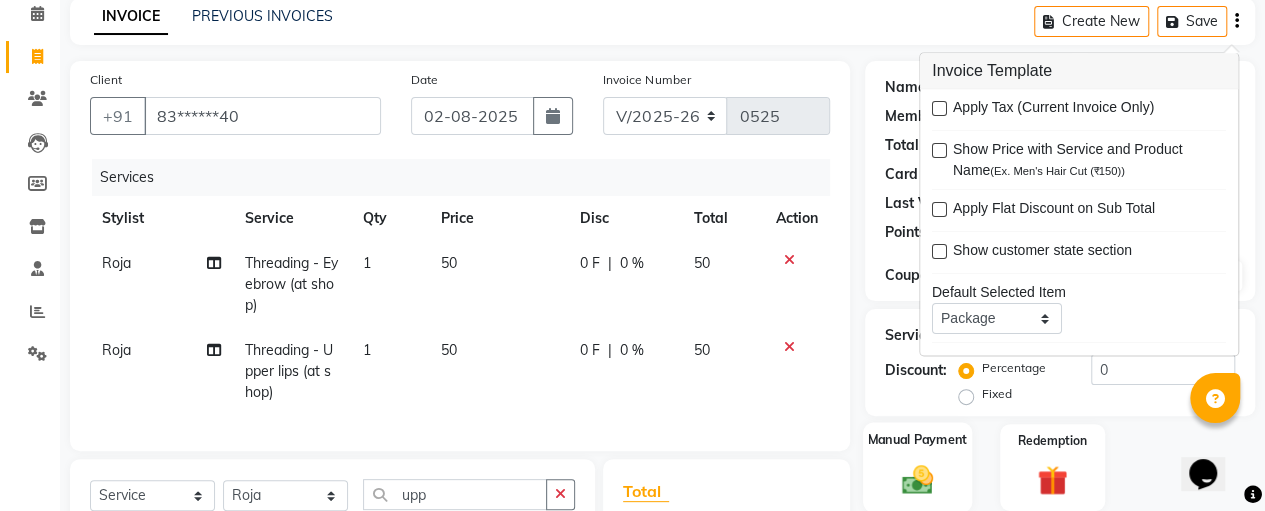 click 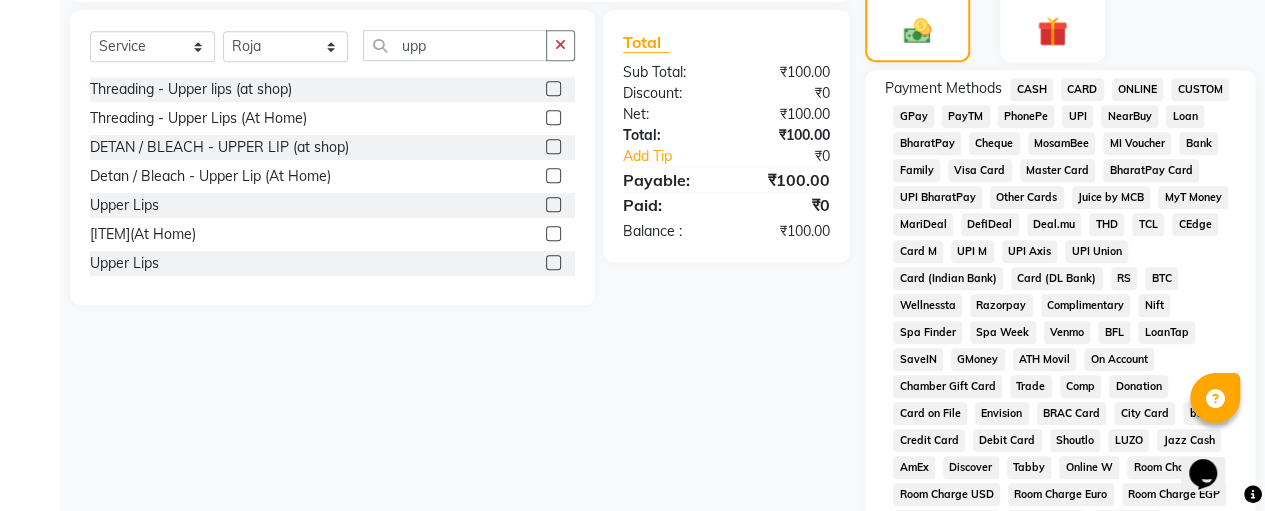 scroll, scrollTop: 968, scrollLeft: 0, axis: vertical 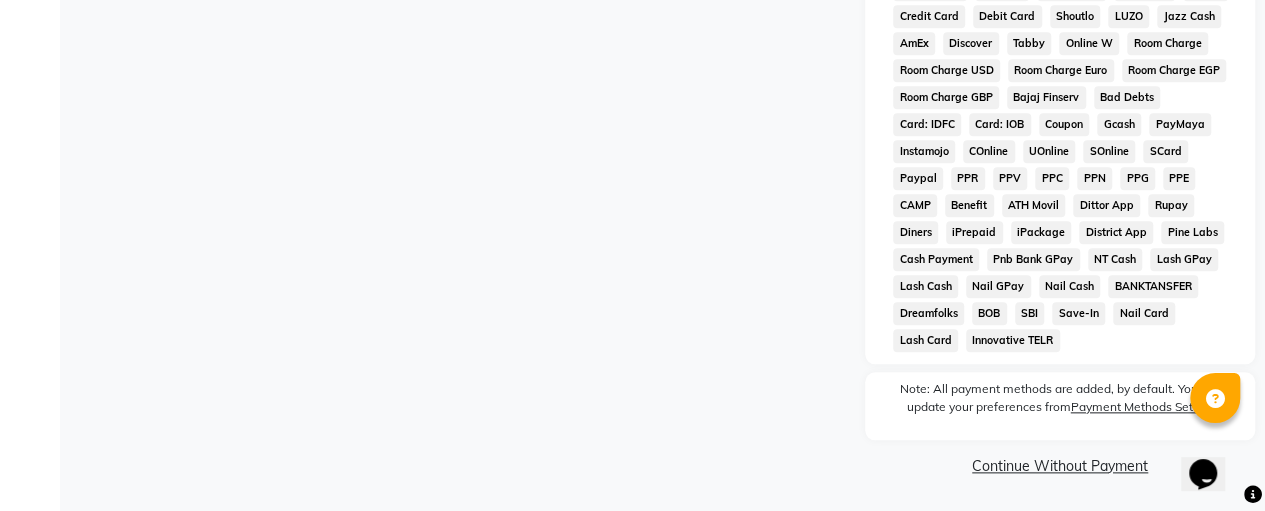 click on "Continue Without Payment" 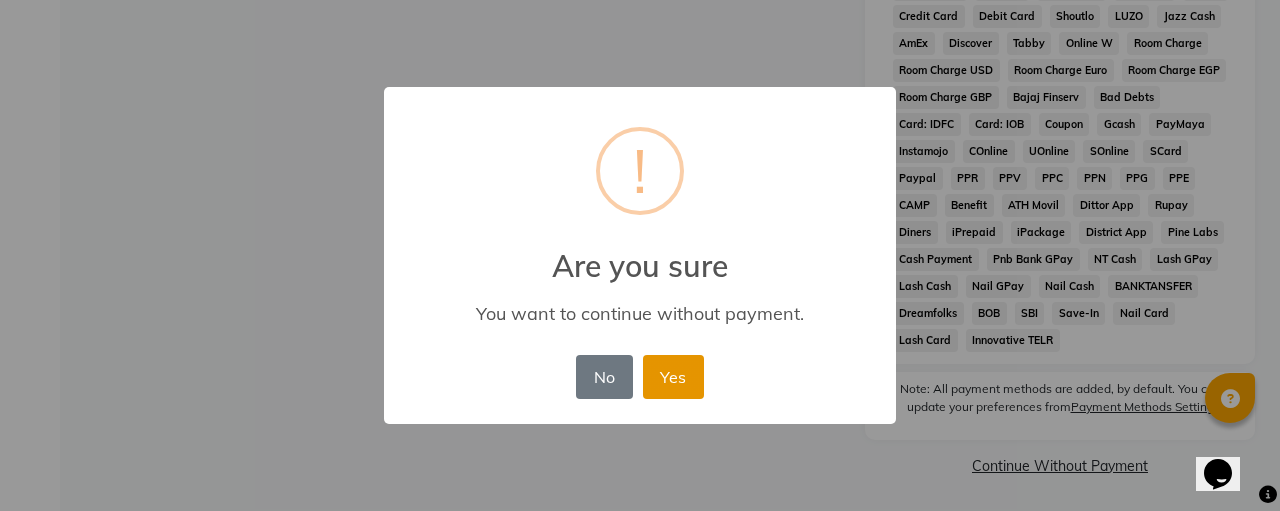 click on "Yes" at bounding box center (673, 377) 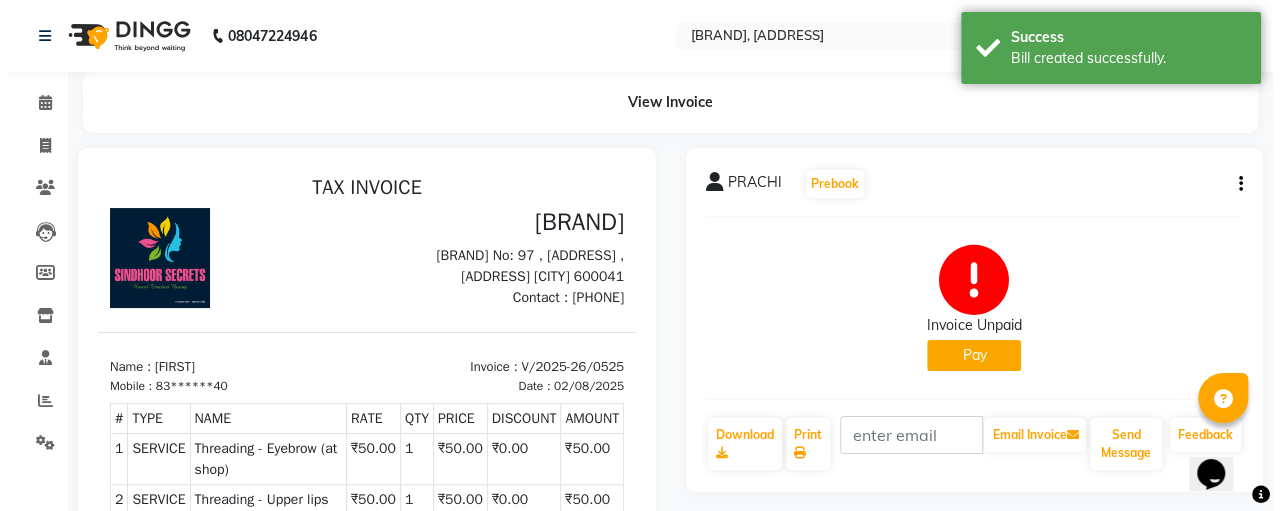scroll, scrollTop: 0, scrollLeft: 0, axis: both 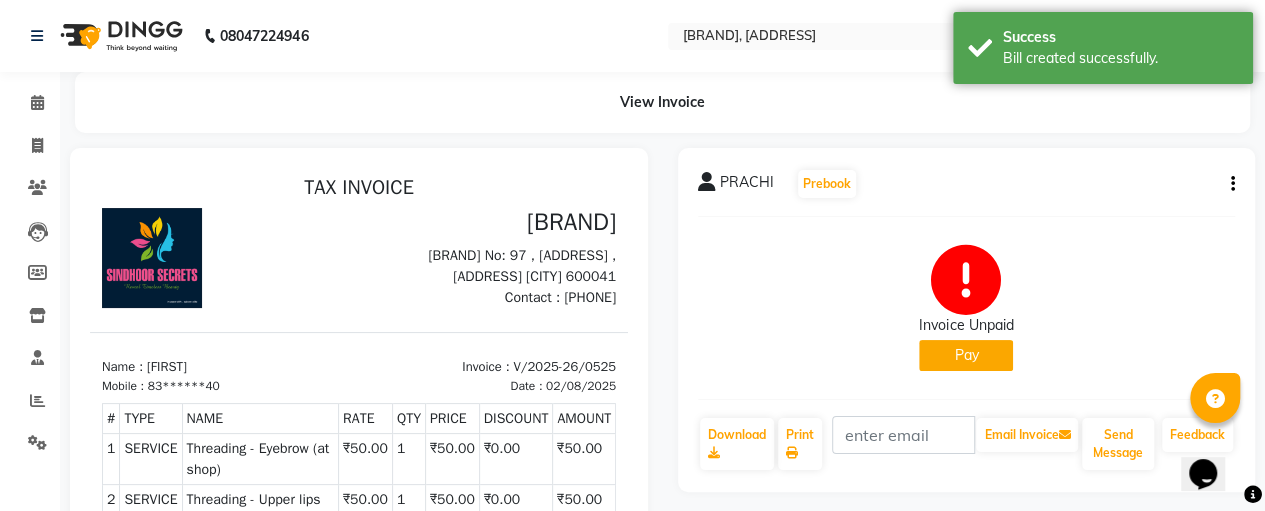 click on "Pay" 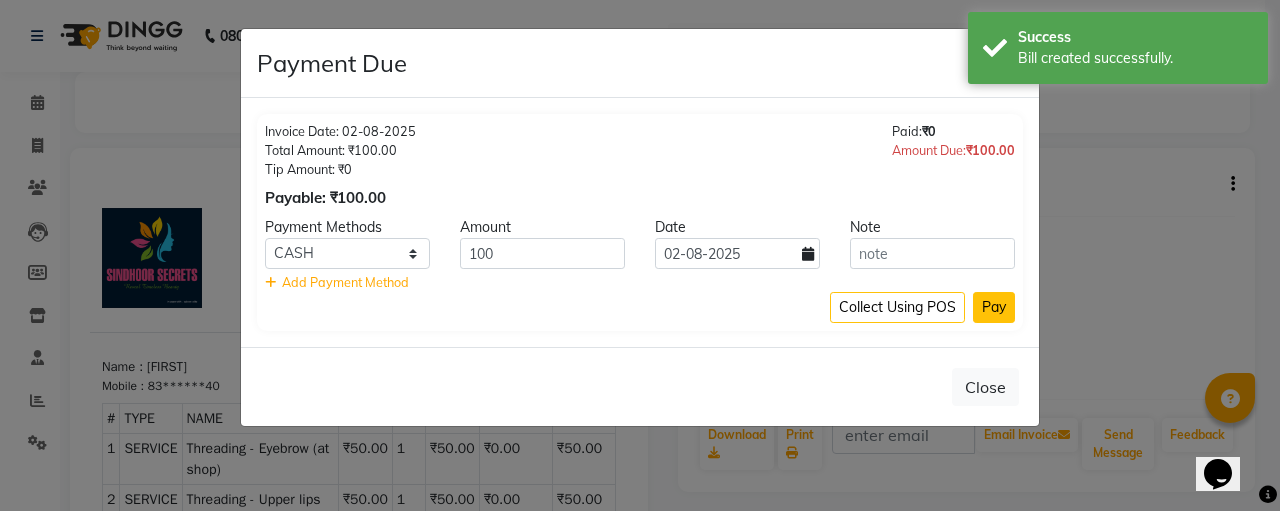click on "Pay" 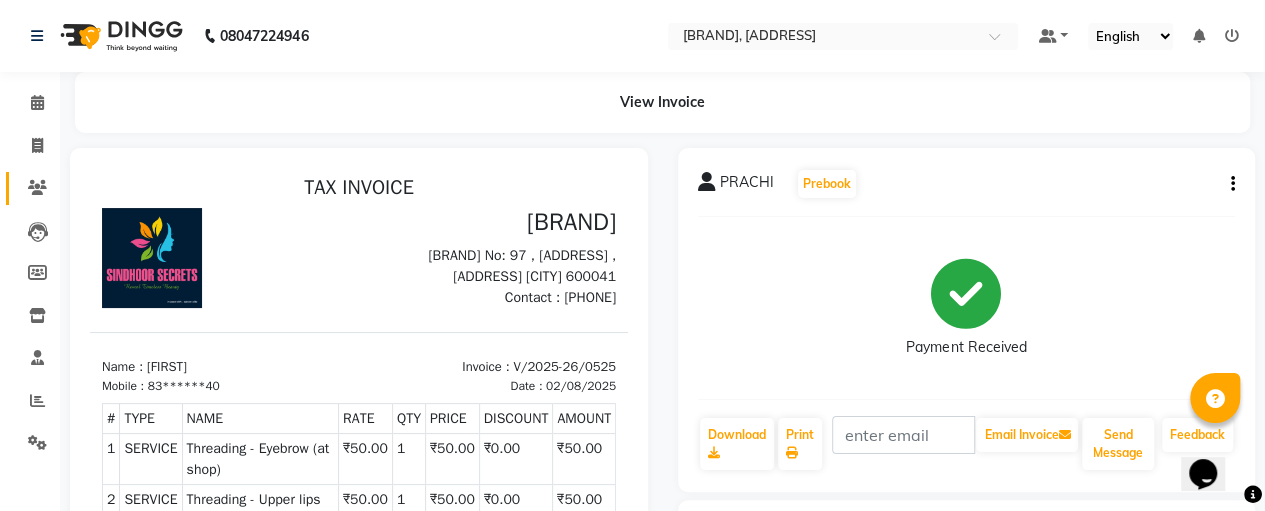 click on "Clients" 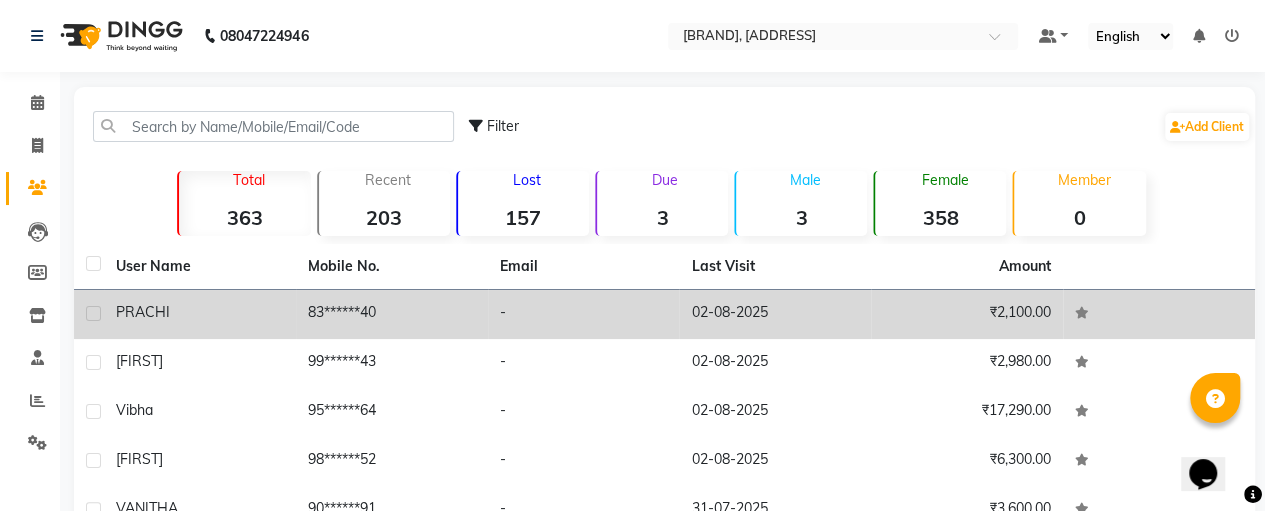 click on "PRACHI" 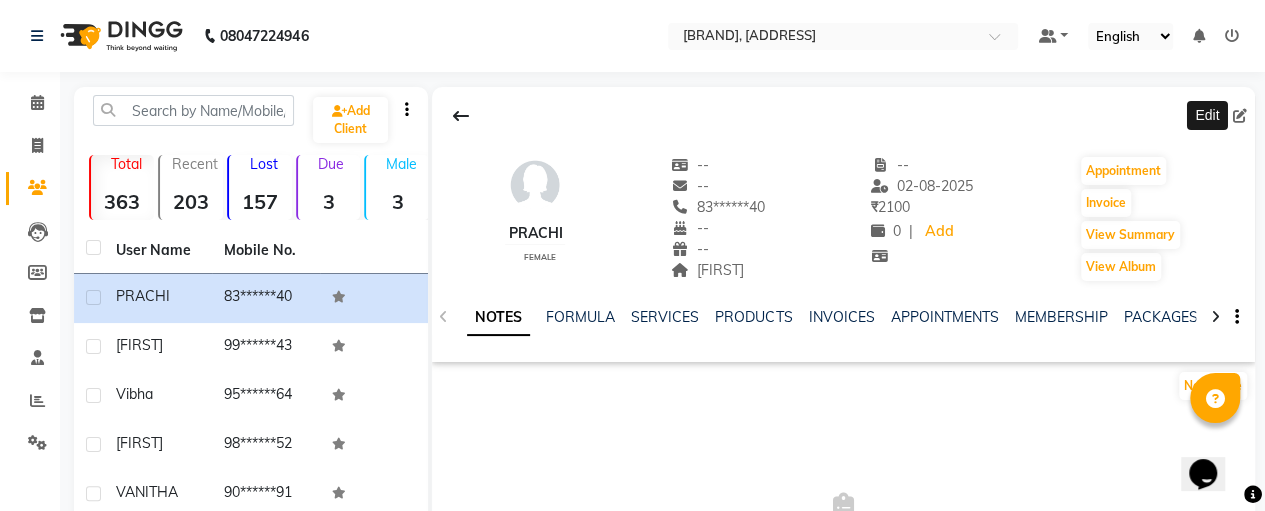 click 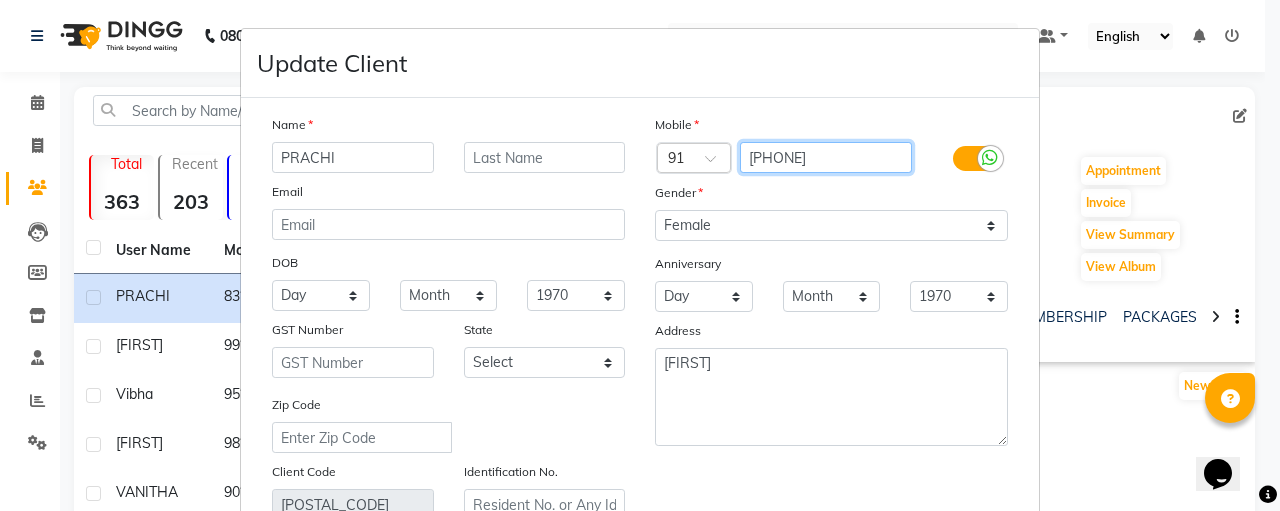 drag, startPoint x: 838, startPoint y: 157, endPoint x: 740, endPoint y: 159, distance: 98.02041 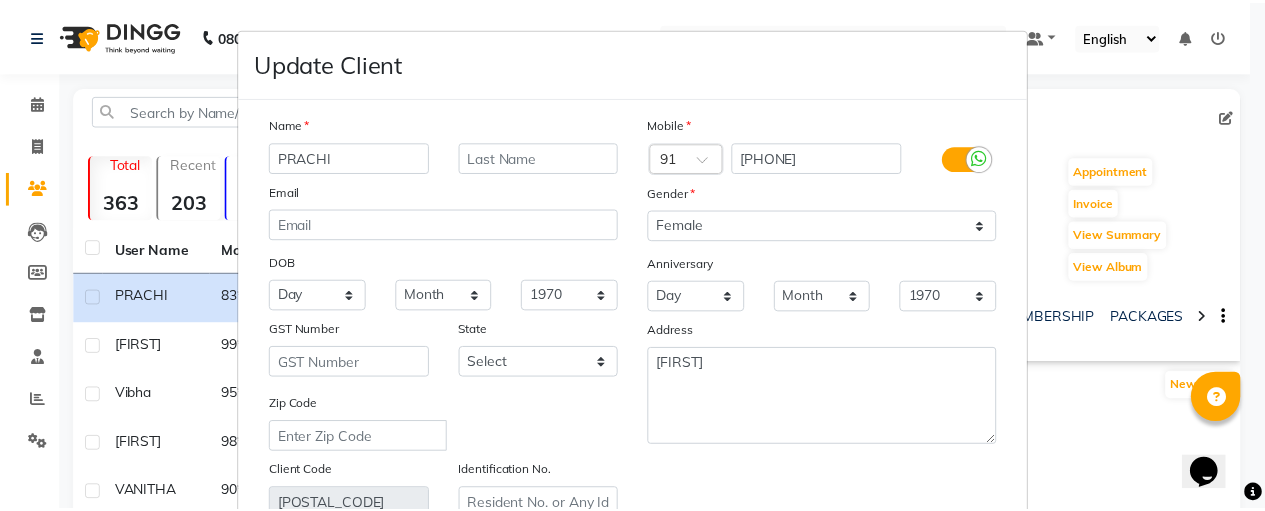 scroll, scrollTop: 373, scrollLeft: 0, axis: vertical 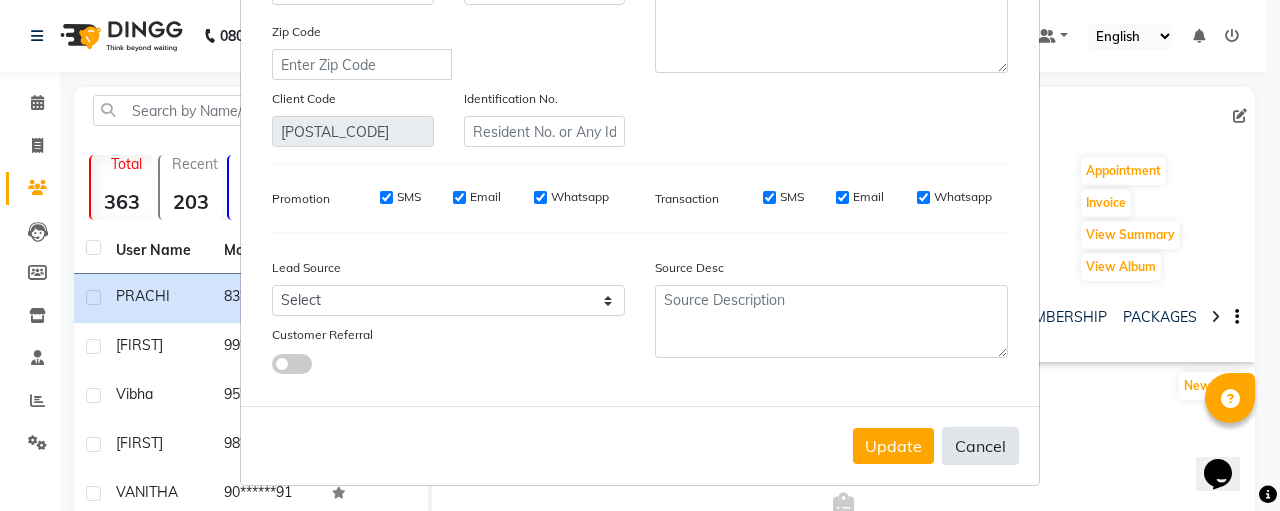 click on "Cancel" at bounding box center [980, 446] 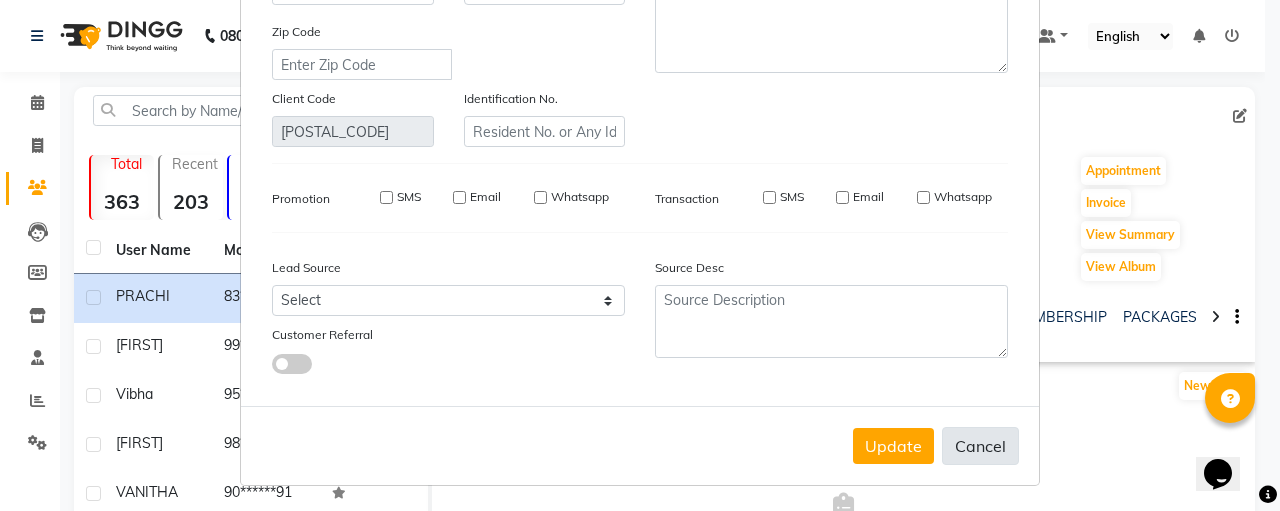 type 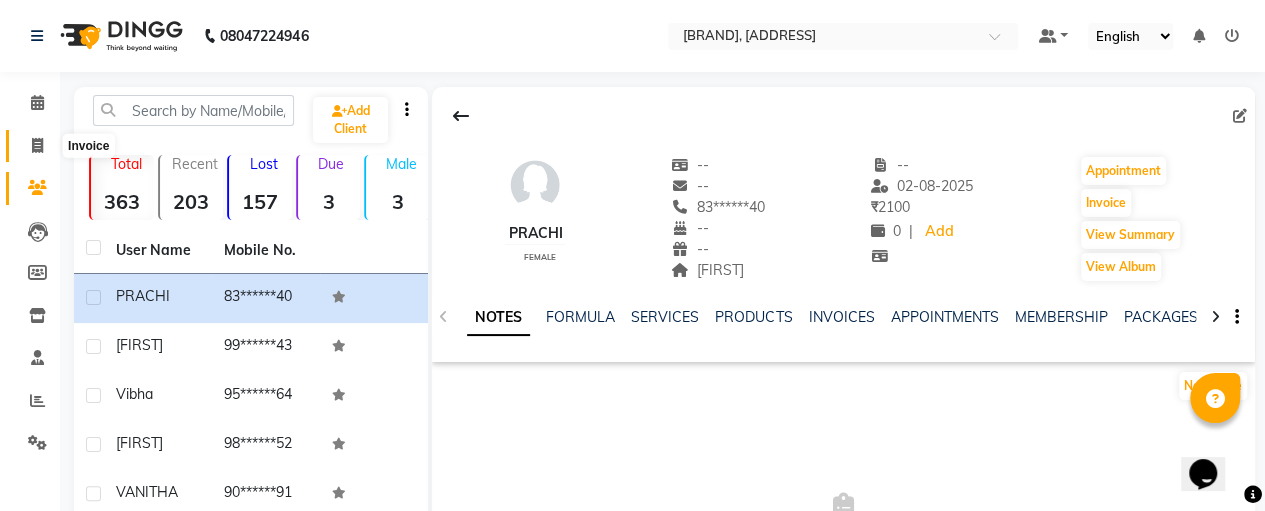 click 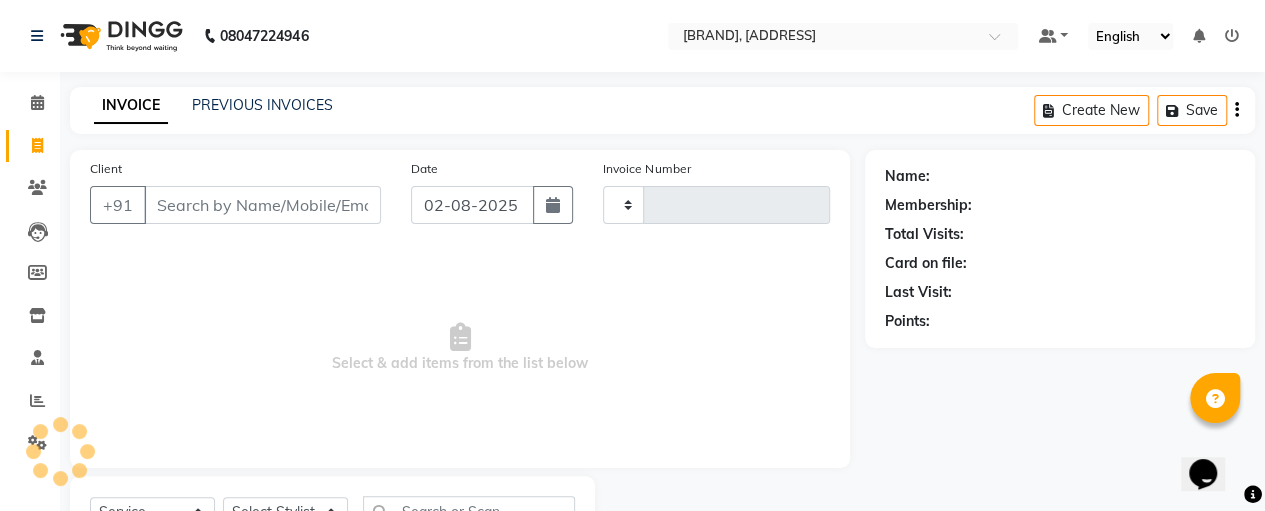 type on "0526" 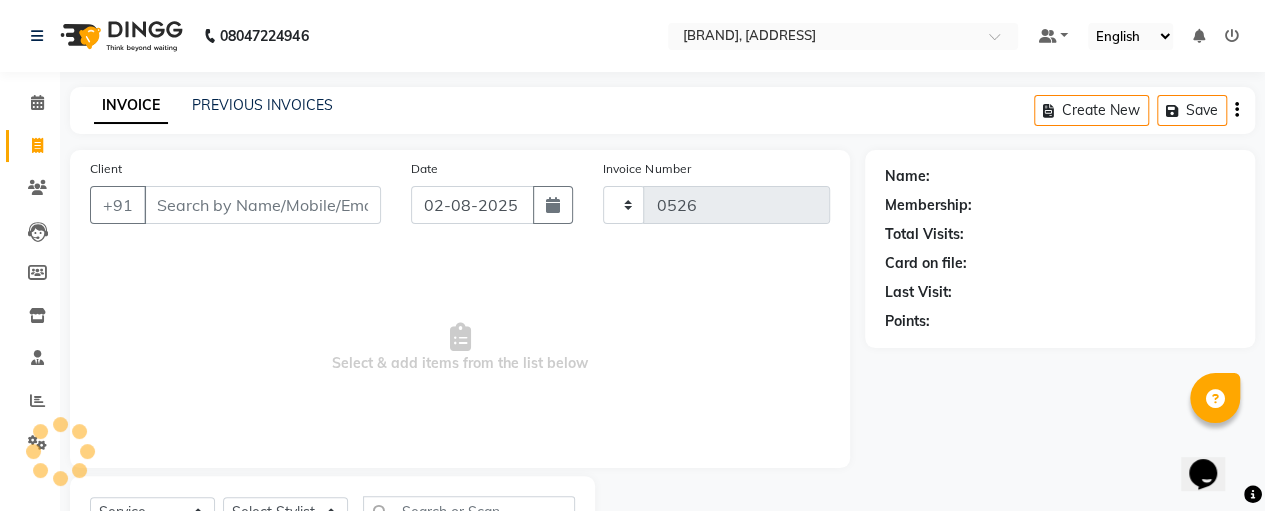 scroll, scrollTop: 89, scrollLeft: 0, axis: vertical 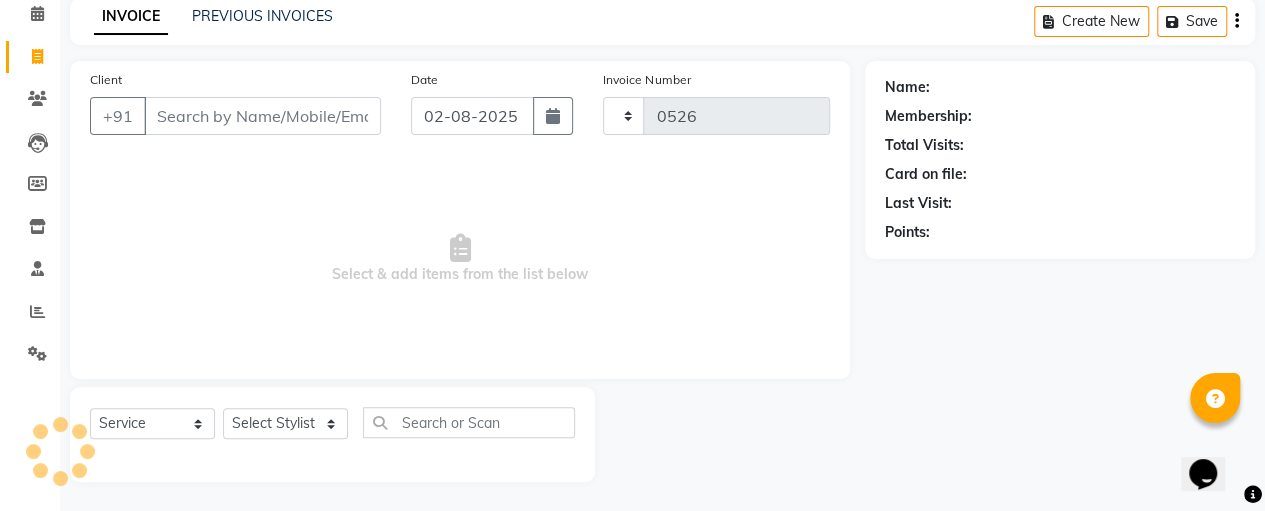 select on "7459" 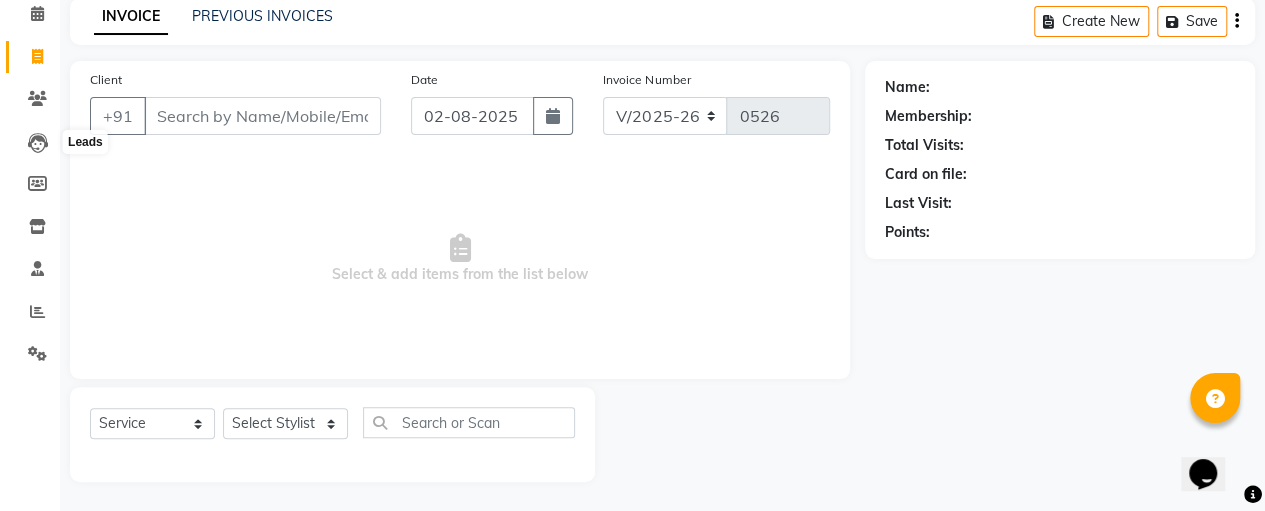 select on "package" 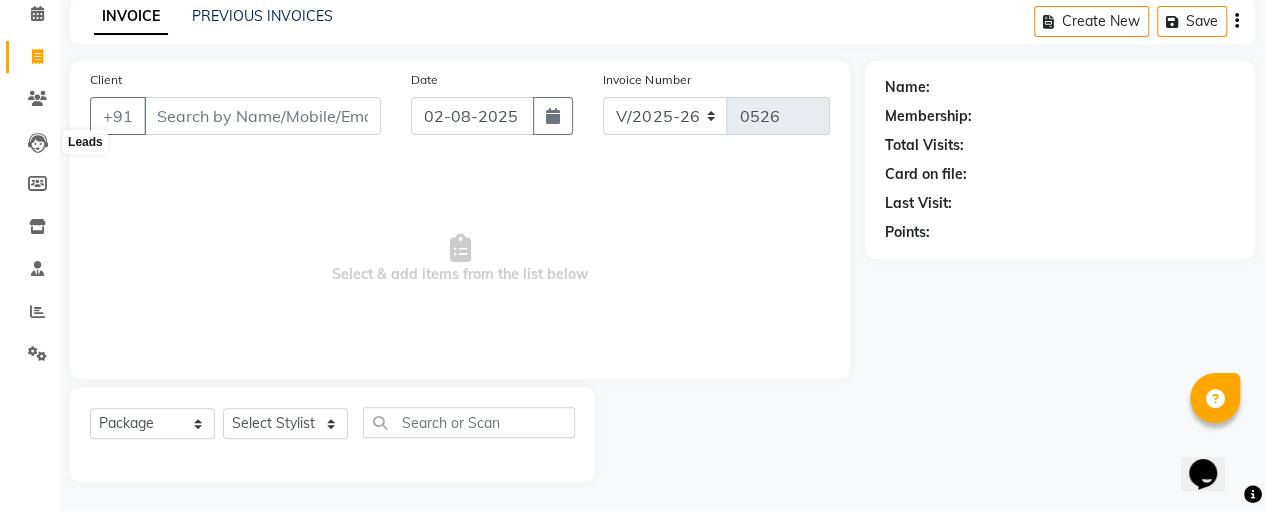 select on "70473" 